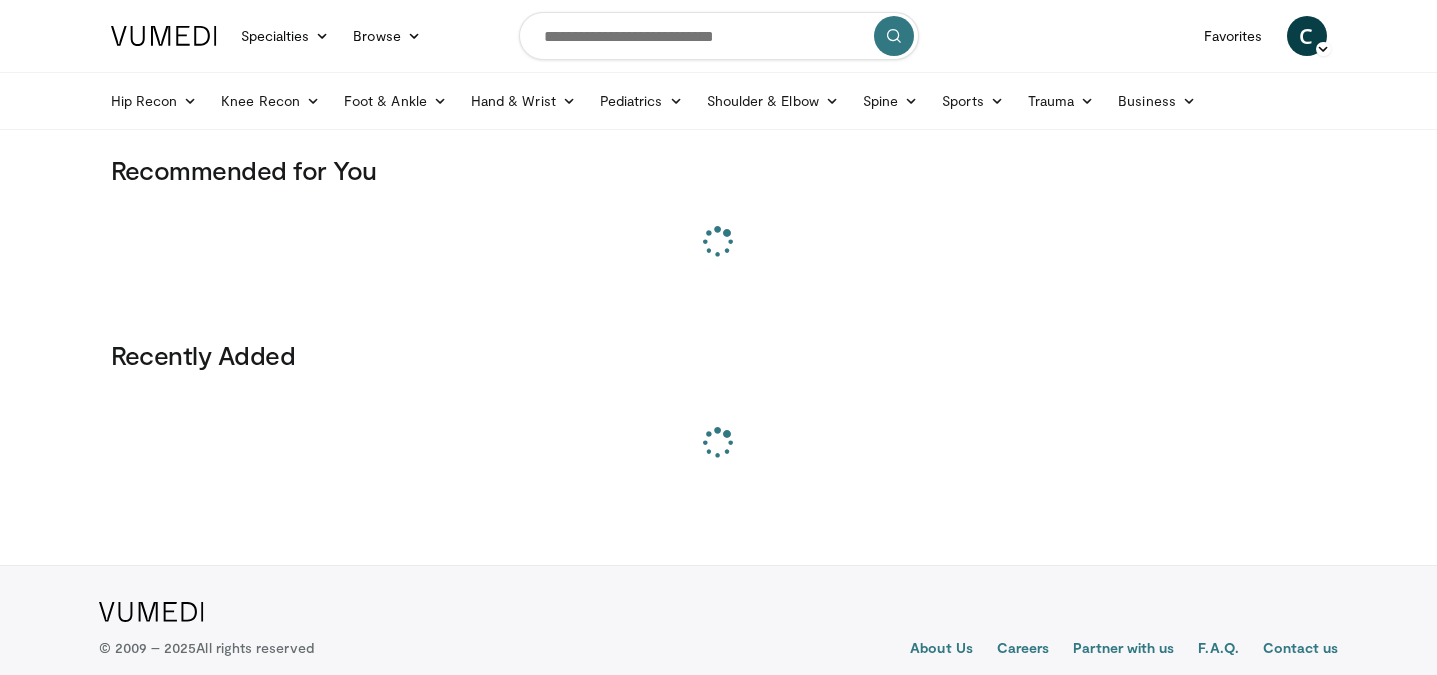 scroll, scrollTop: 0, scrollLeft: 0, axis: both 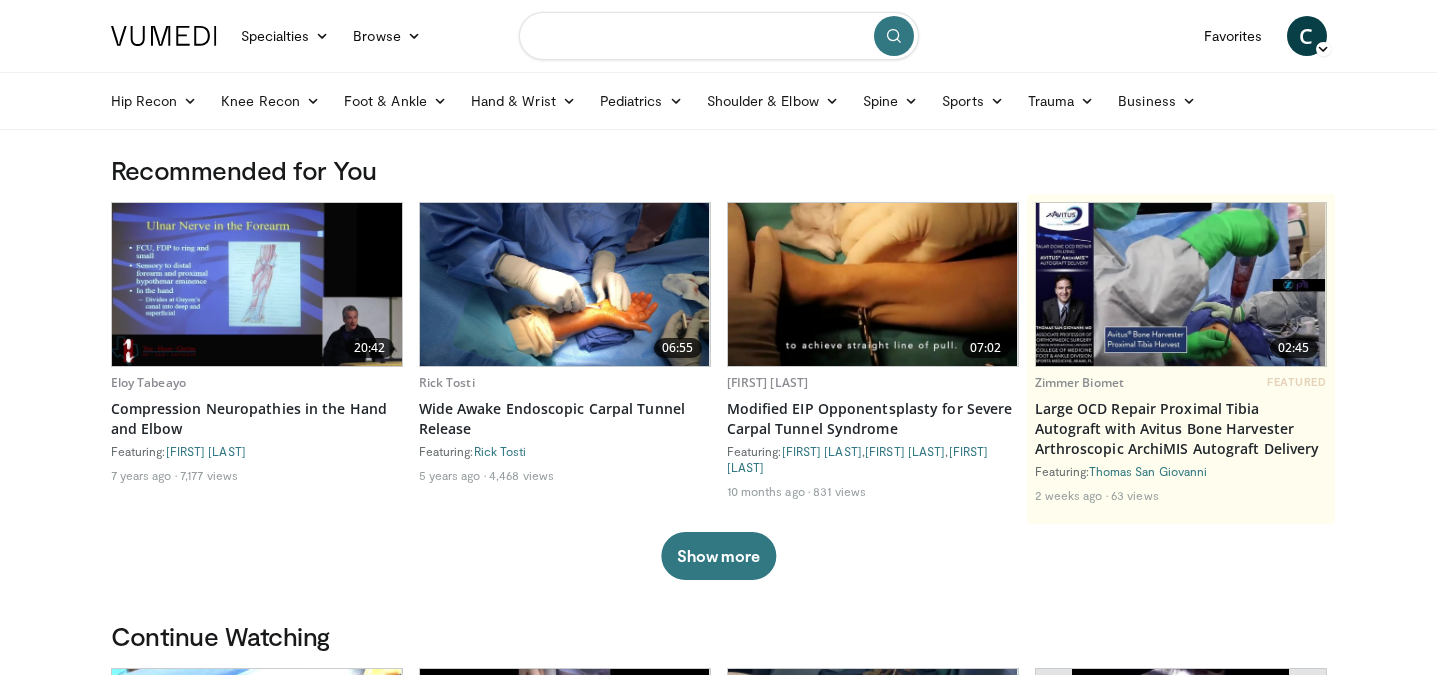 click at bounding box center (719, 36) 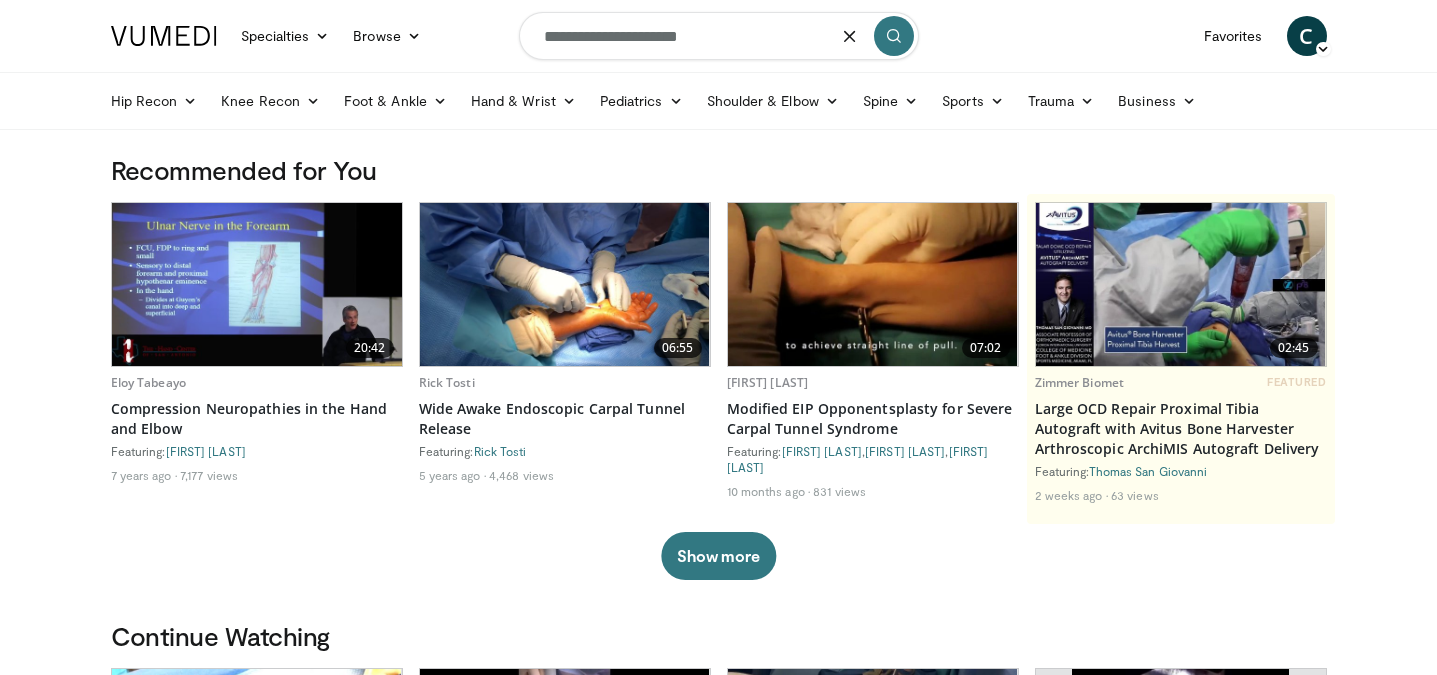 type on "**********" 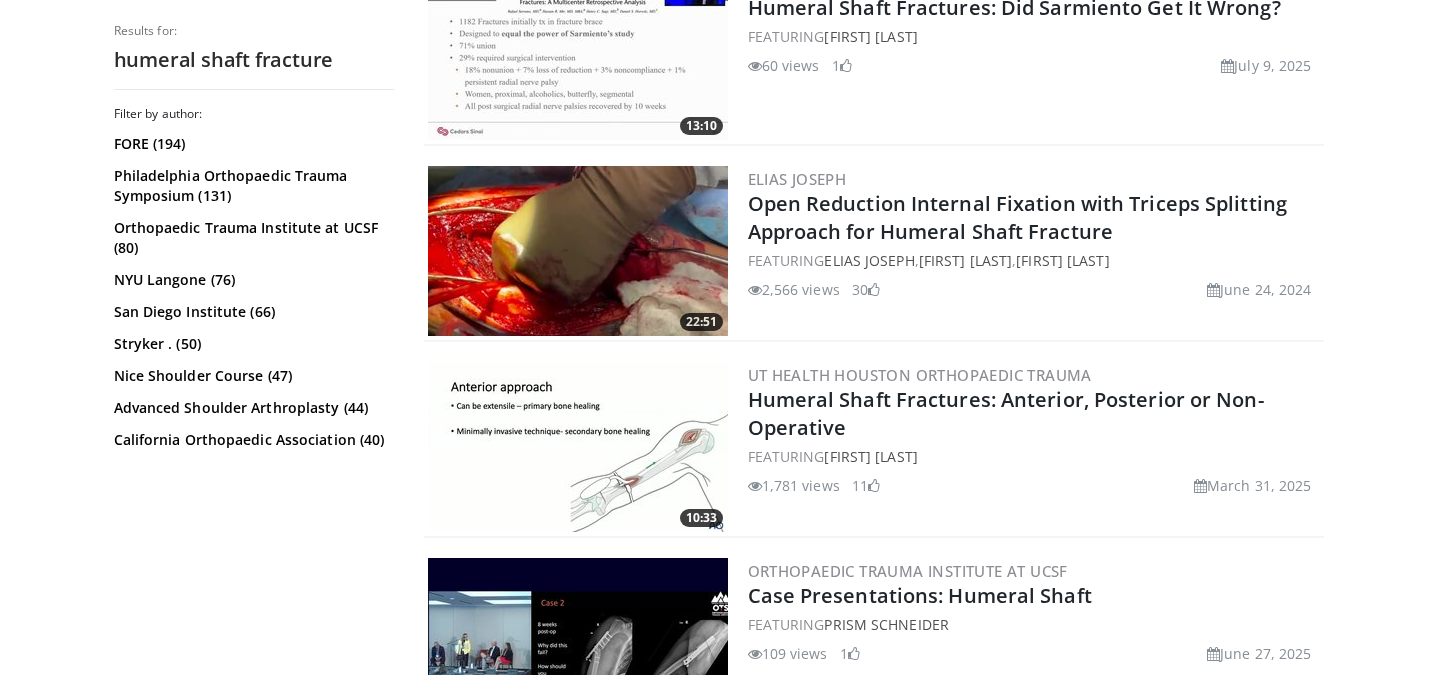 scroll, scrollTop: 664, scrollLeft: 0, axis: vertical 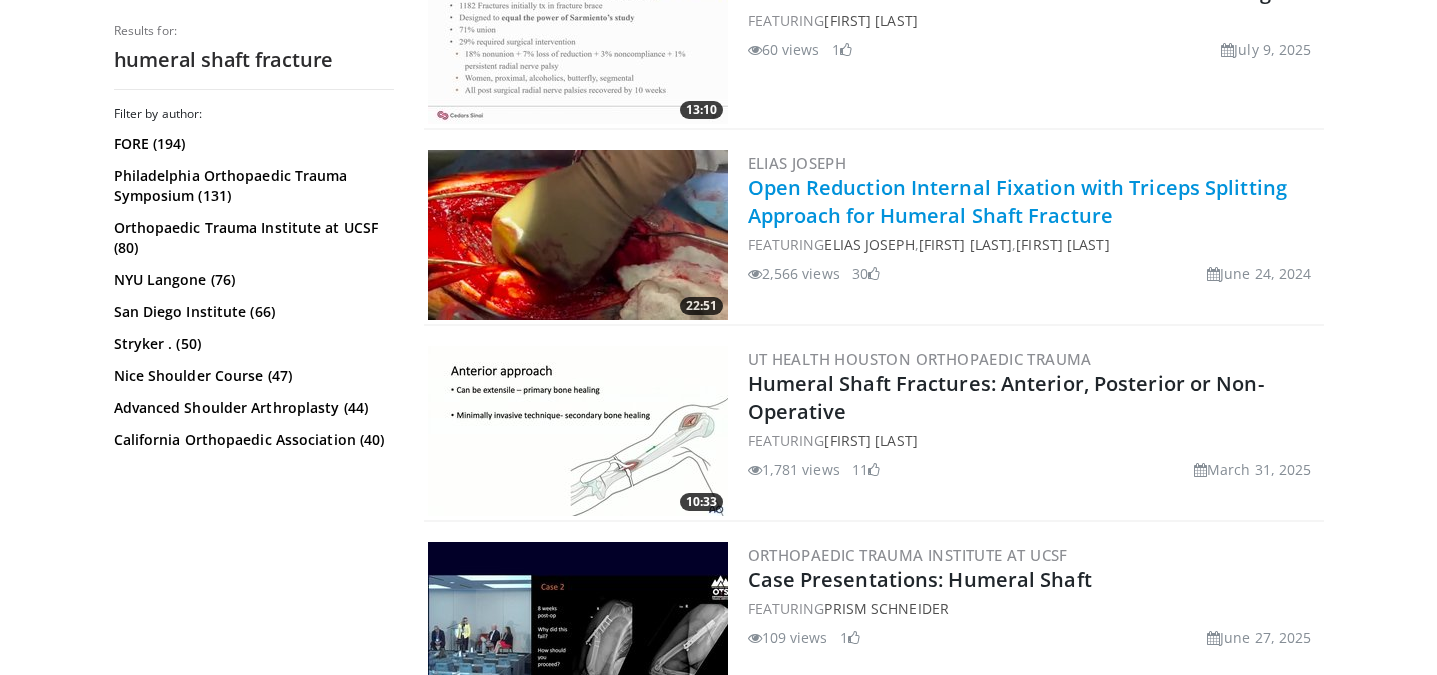 click on "Open Reduction Internal Fixation with Triceps Splitting Approach for Humeral Shaft Fracture" at bounding box center [1018, 201] 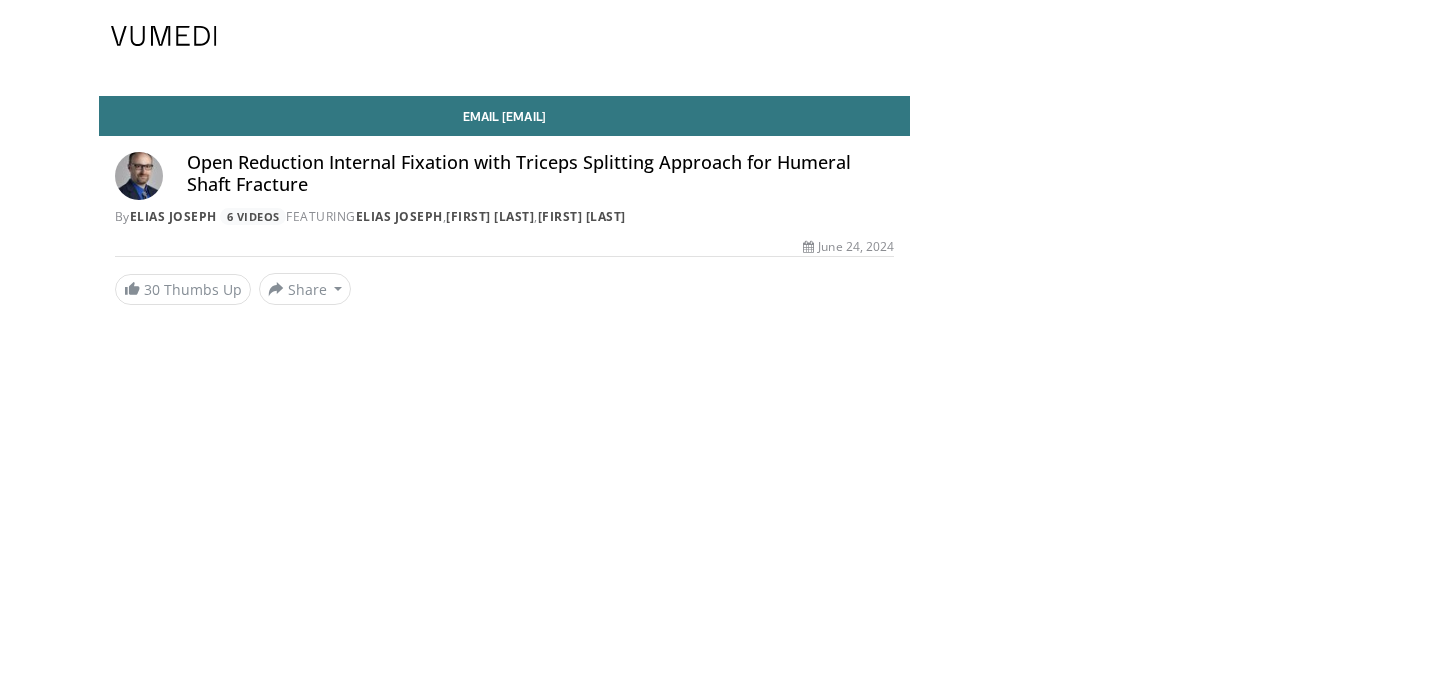 scroll, scrollTop: 0, scrollLeft: 0, axis: both 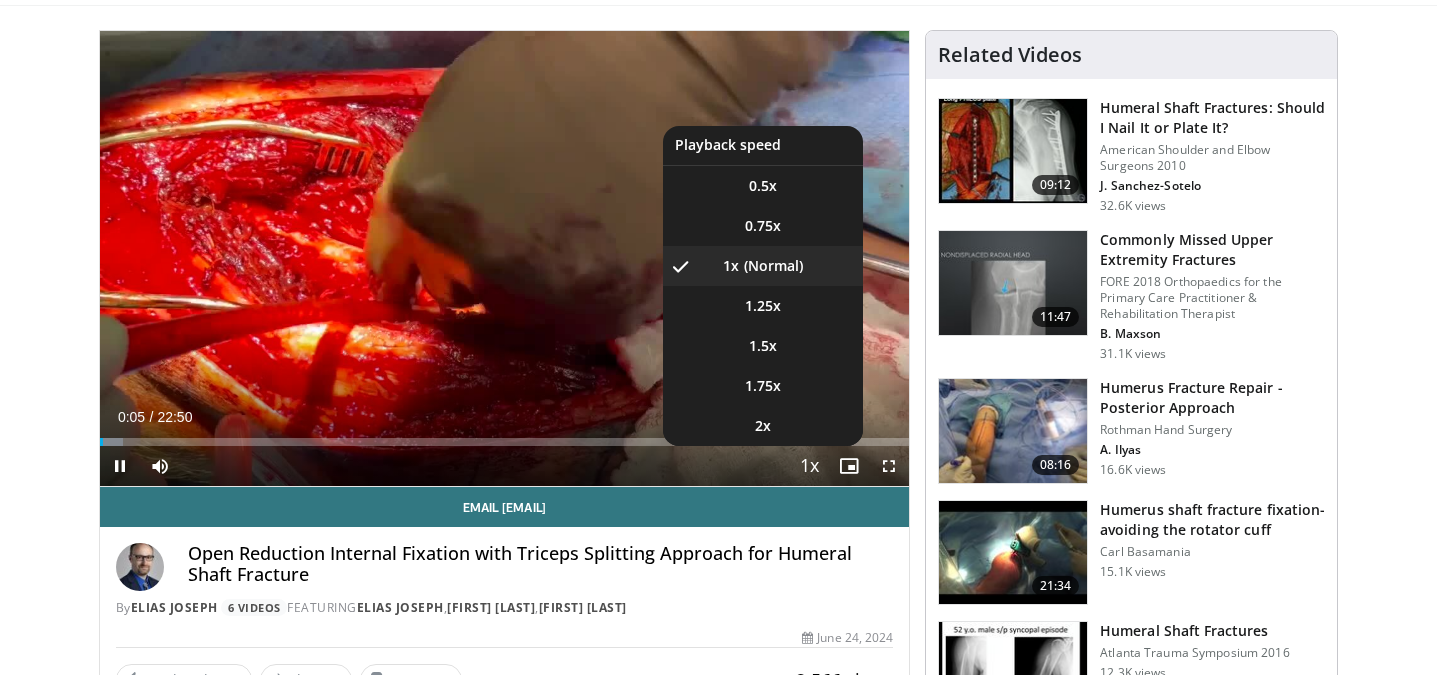 click at bounding box center (809, 467) 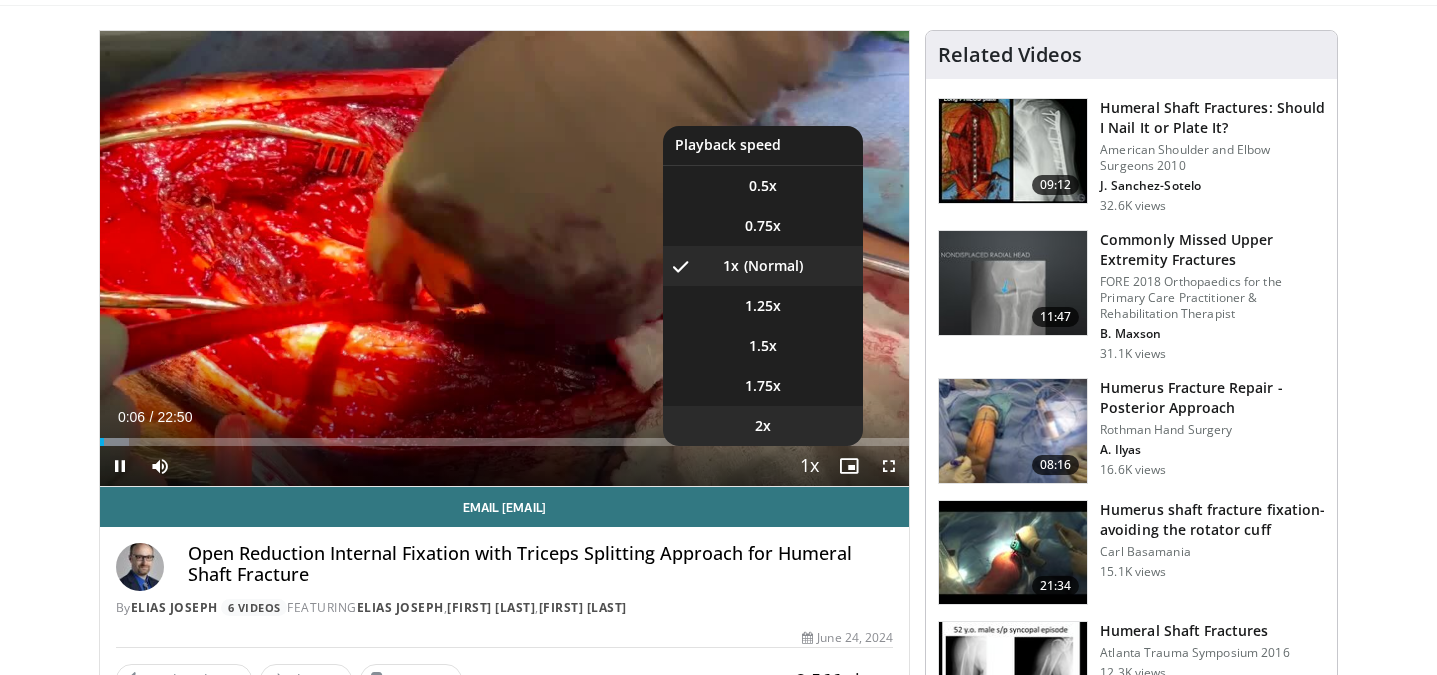 click on "2x" at bounding box center (763, 426) 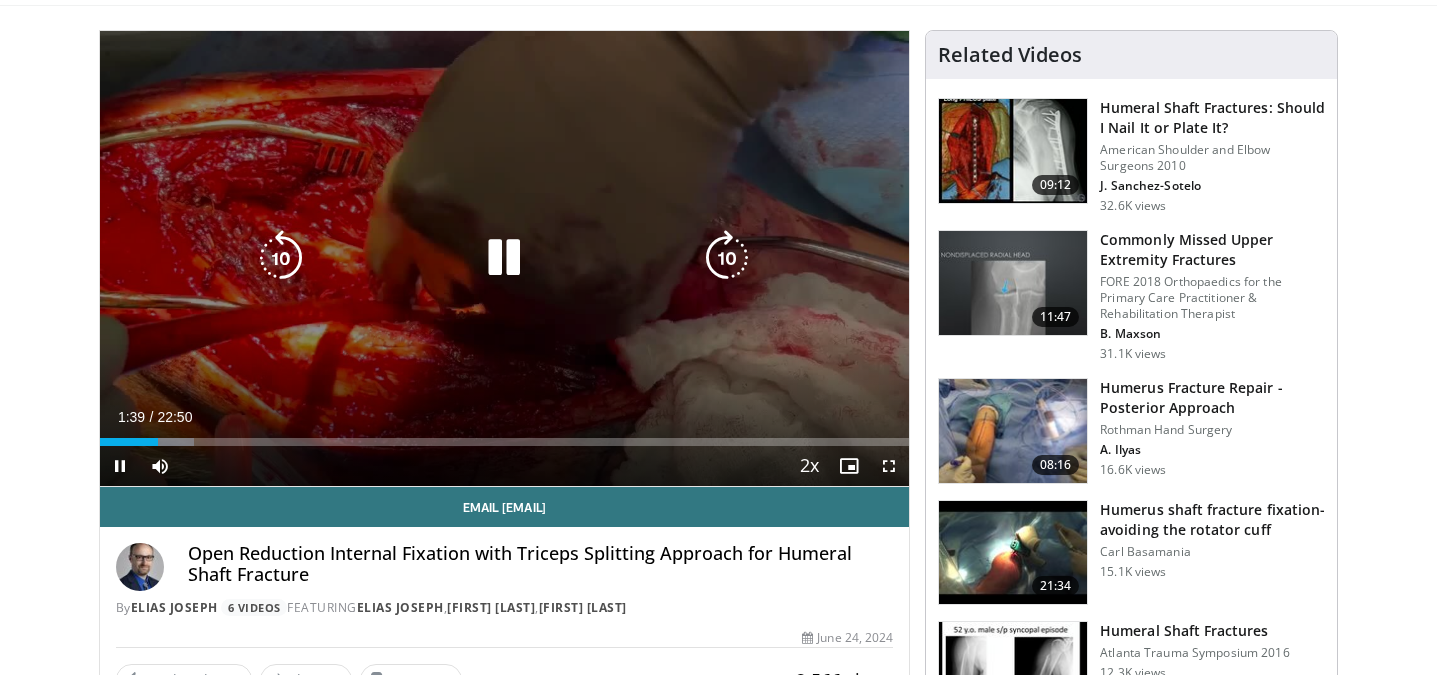 click at bounding box center [504, 258] 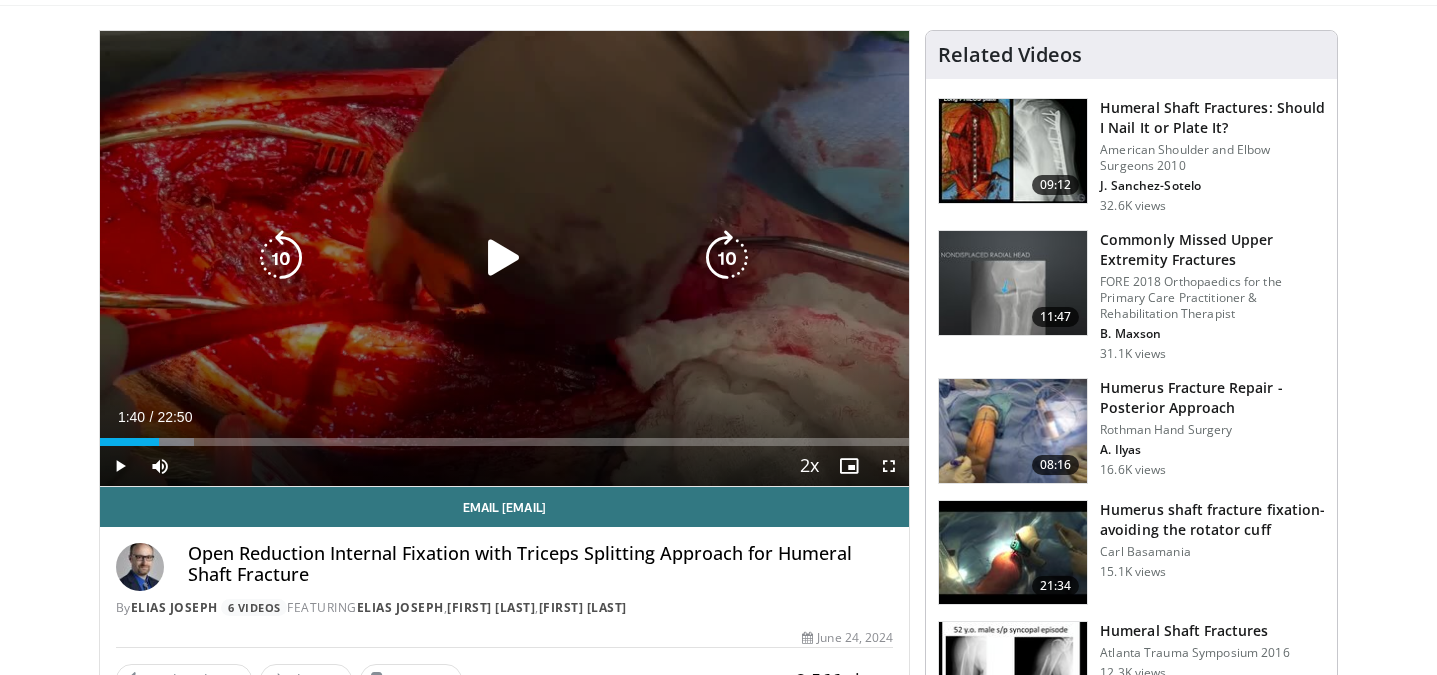 click at bounding box center [504, 258] 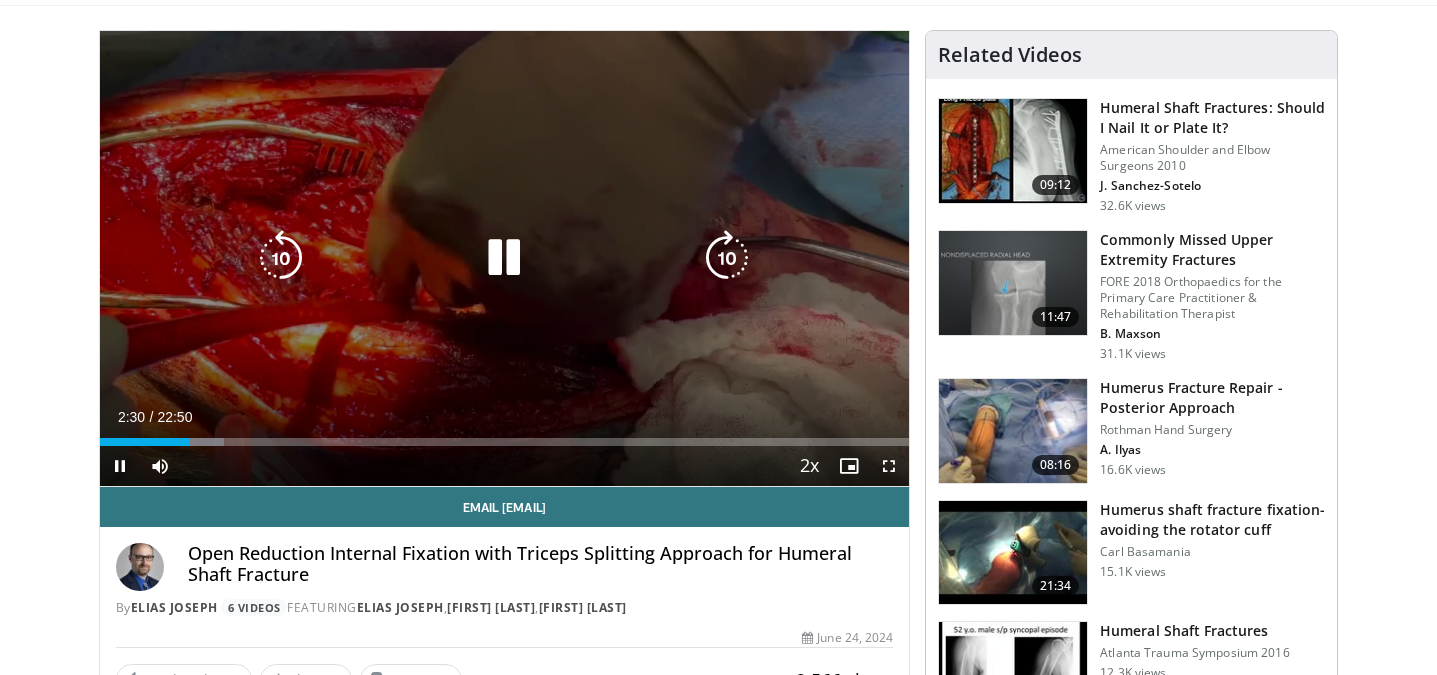 click at bounding box center (504, 258) 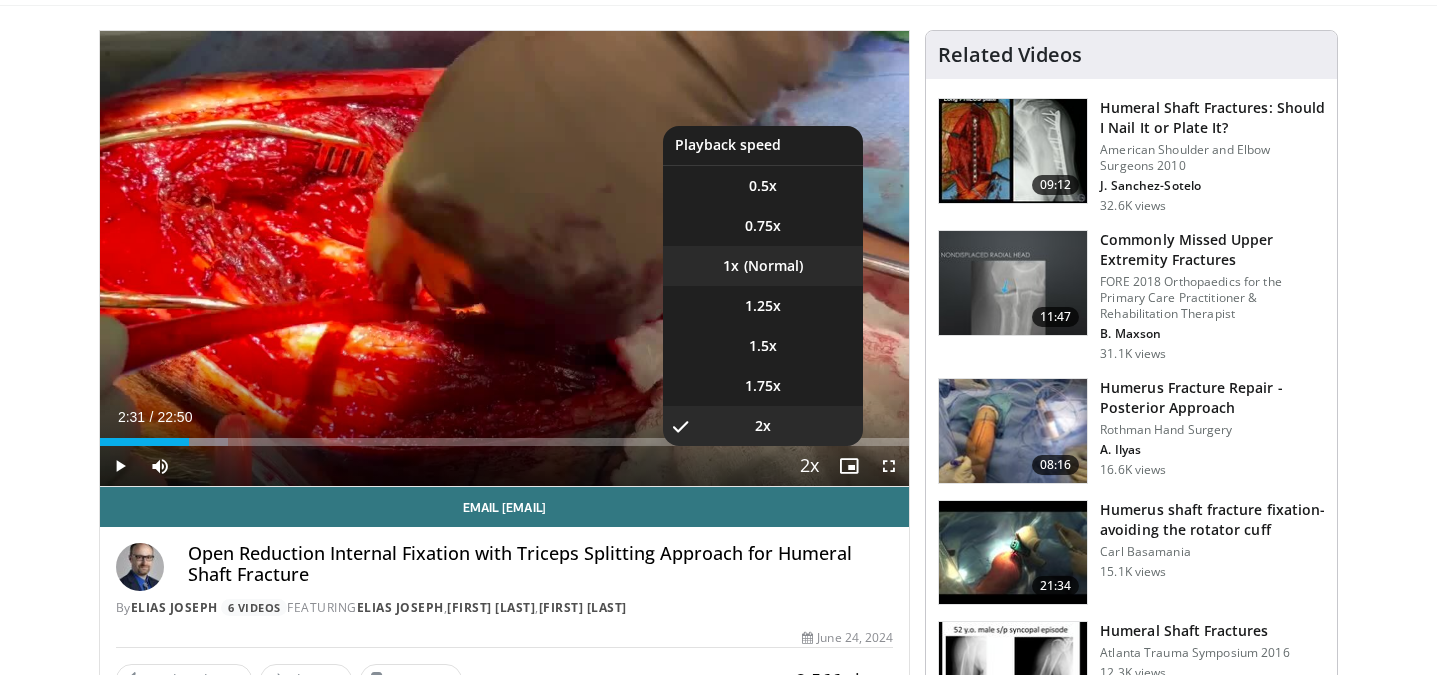 click on "1x" at bounding box center (763, 266) 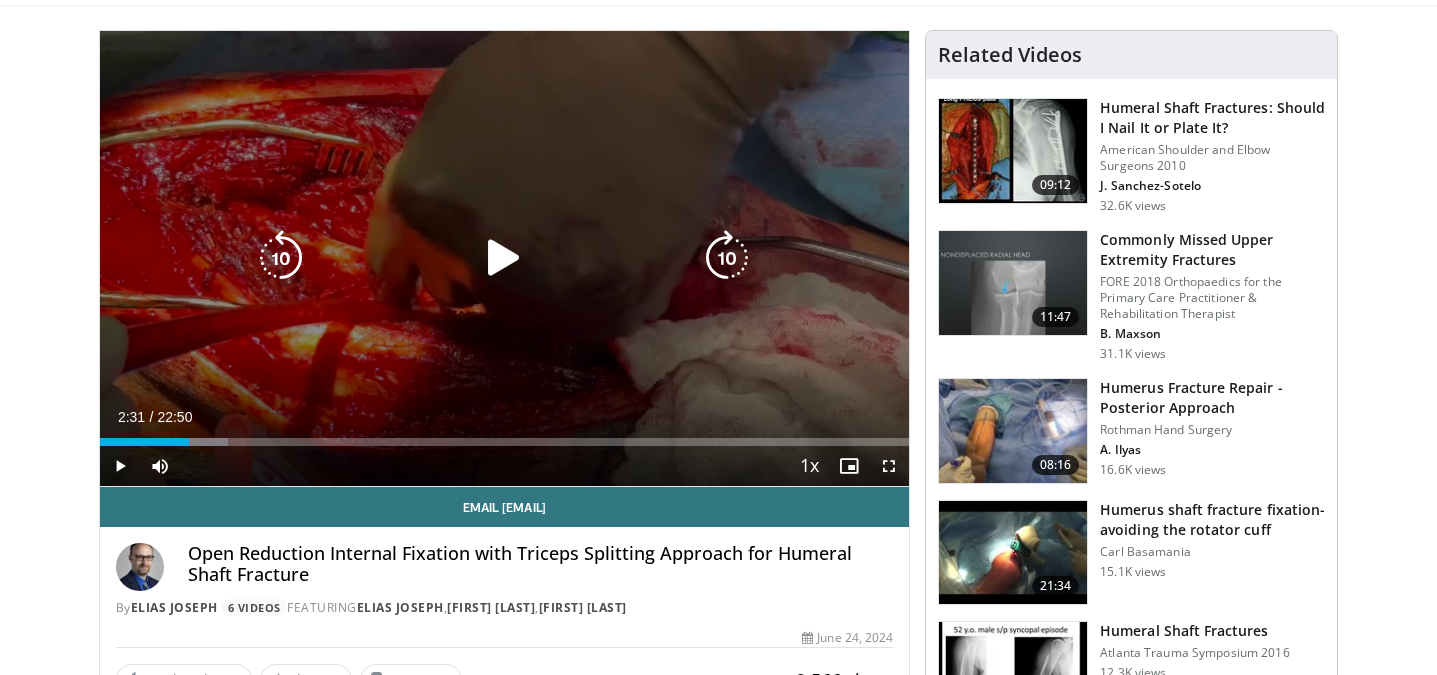 click at bounding box center (281, 258) 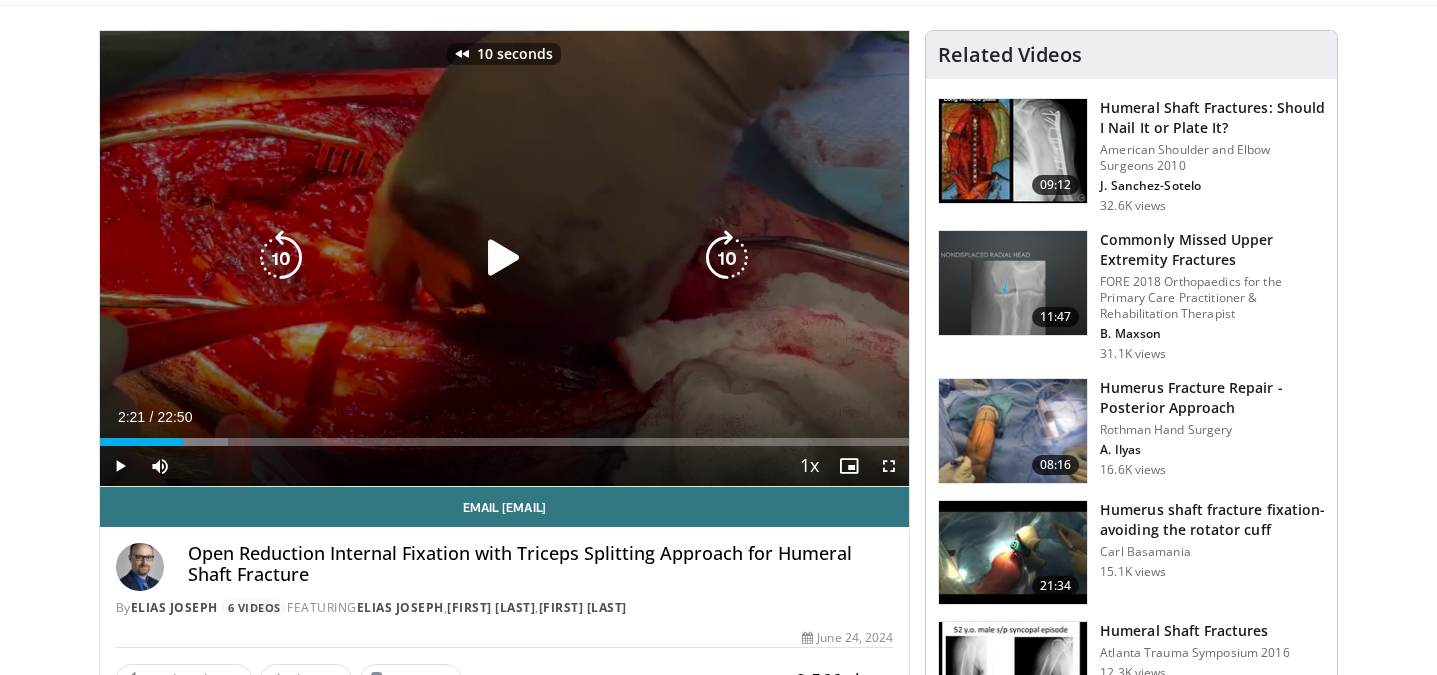 click at bounding box center [504, 258] 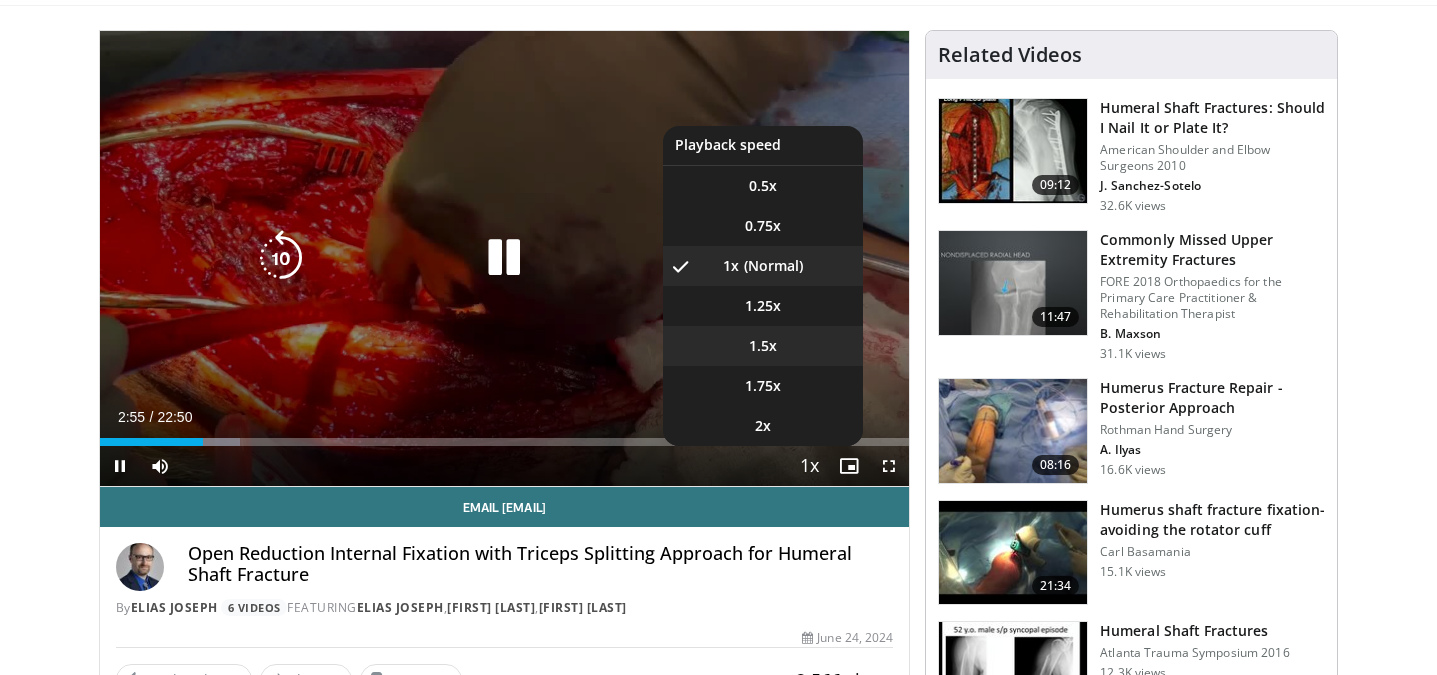 click on "1.5x" at bounding box center (763, 346) 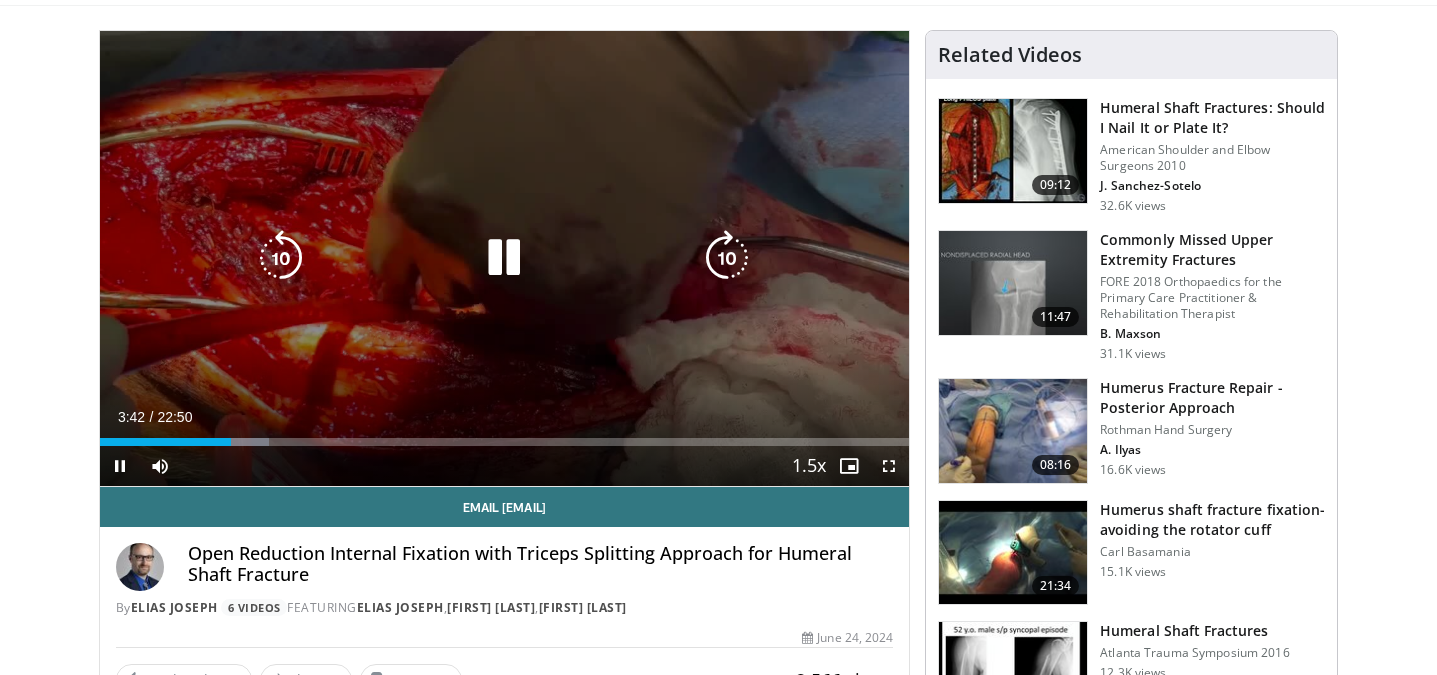 click at bounding box center (504, 258) 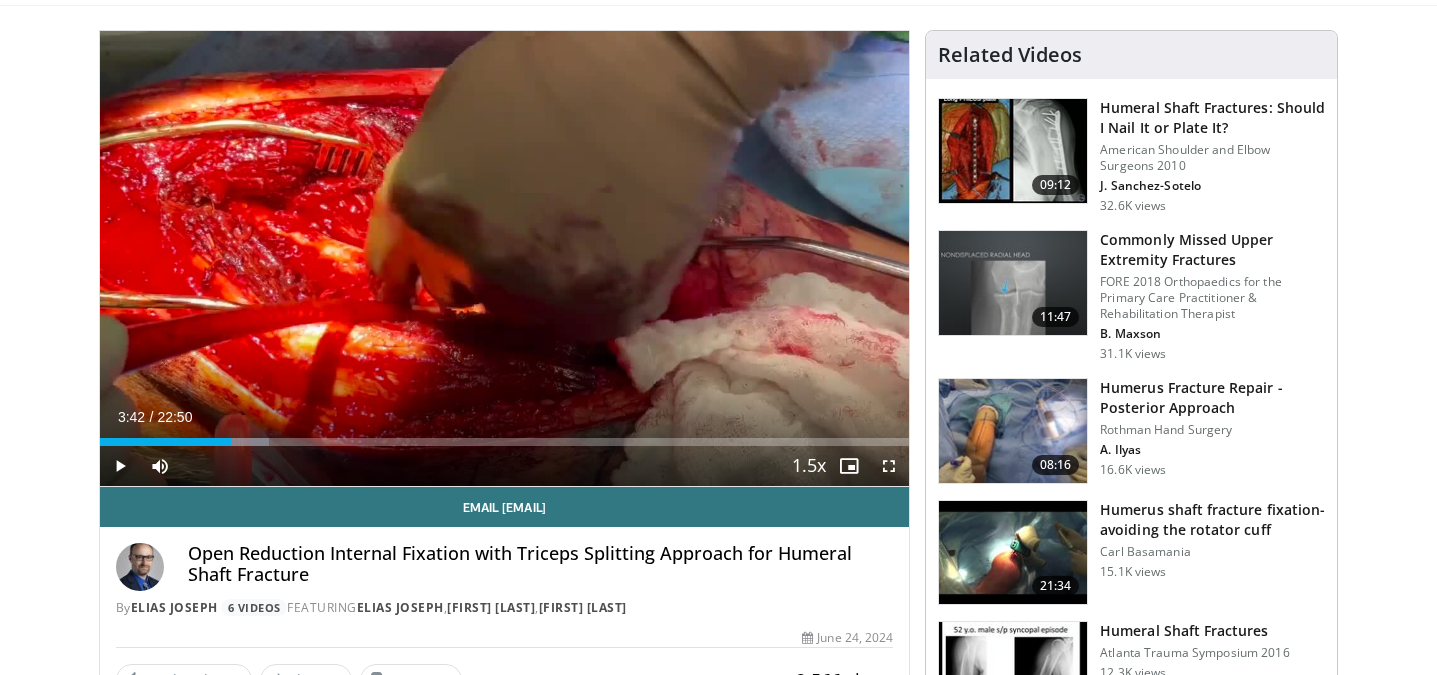 type 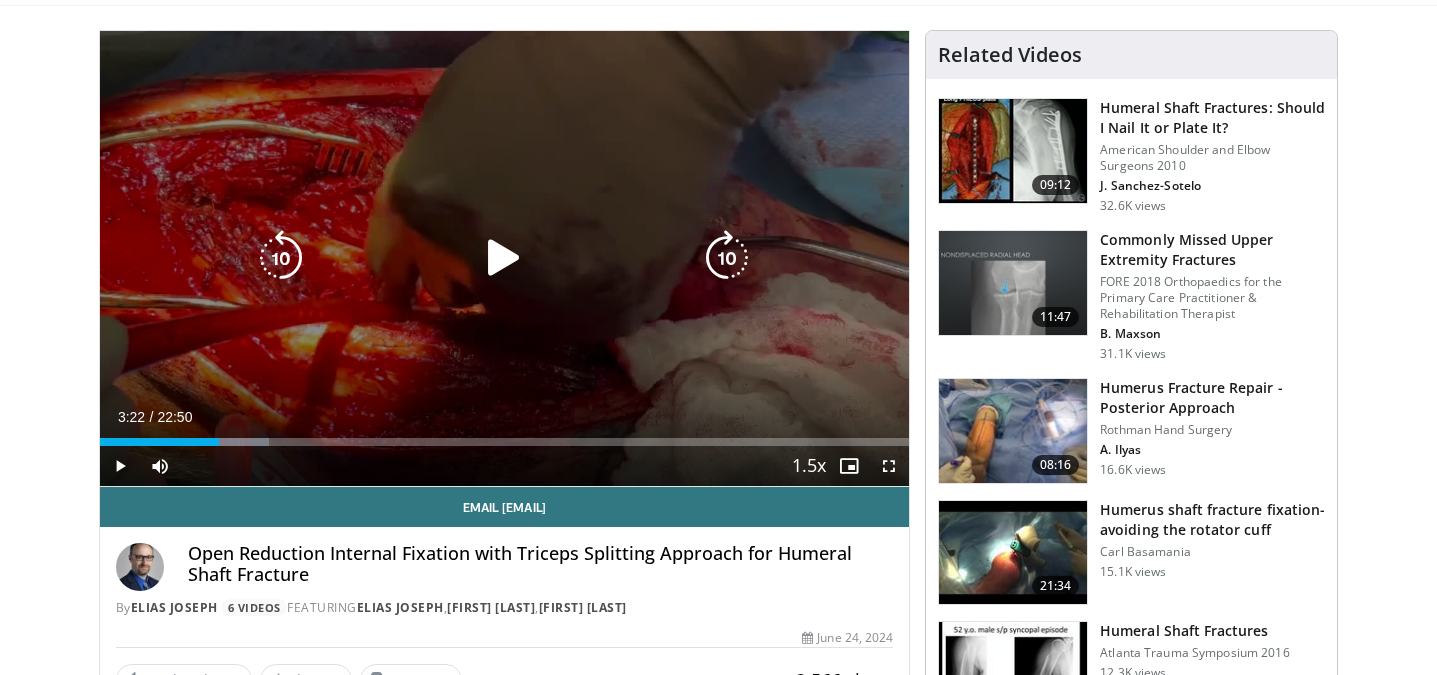 click at bounding box center [504, 258] 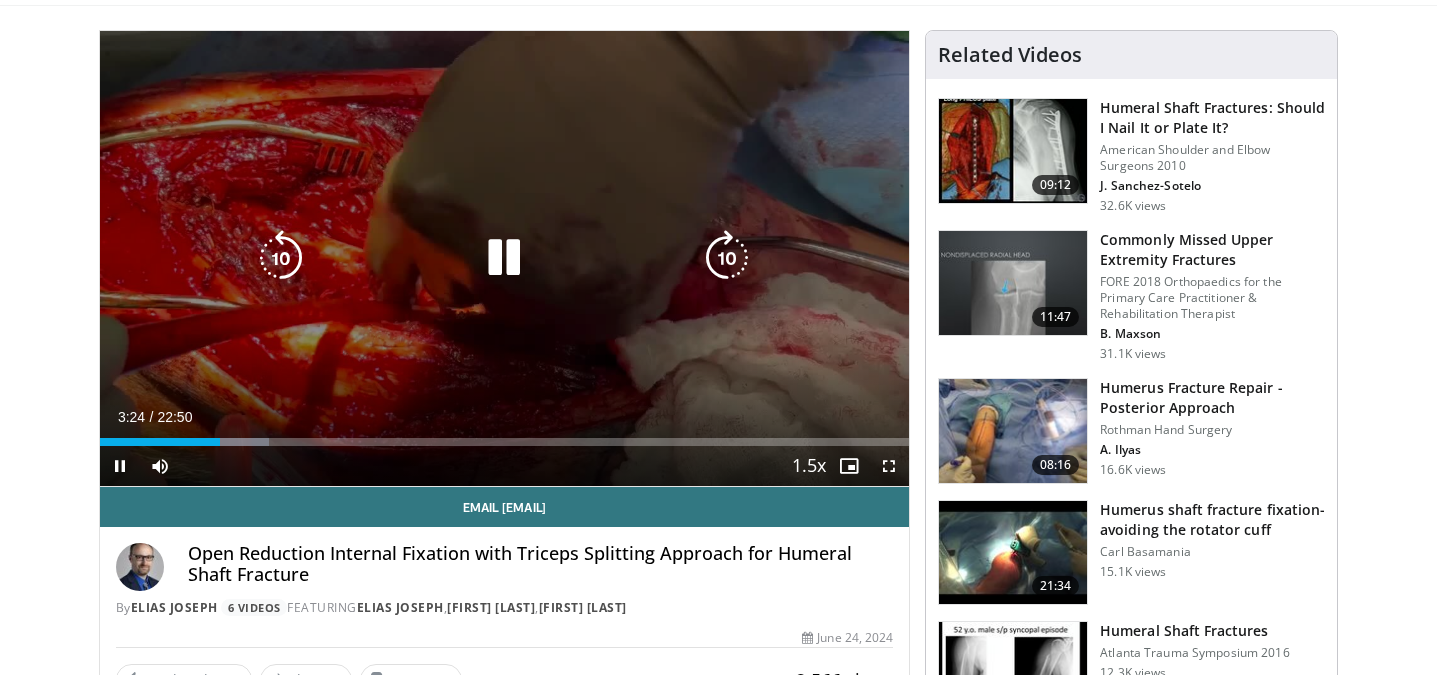 click at bounding box center (727, 258) 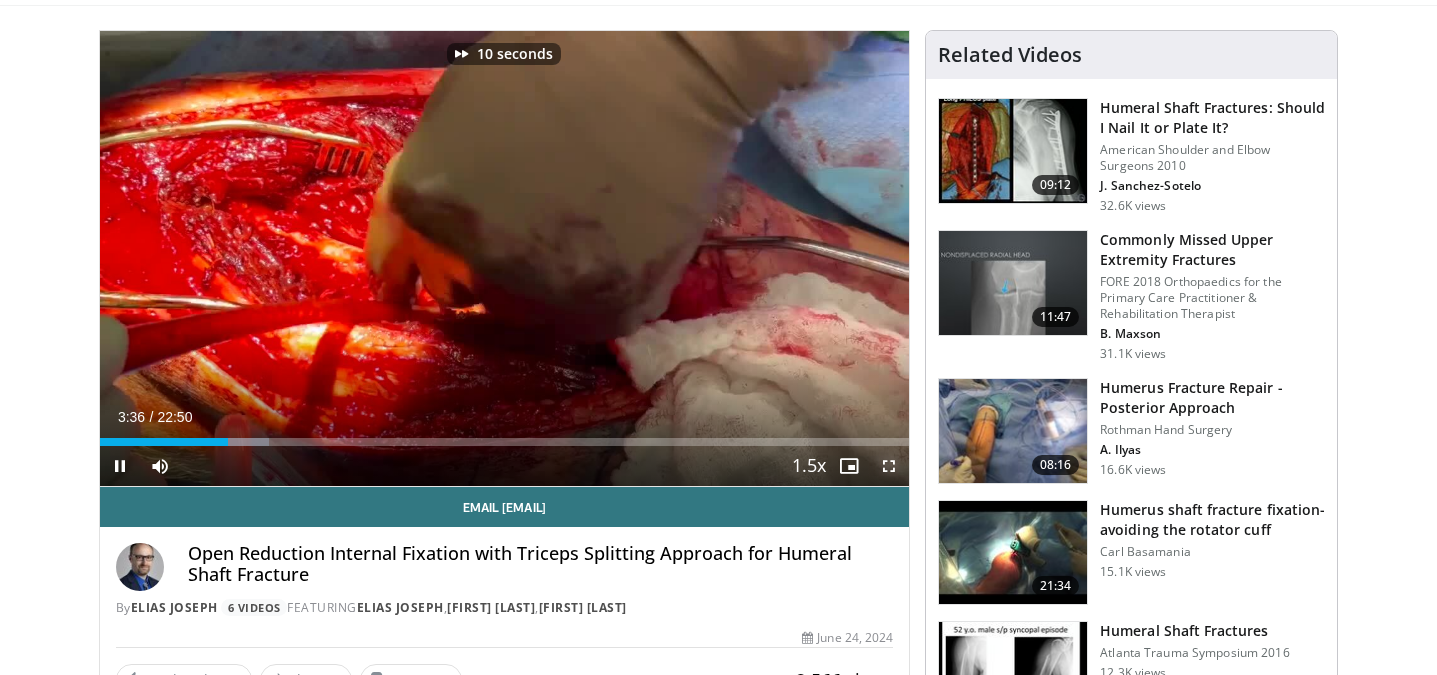 click at bounding box center (889, 466) 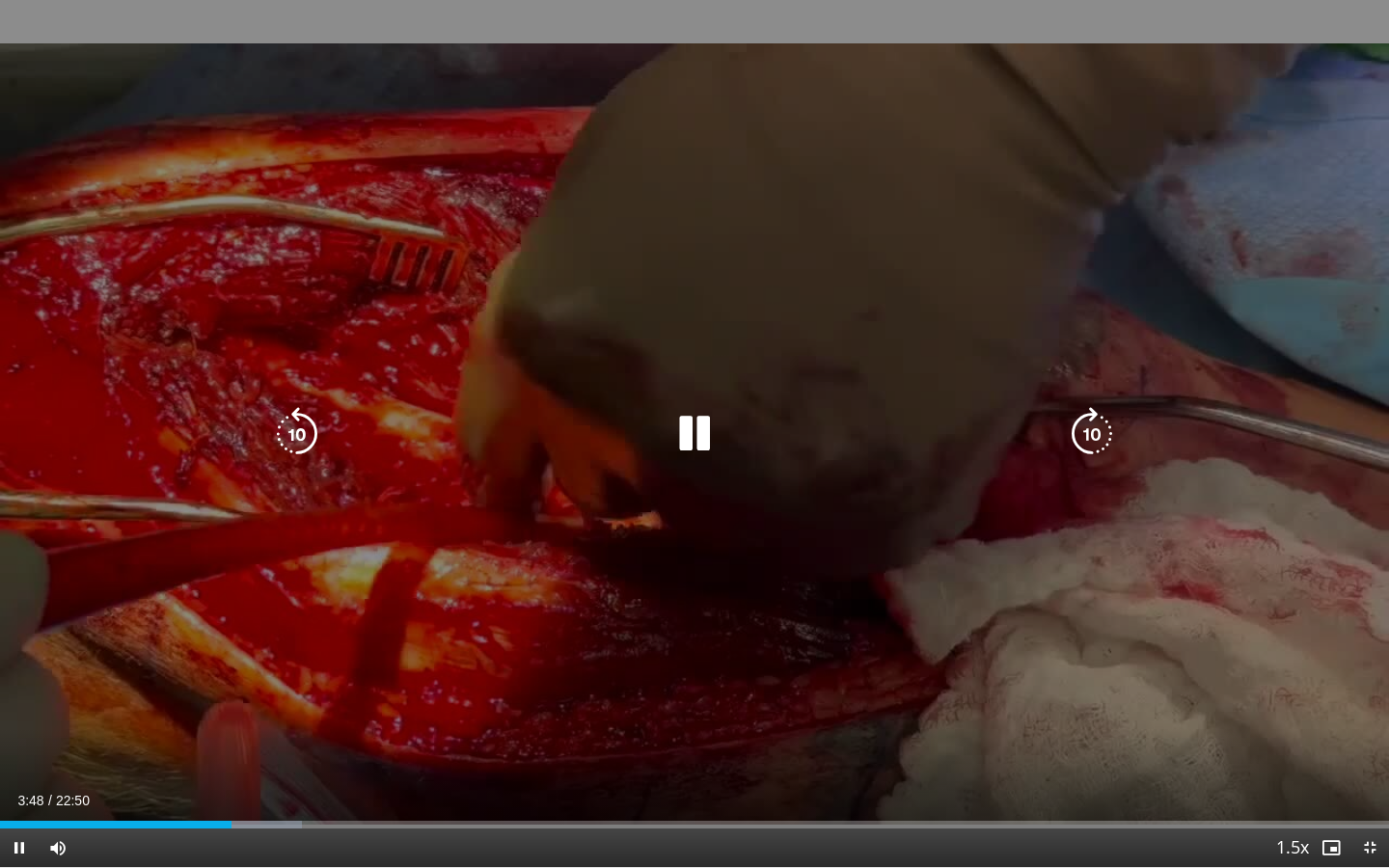 click at bounding box center (694, 434) 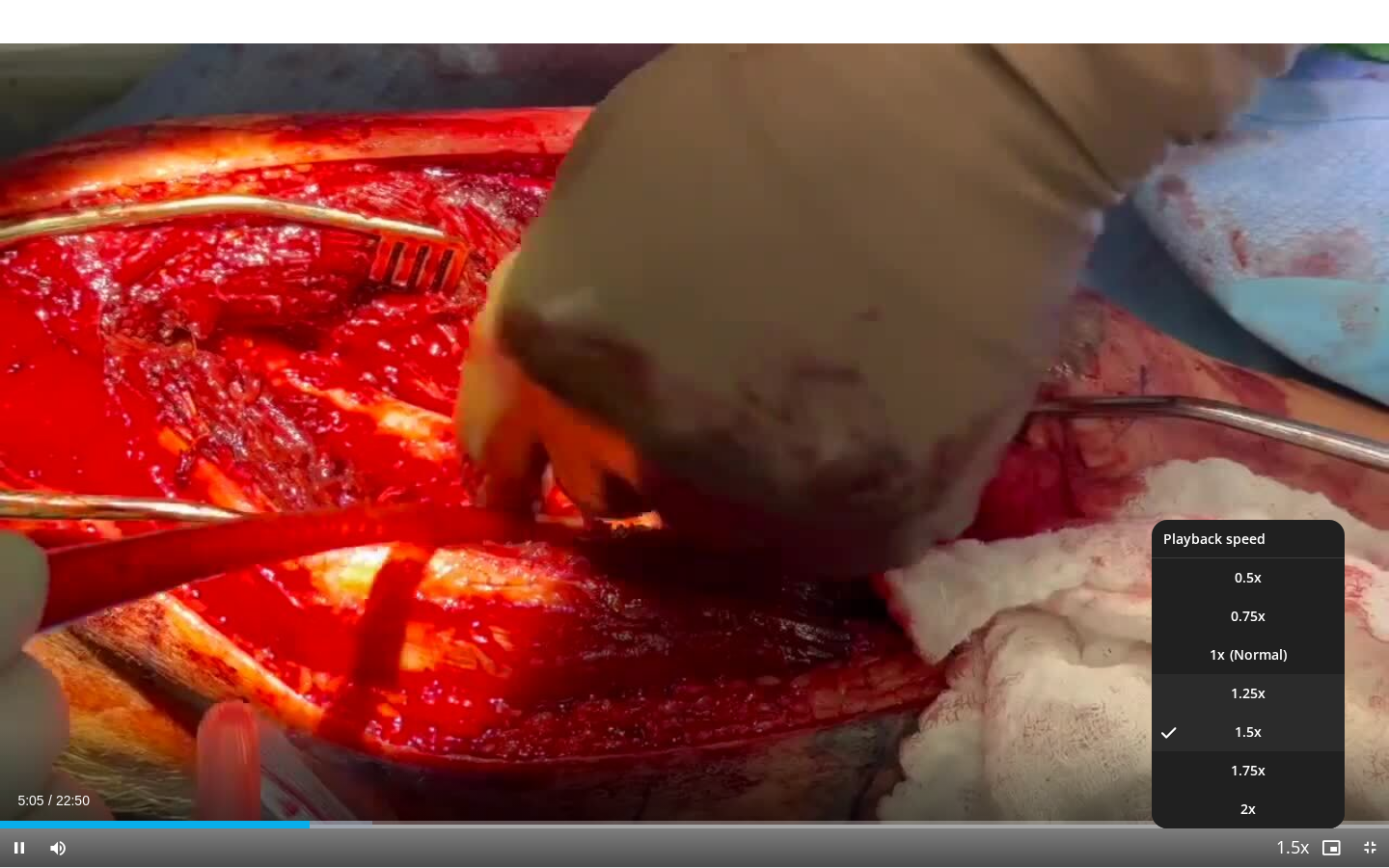 click on "1.25x" at bounding box center [1248, 693] 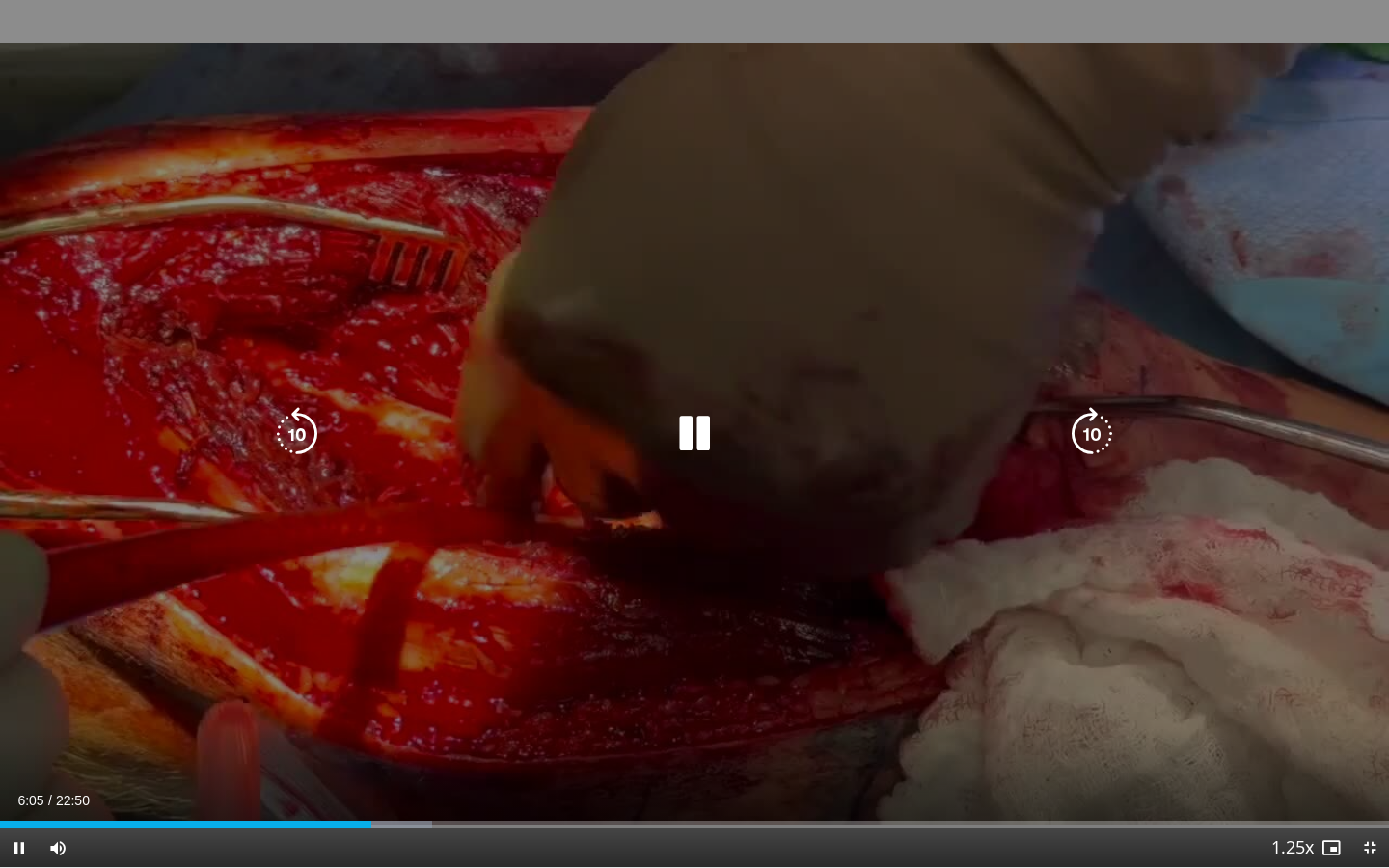click at bounding box center [694, 434] 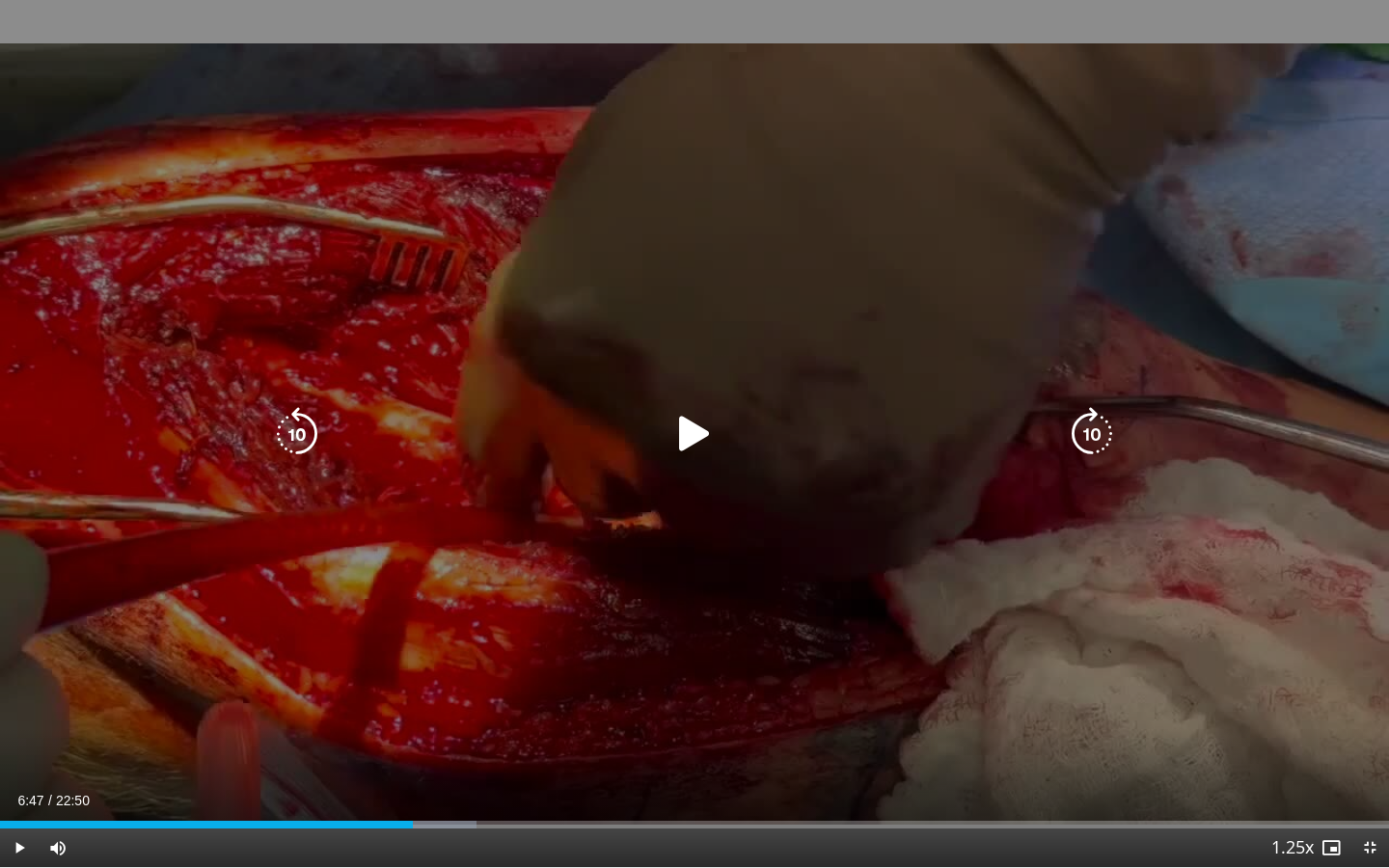 click on "10 seconds
Tap to unmute" at bounding box center (694, 433) 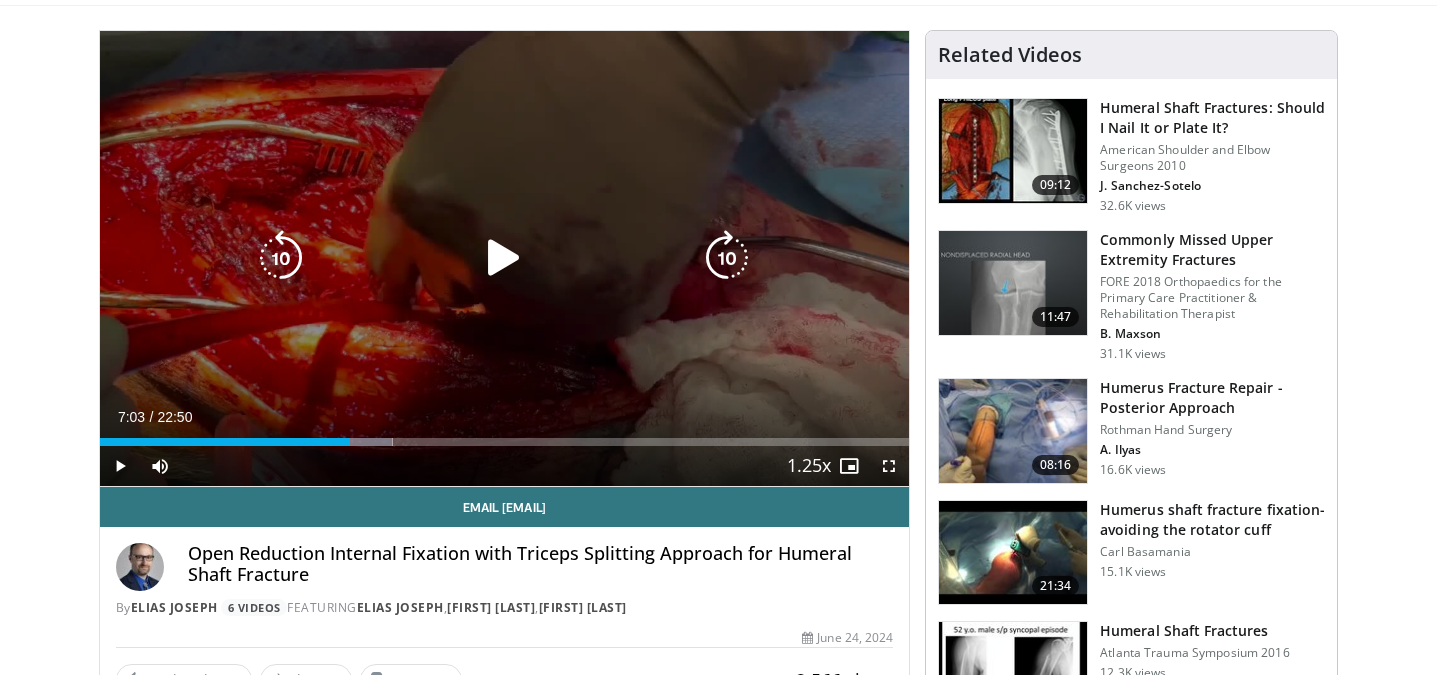 click at bounding box center (504, 258) 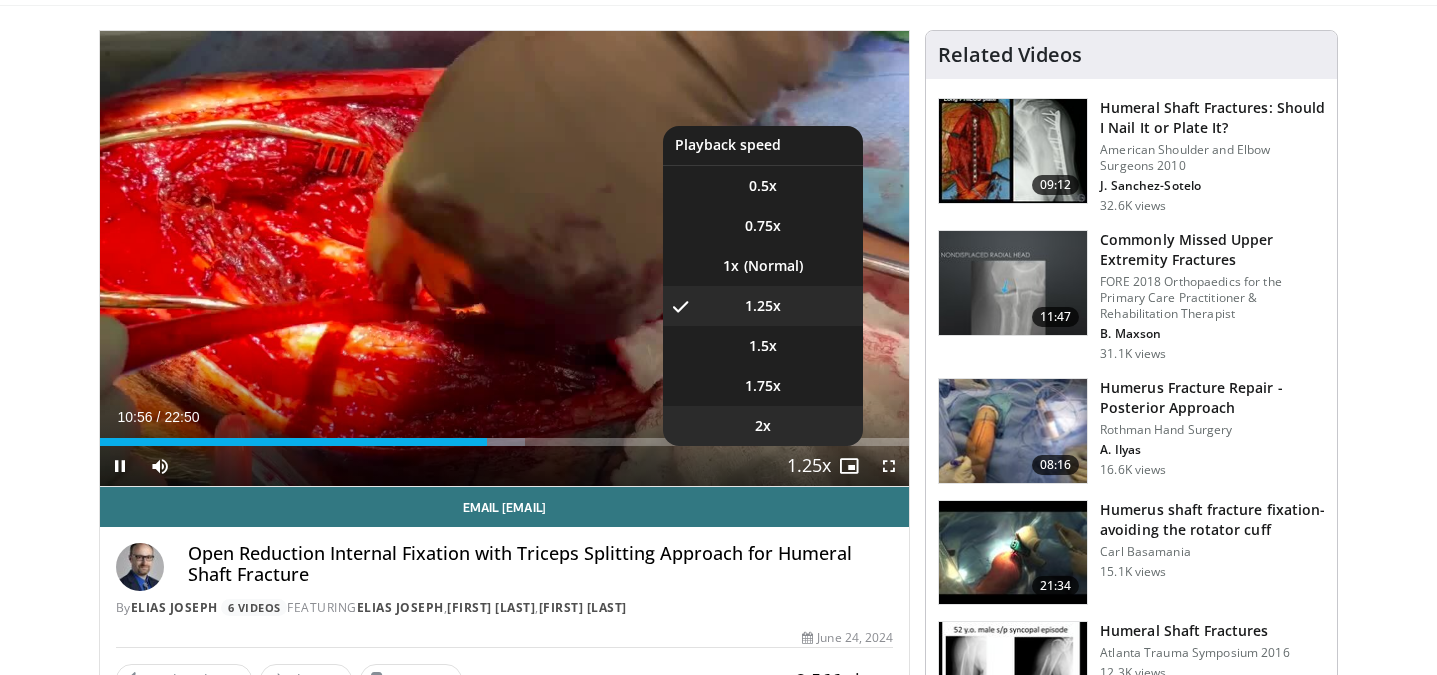 click on "2x" at bounding box center [763, 426] 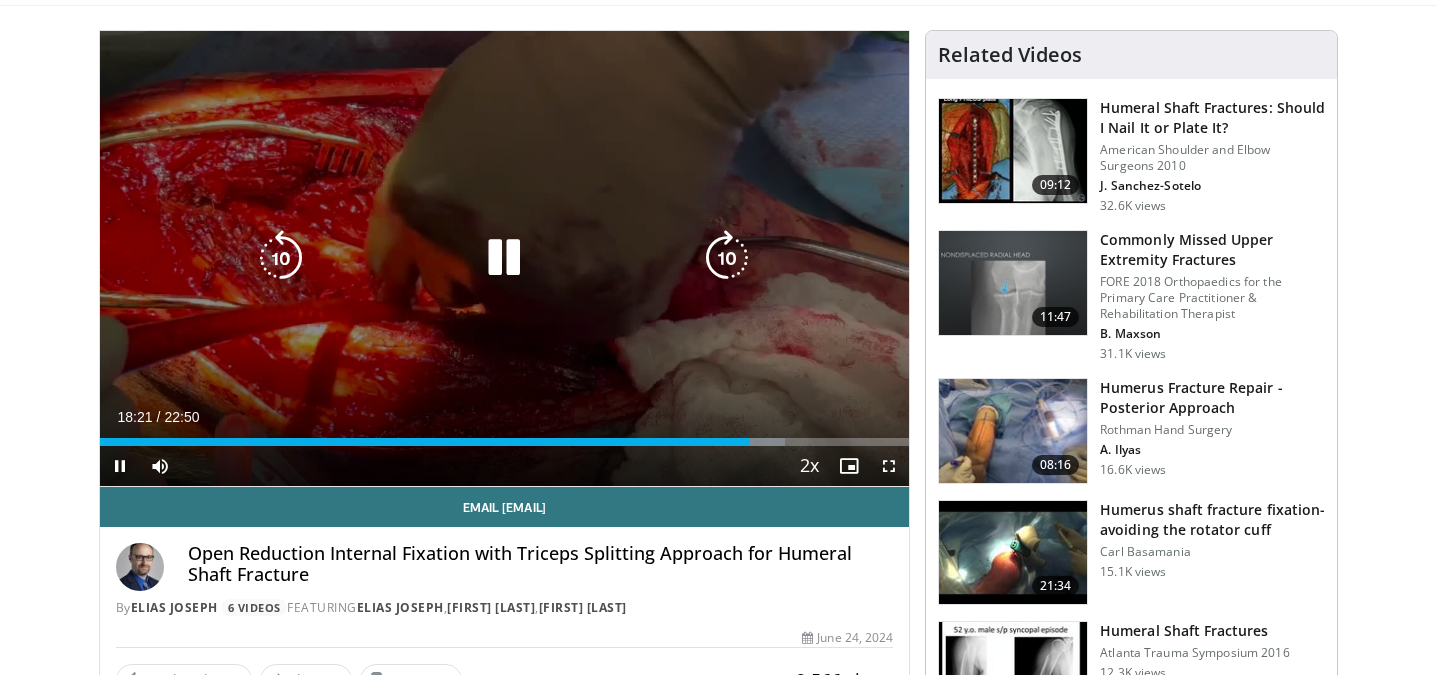 click at bounding box center (727, 258) 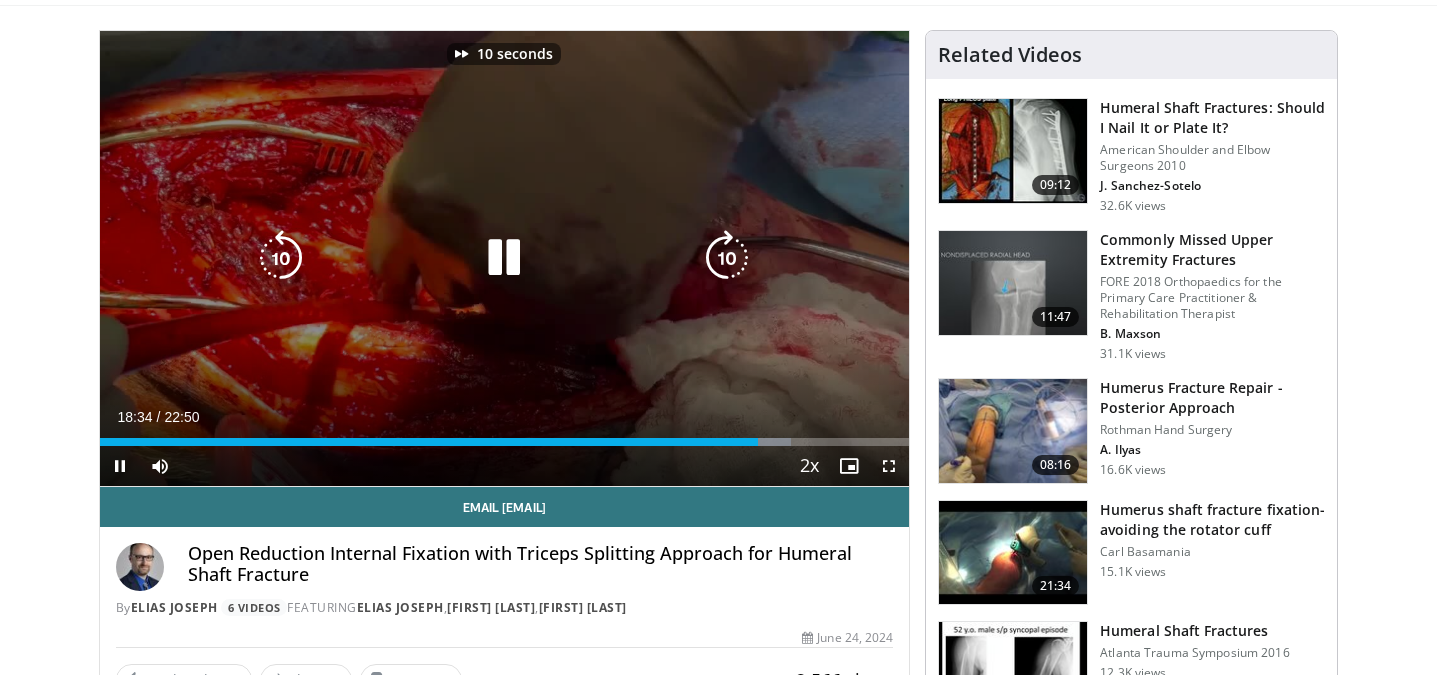 click at bounding box center [727, 258] 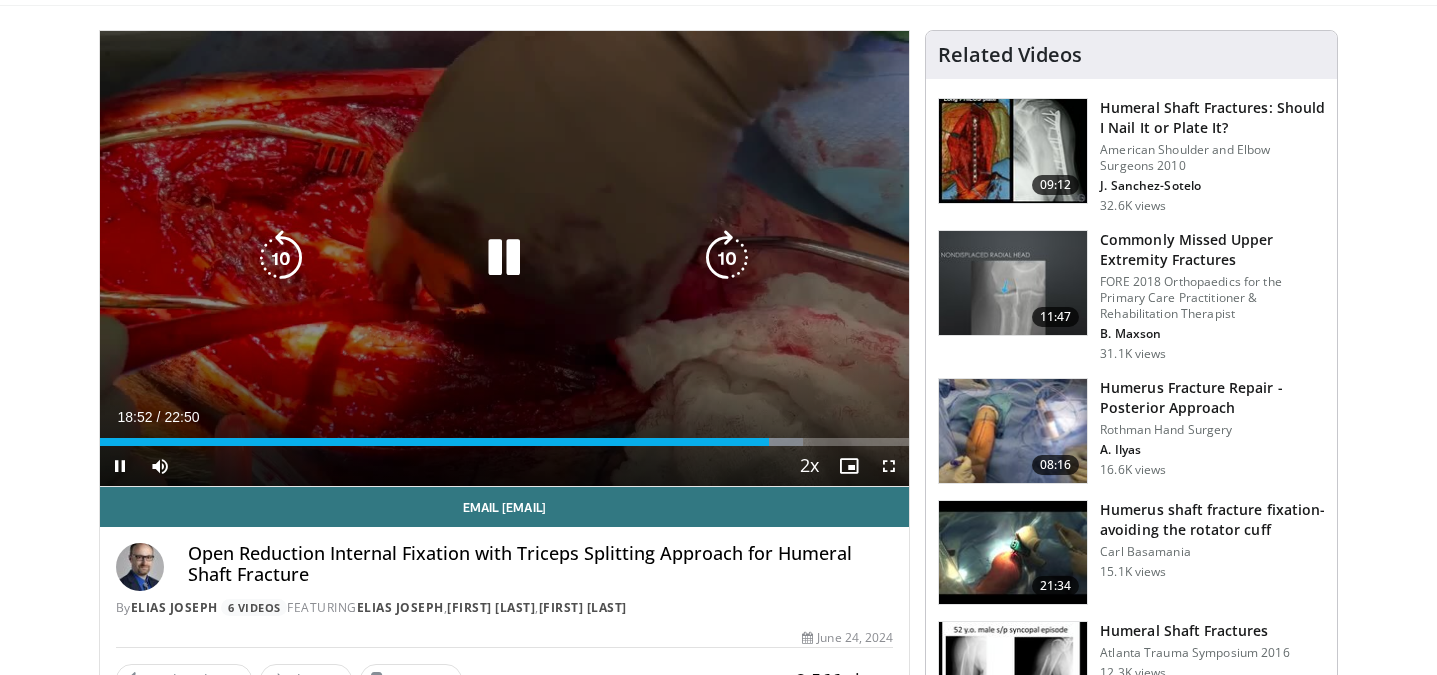 click at bounding box center (727, 258) 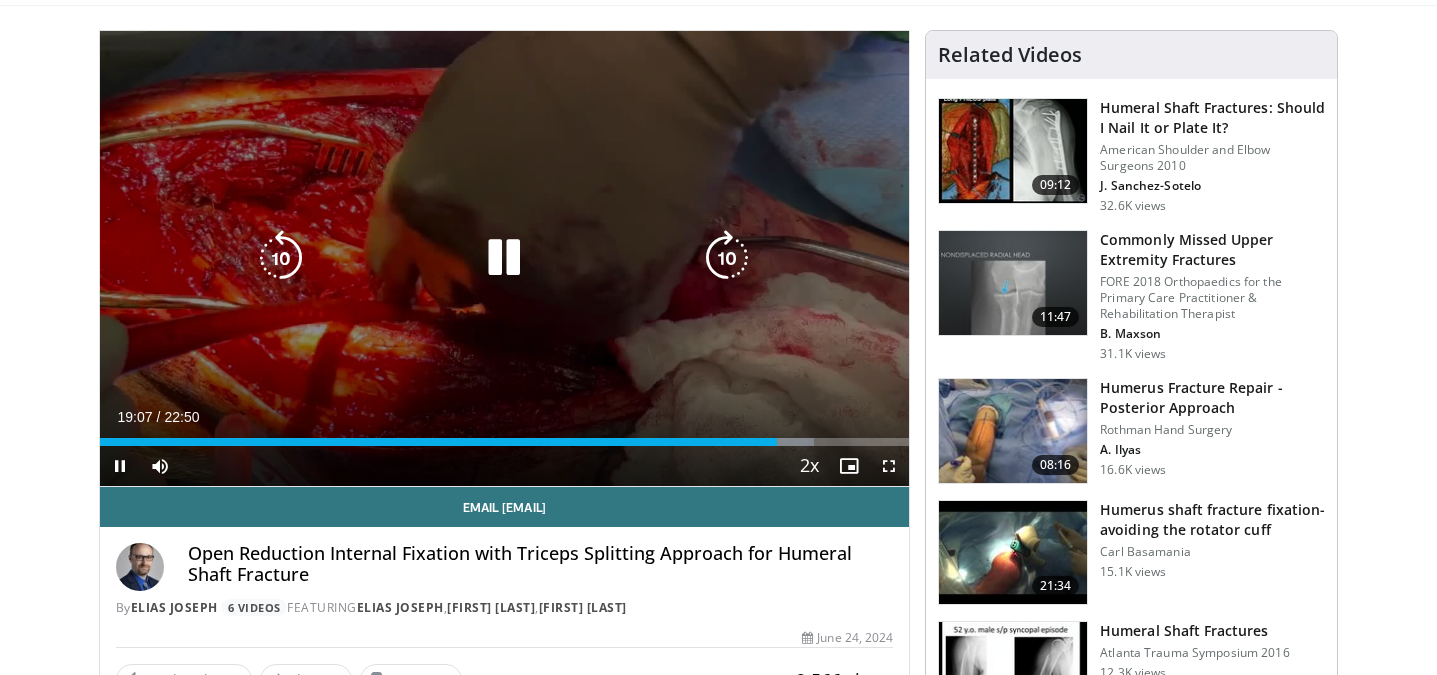 click at bounding box center [727, 258] 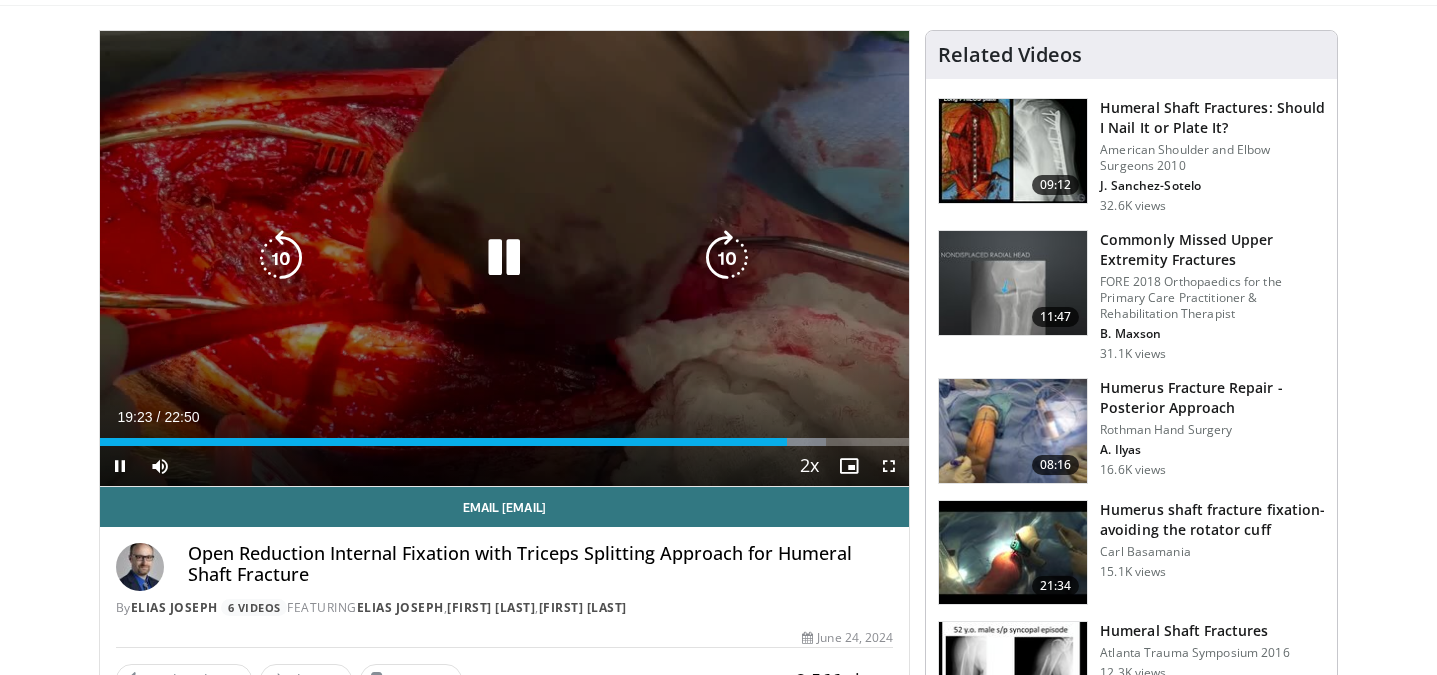click at bounding box center [727, 258] 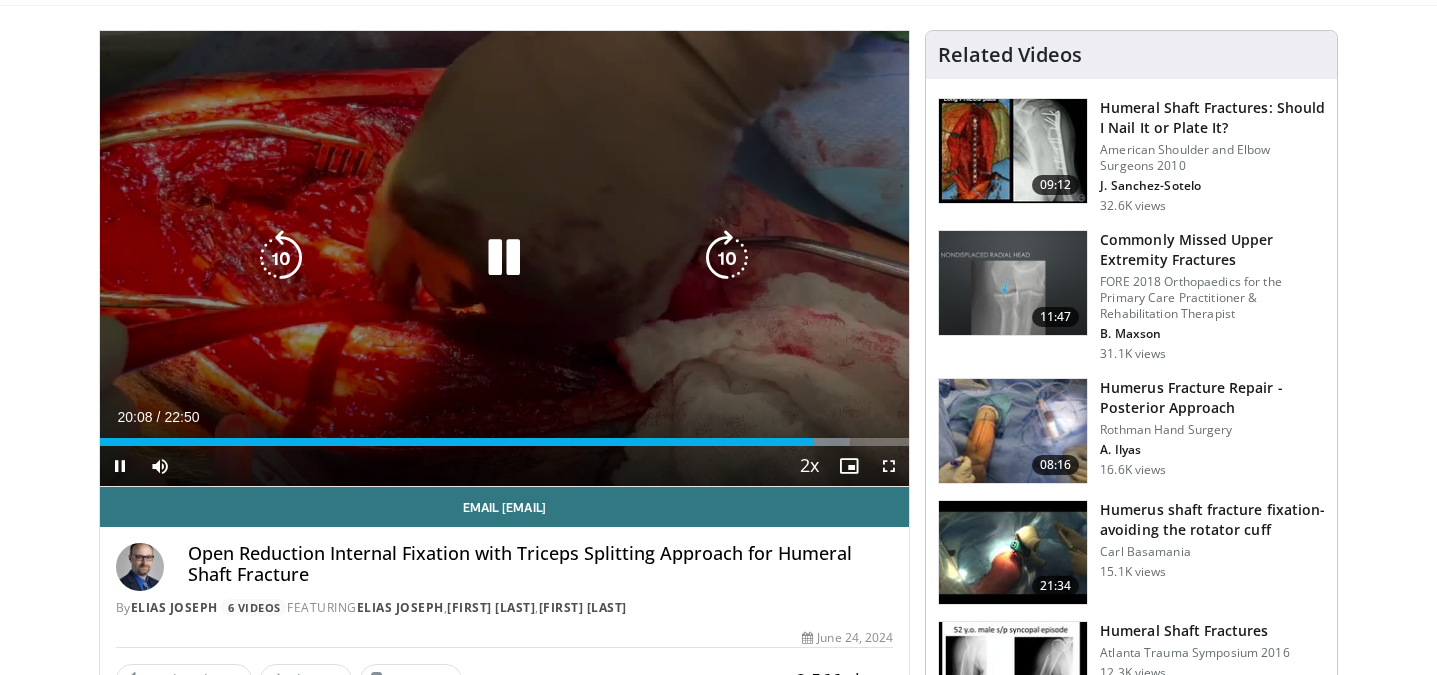 click at bounding box center (727, 258) 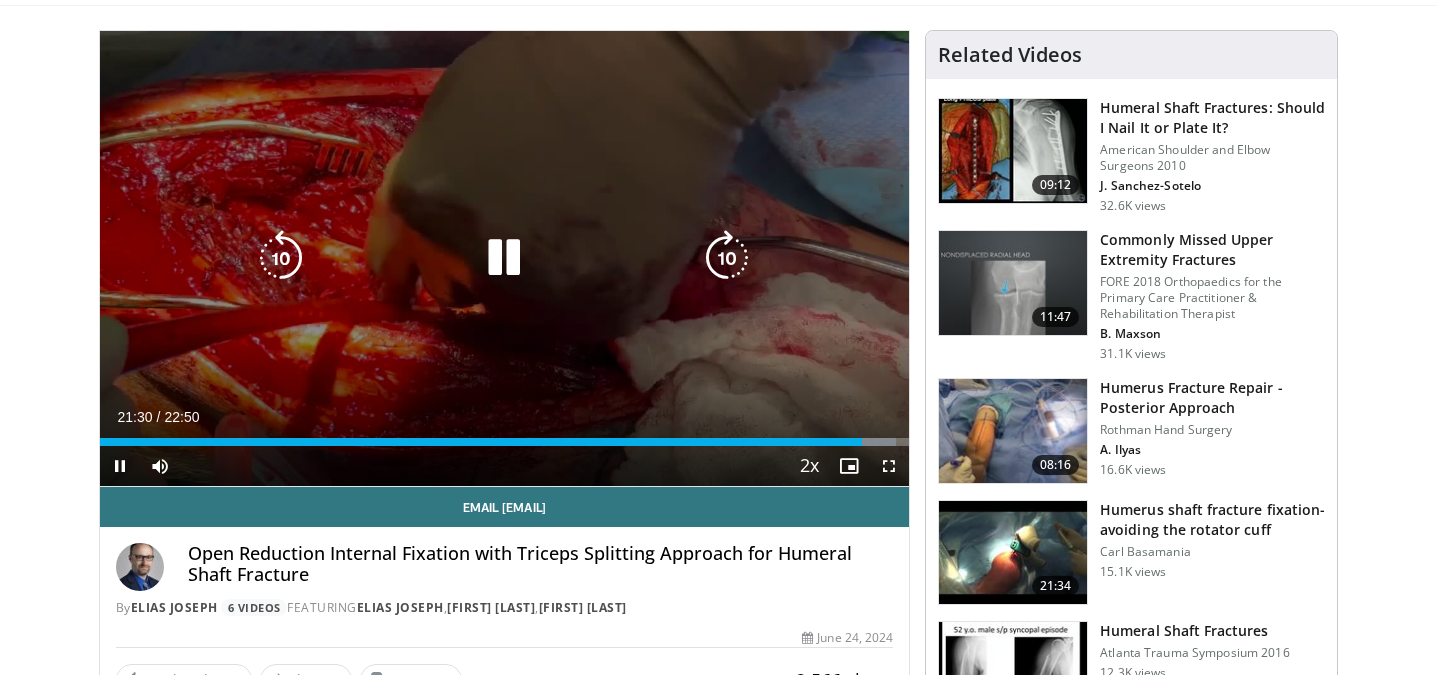 click at bounding box center (504, 258) 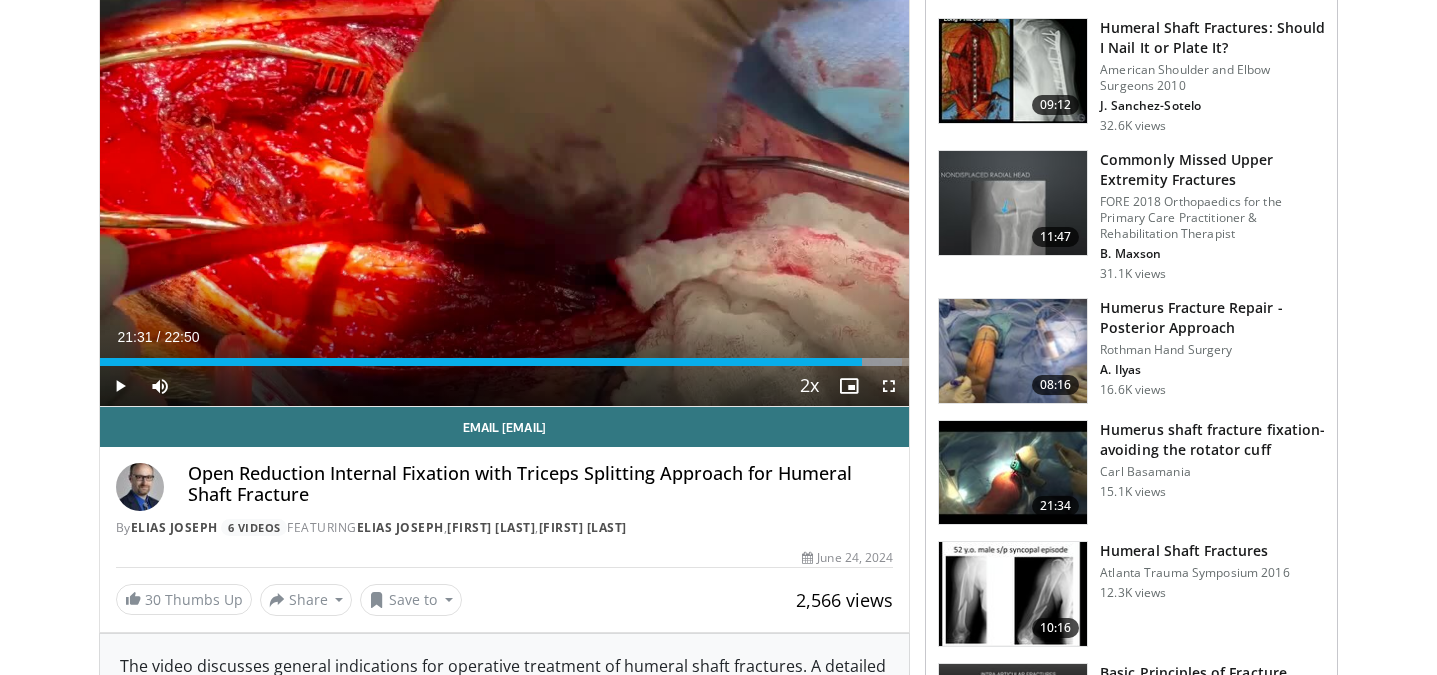 scroll, scrollTop: 235, scrollLeft: 0, axis: vertical 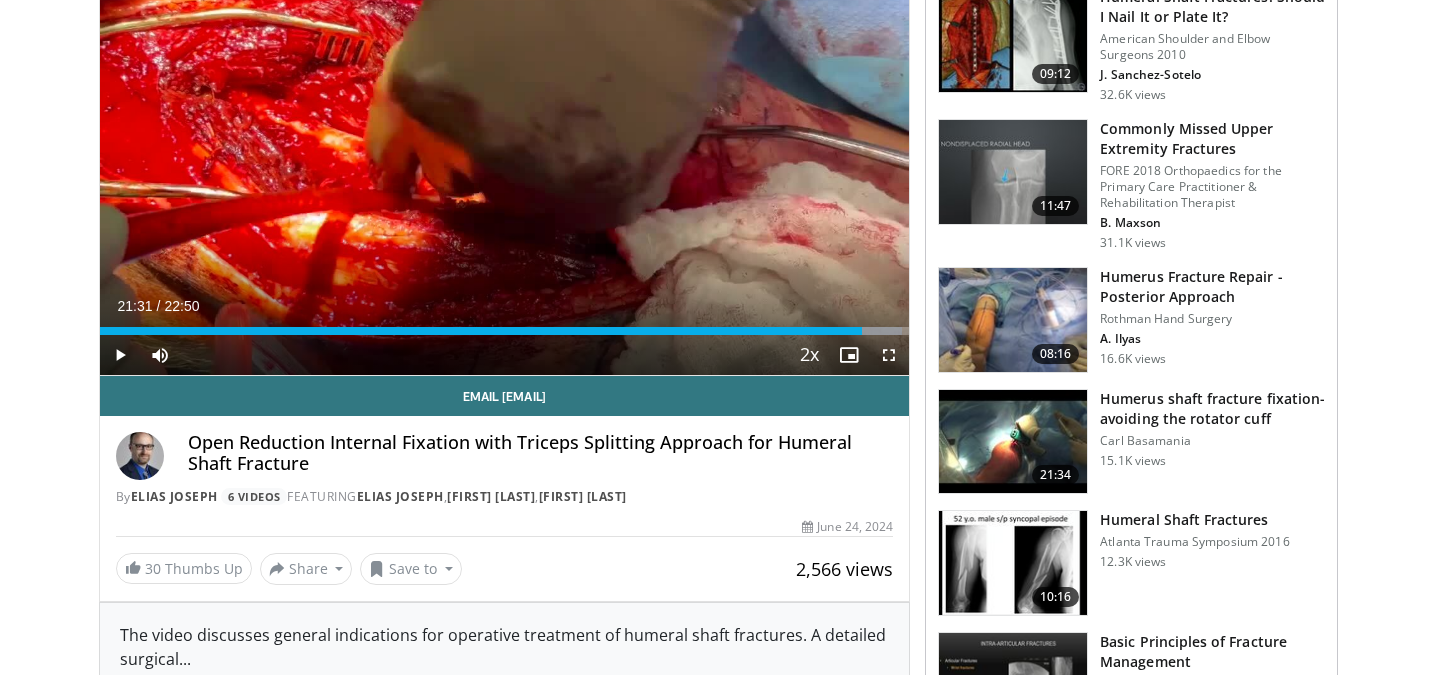 click on "Humerus Fracture Repair - Posterior Approach" at bounding box center (1212, 287) 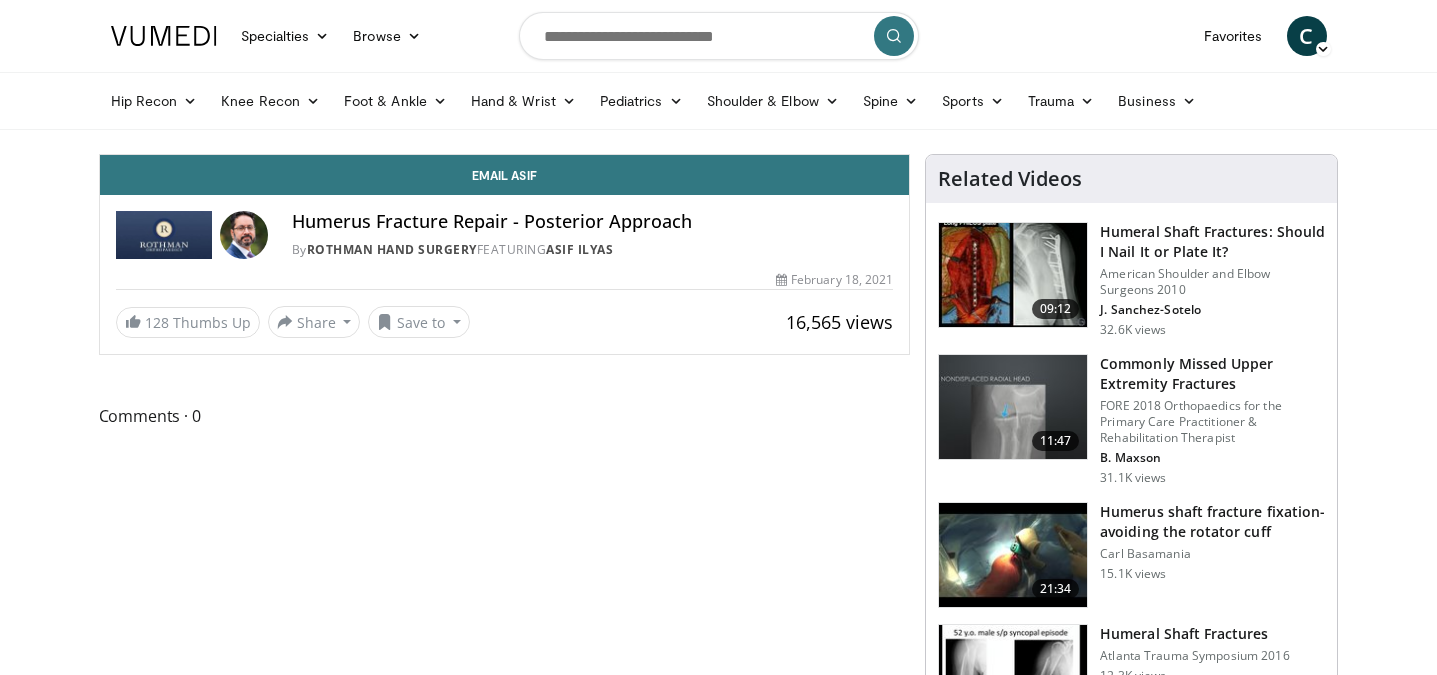 scroll, scrollTop: 0, scrollLeft: 0, axis: both 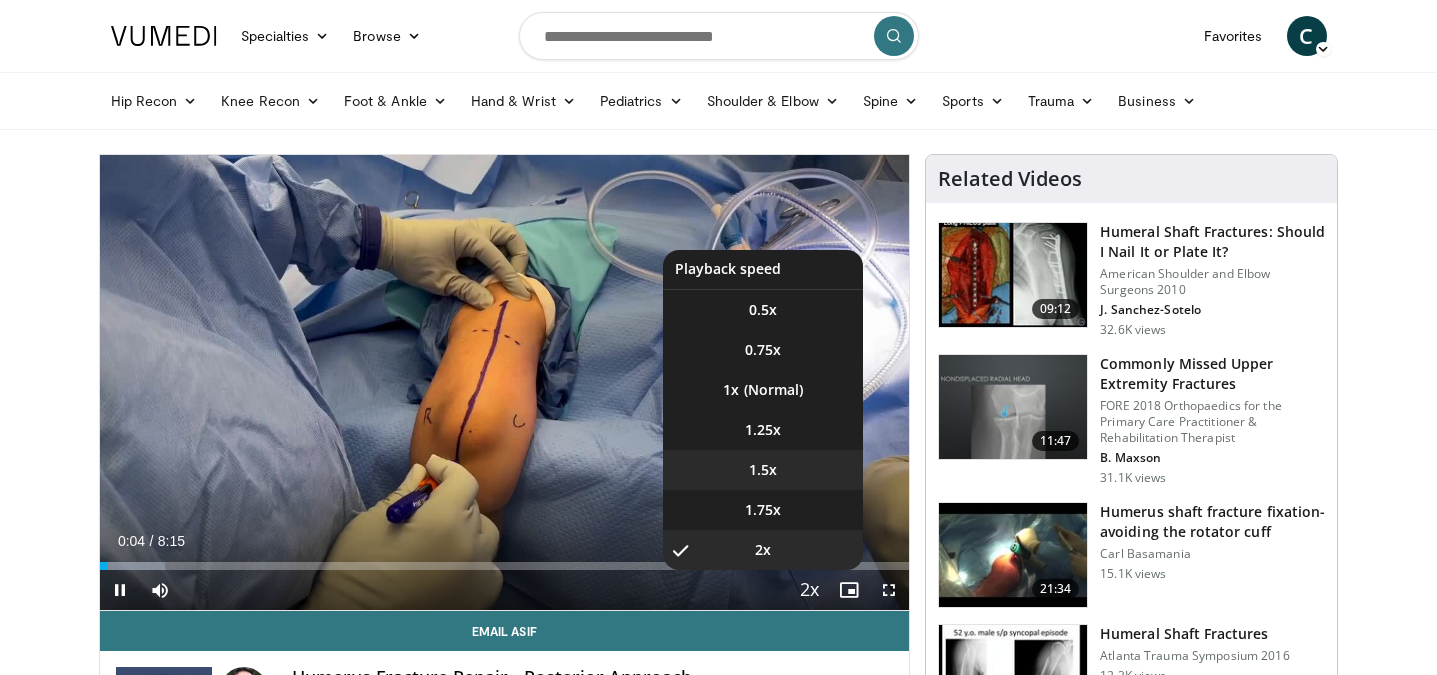 click on "1.5x" at bounding box center [763, 470] 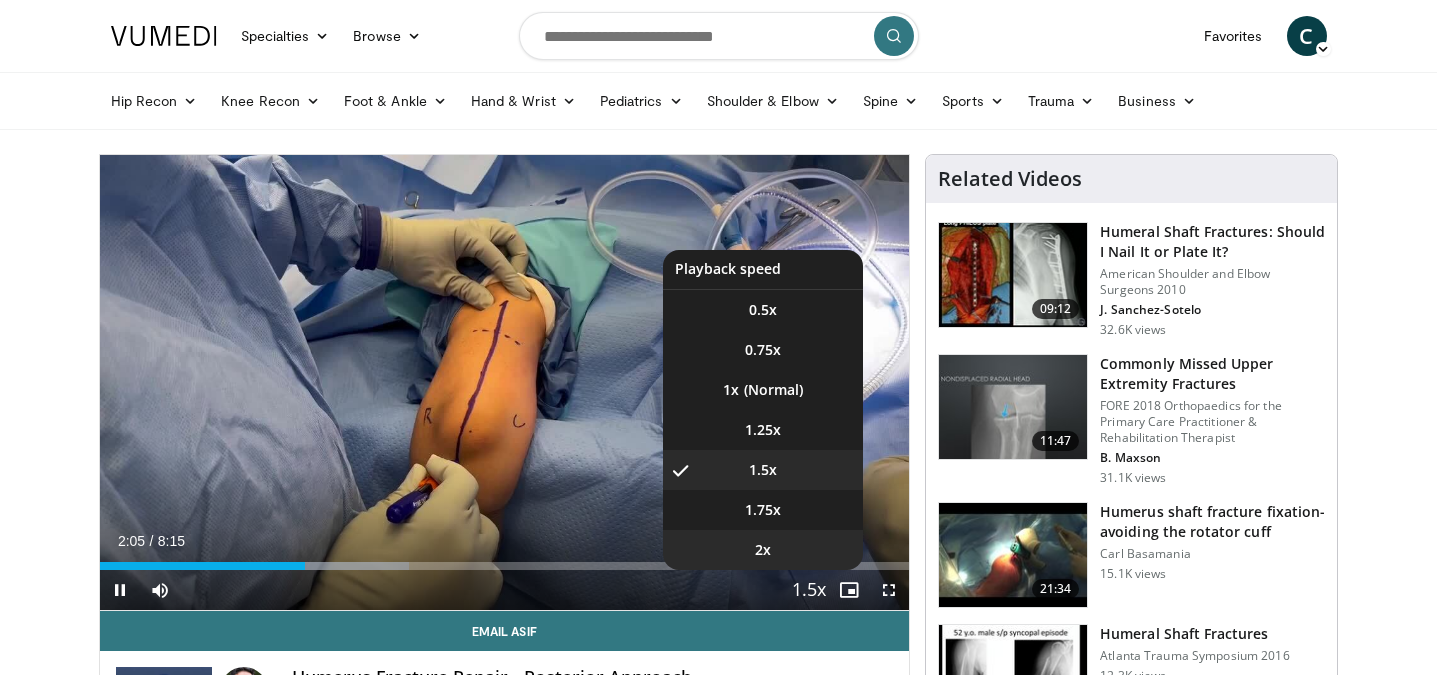 click on "2x" at bounding box center (763, 550) 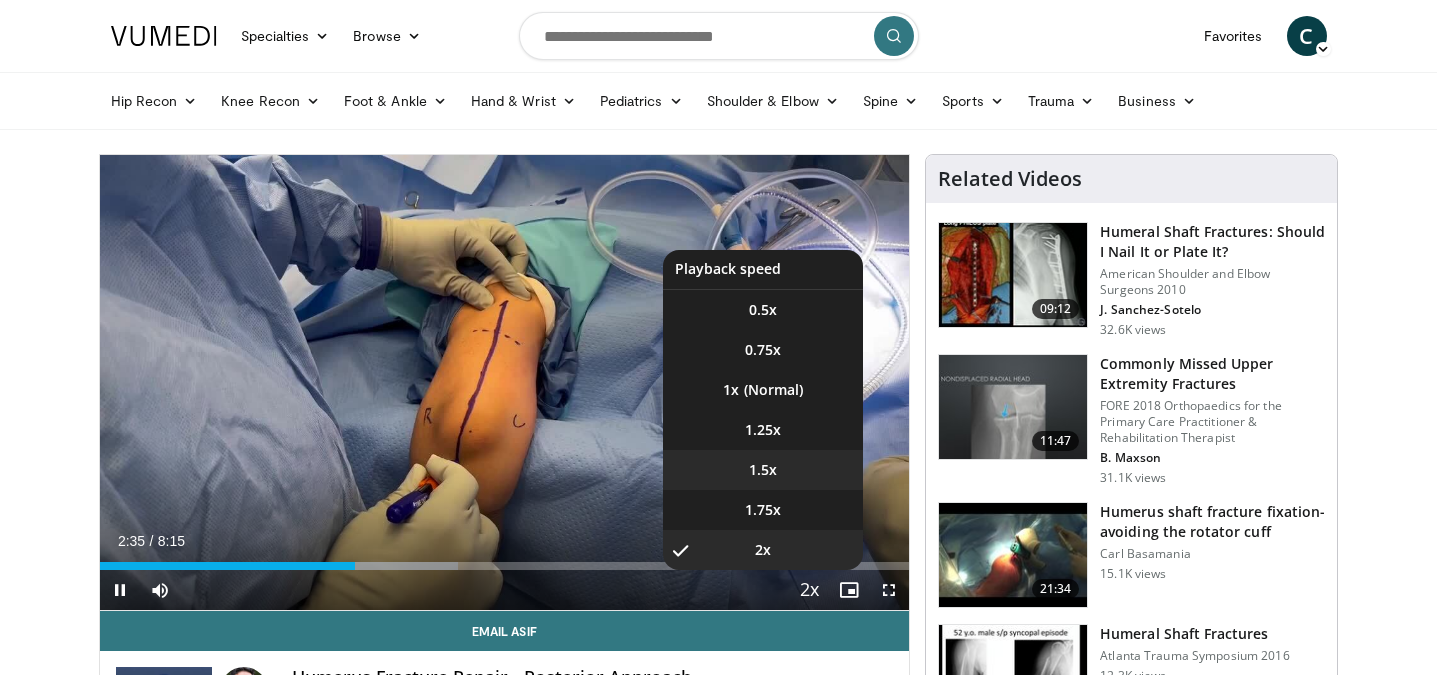 click on "1.5x" at bounding box center (763, 470) 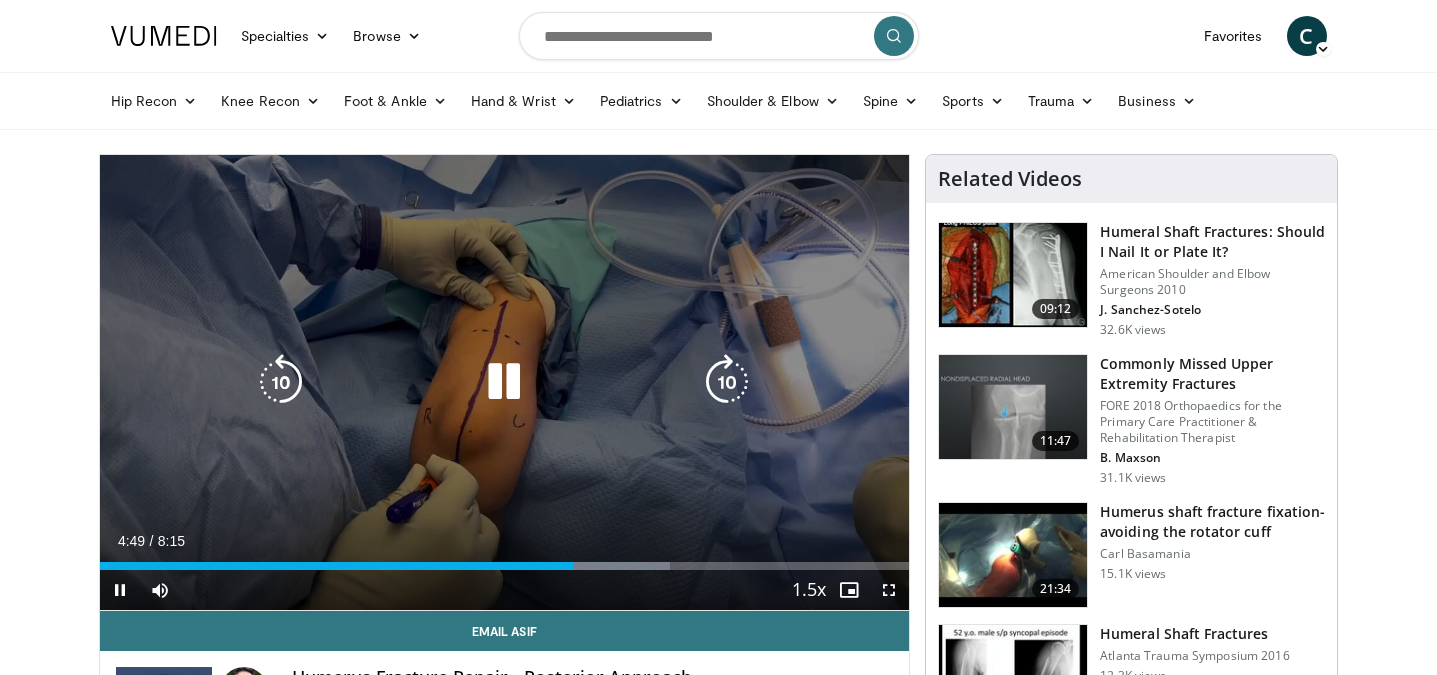 click at bounding box center [504, 382] 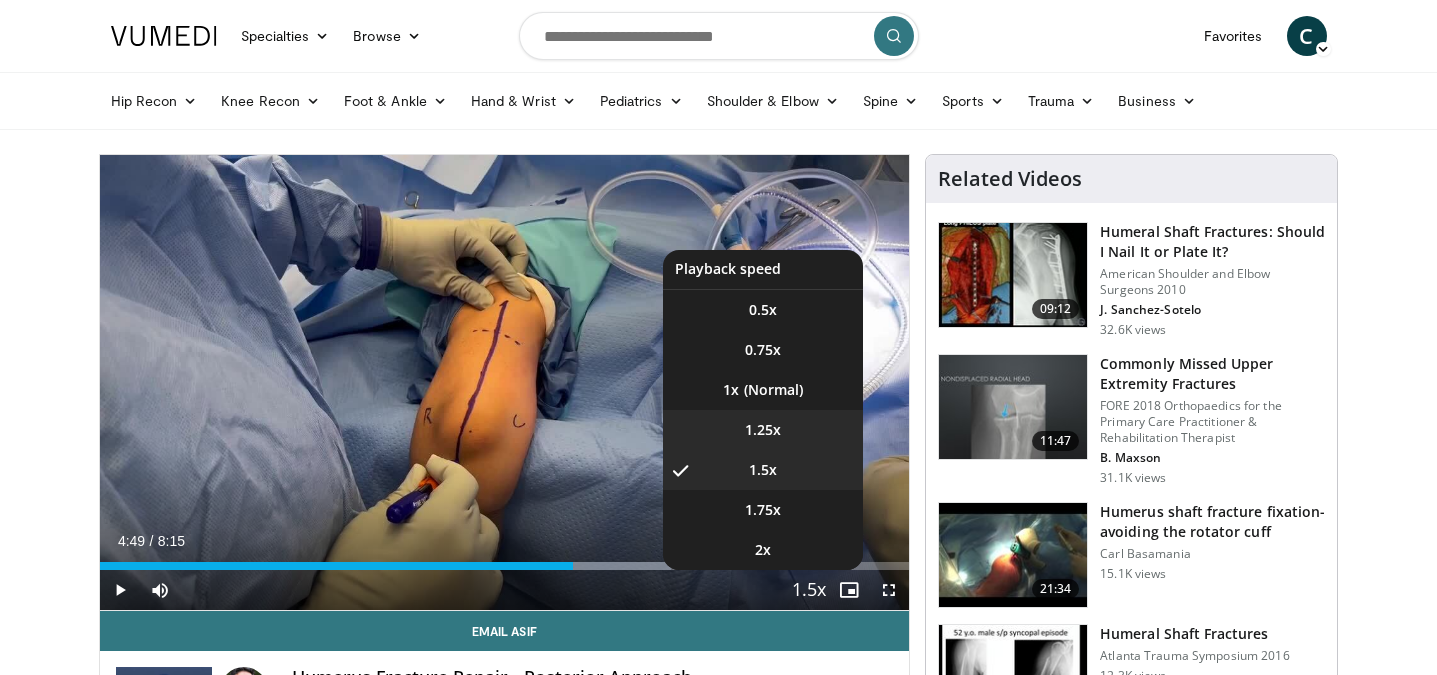 click on "1.25x" at bounding box center (763, 430) 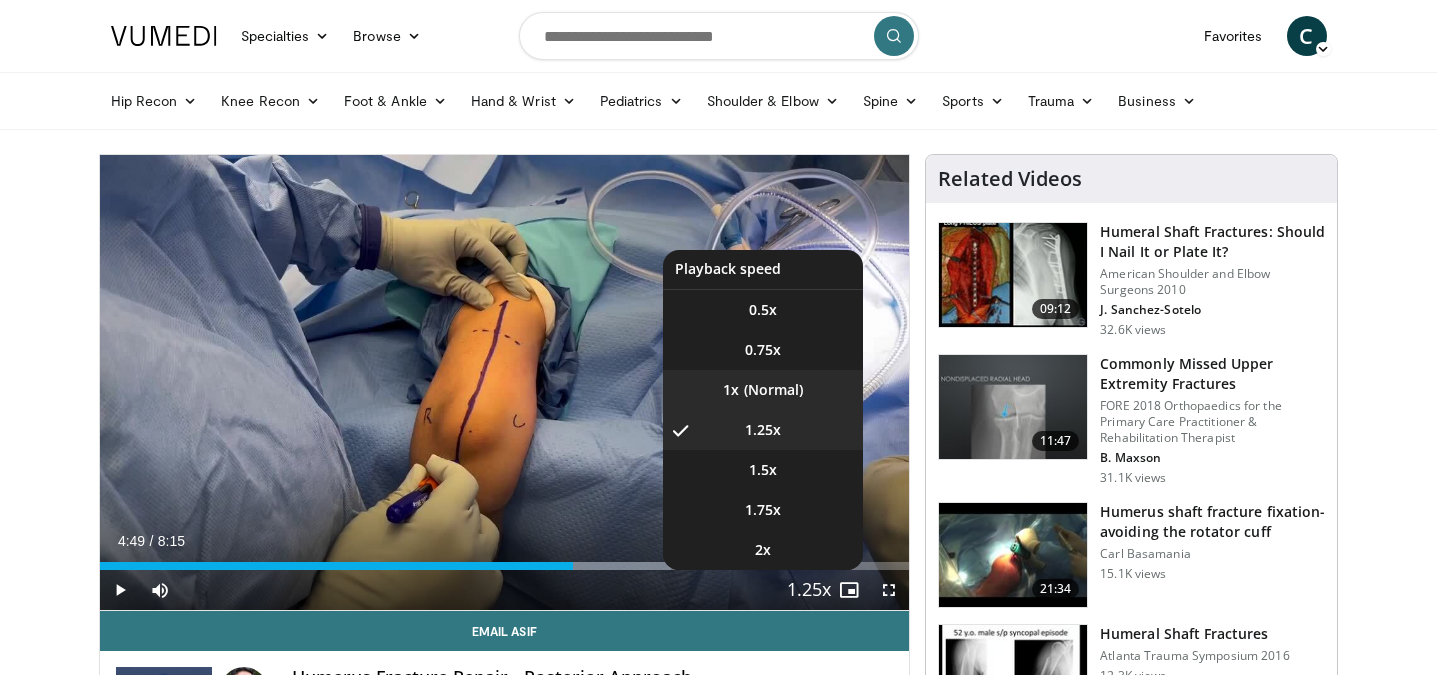 click on "1x" at bounding box center [763, 390] 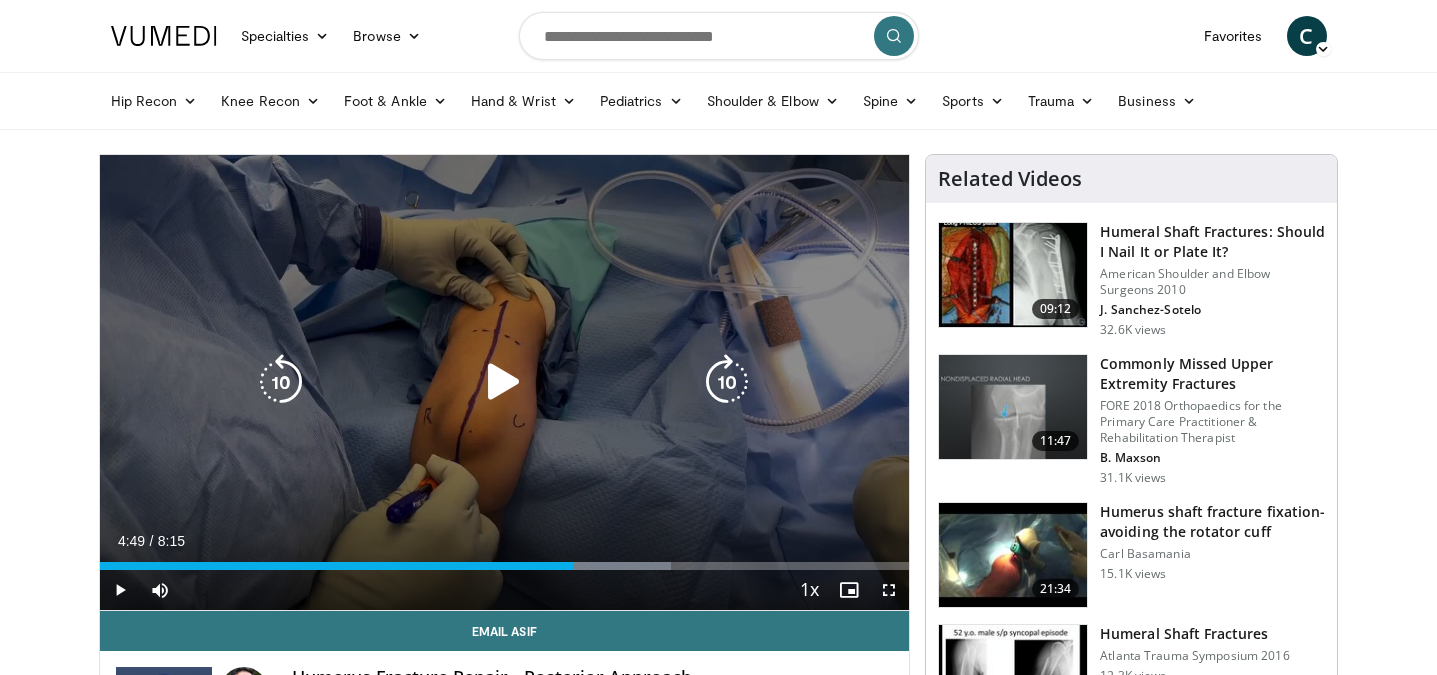 click at bounding box center [281, 382] 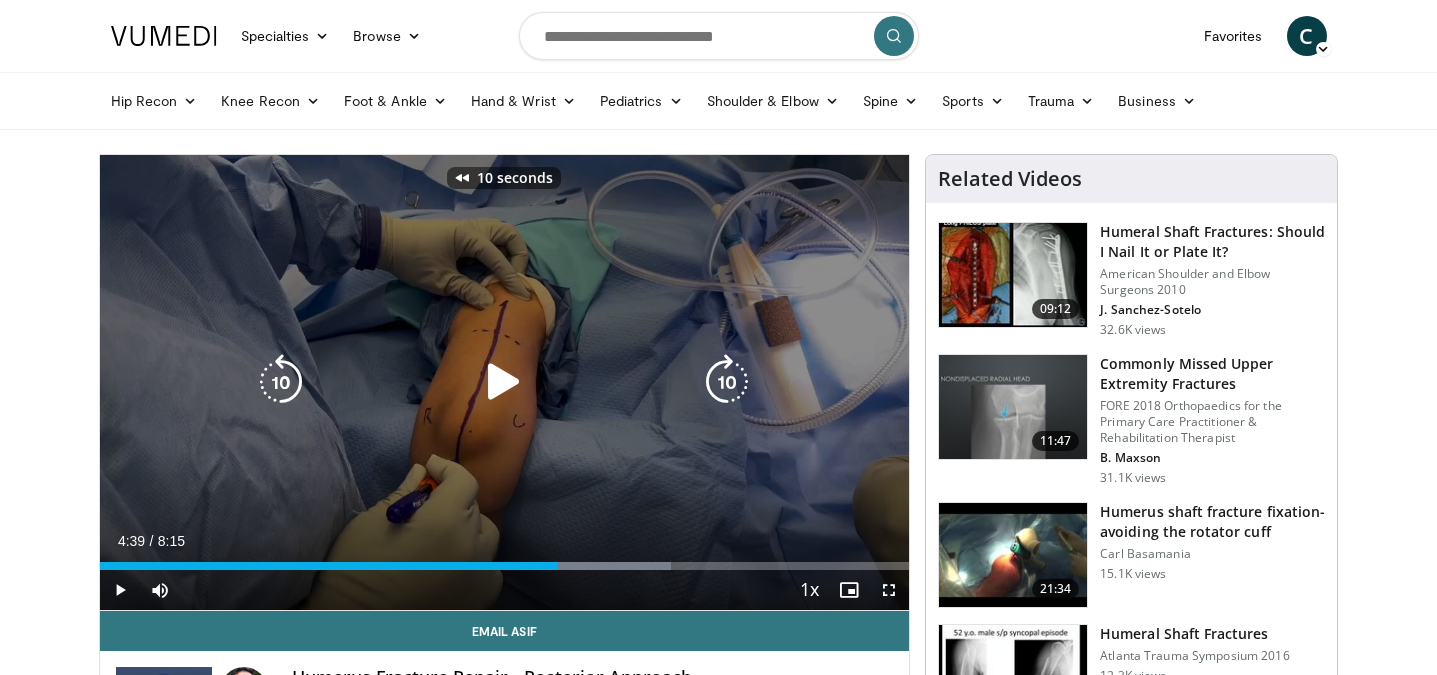 click at bounding box center (504, 382) 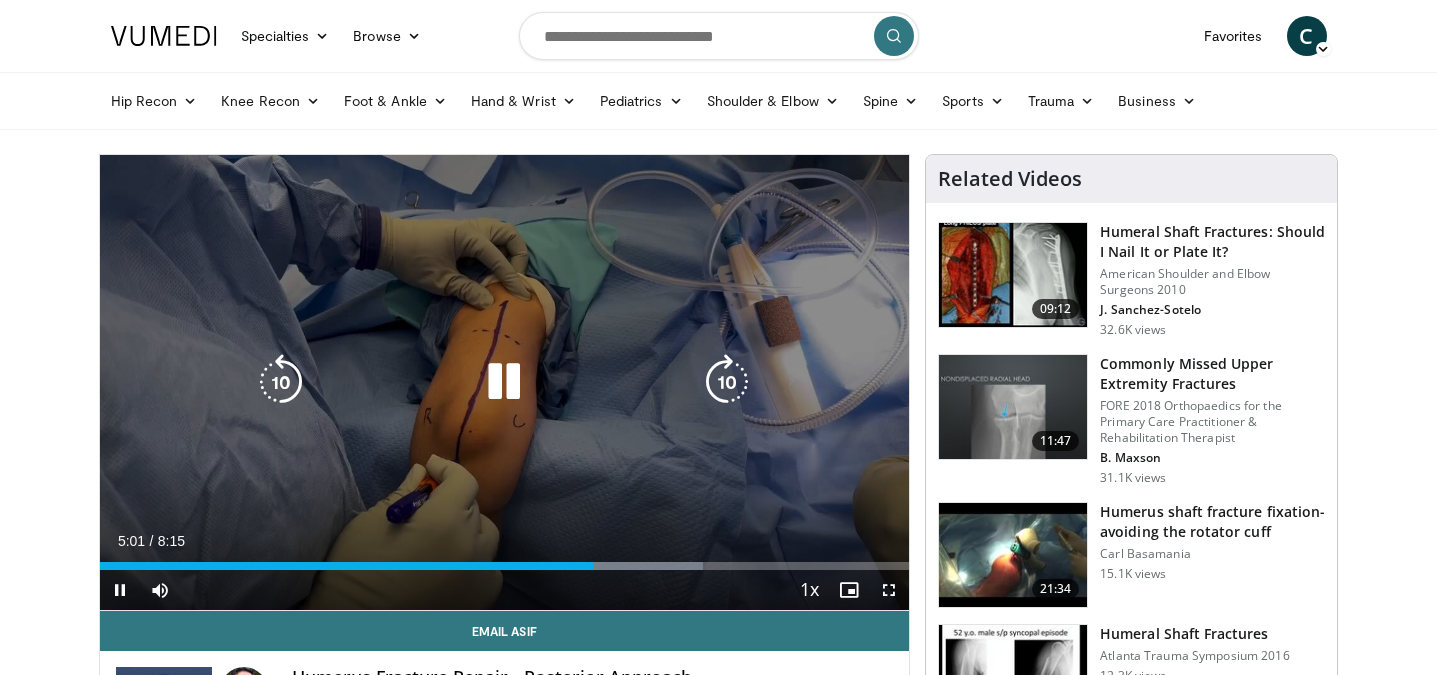 click at bounding box center [504, 382] 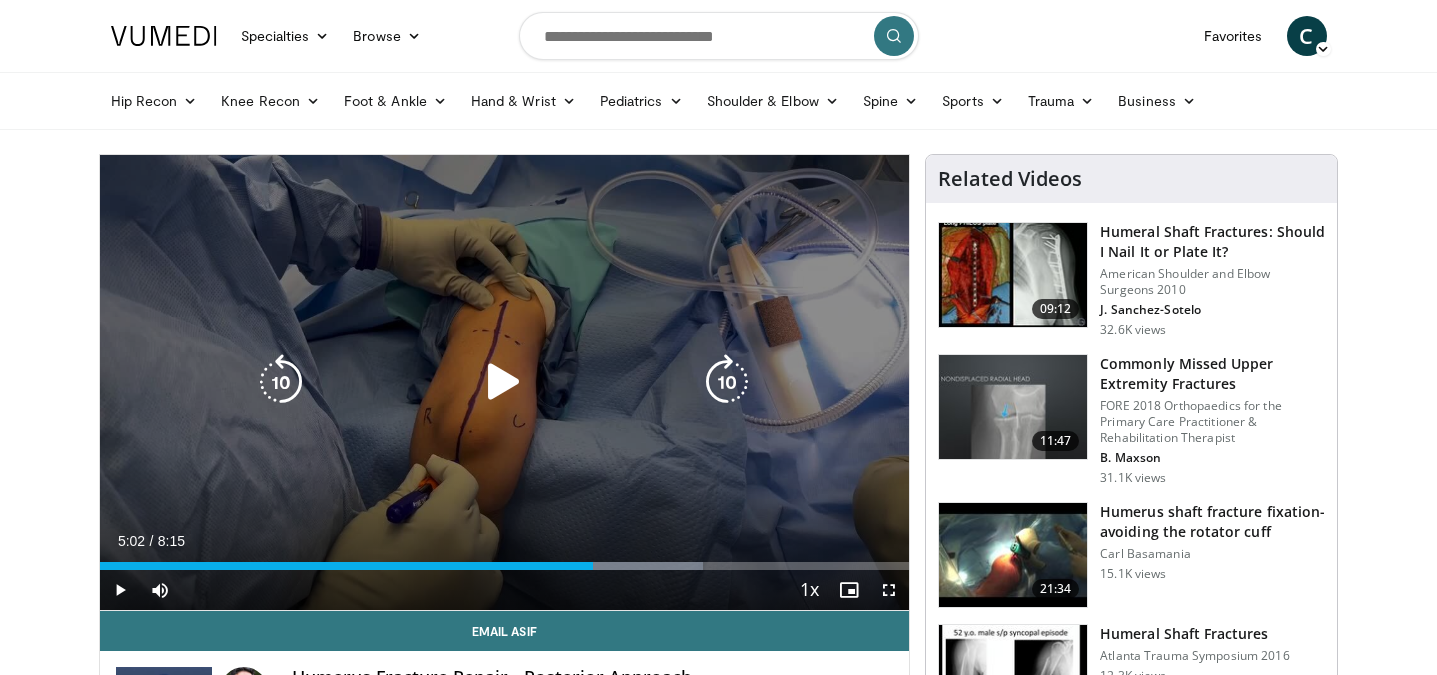 click at bounding box center (504, 382) 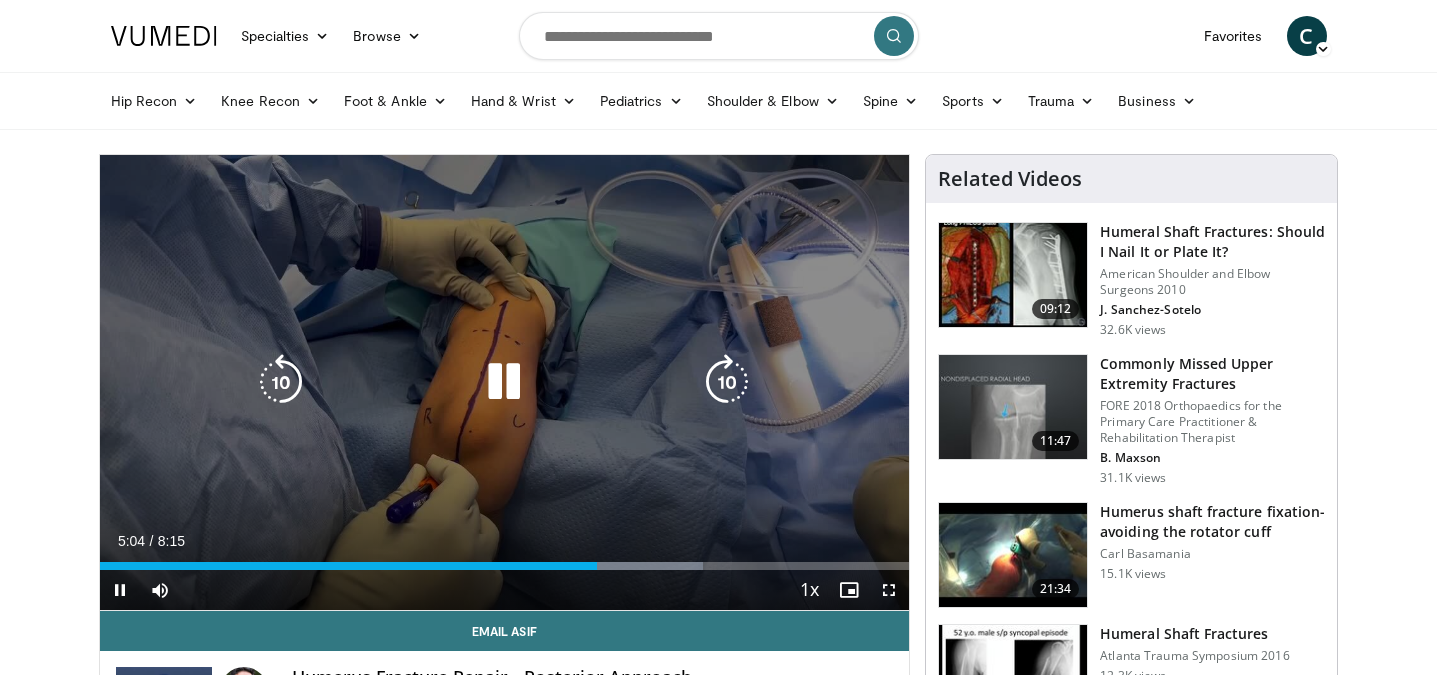 click at bounding box center (504, 382) 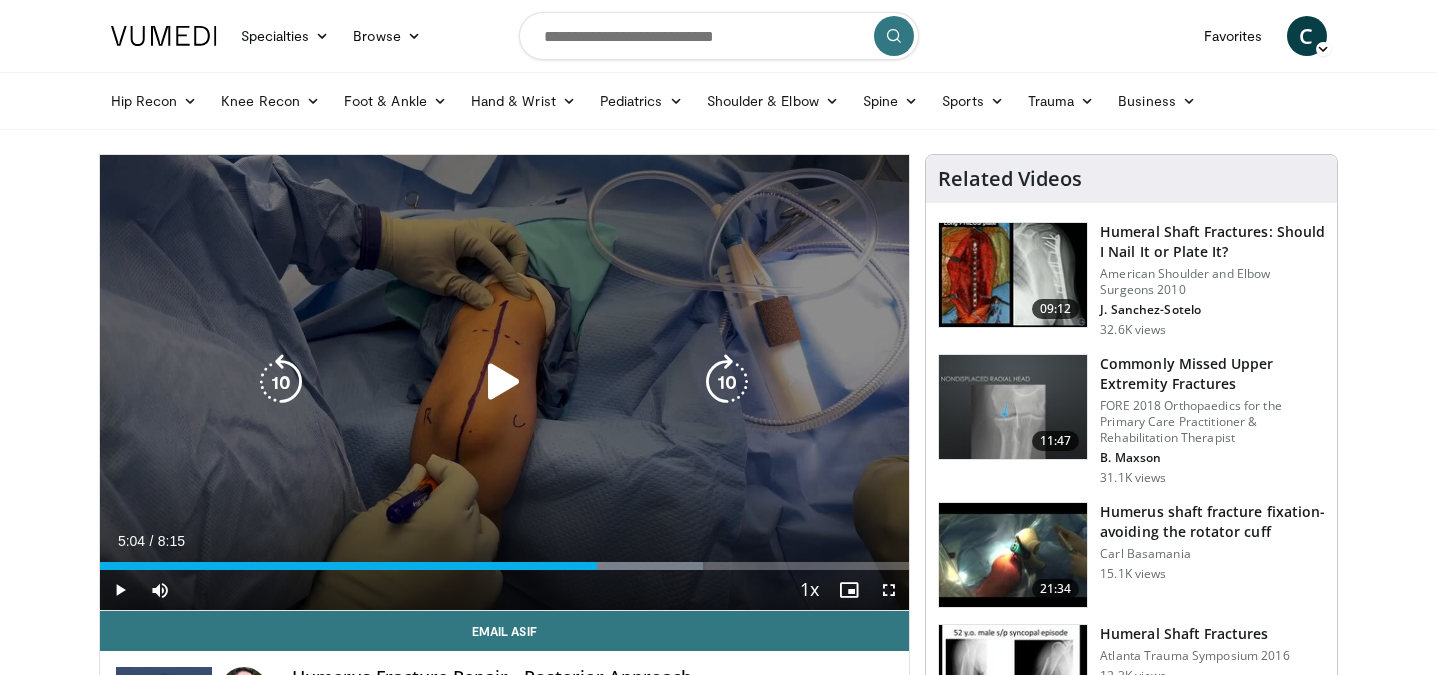 click at bounding box center (281, 382) 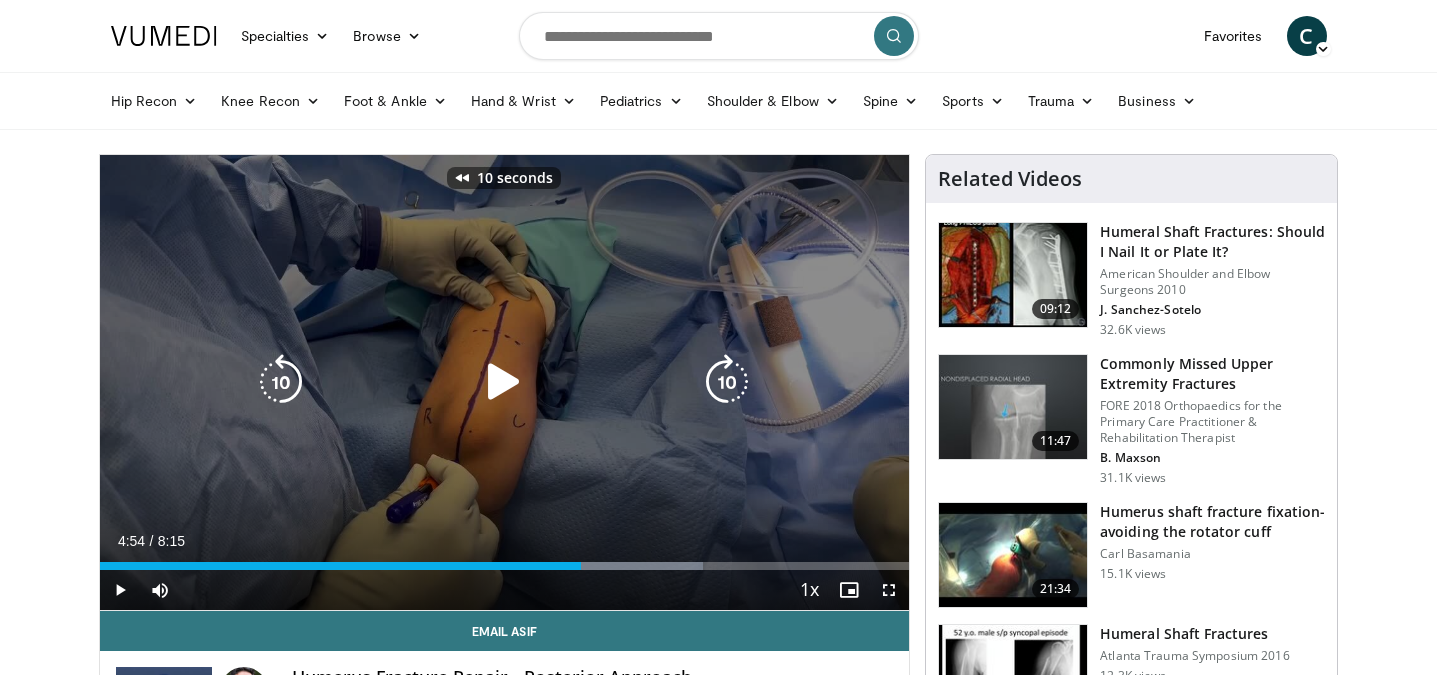 click at bounding box center [504, 382] 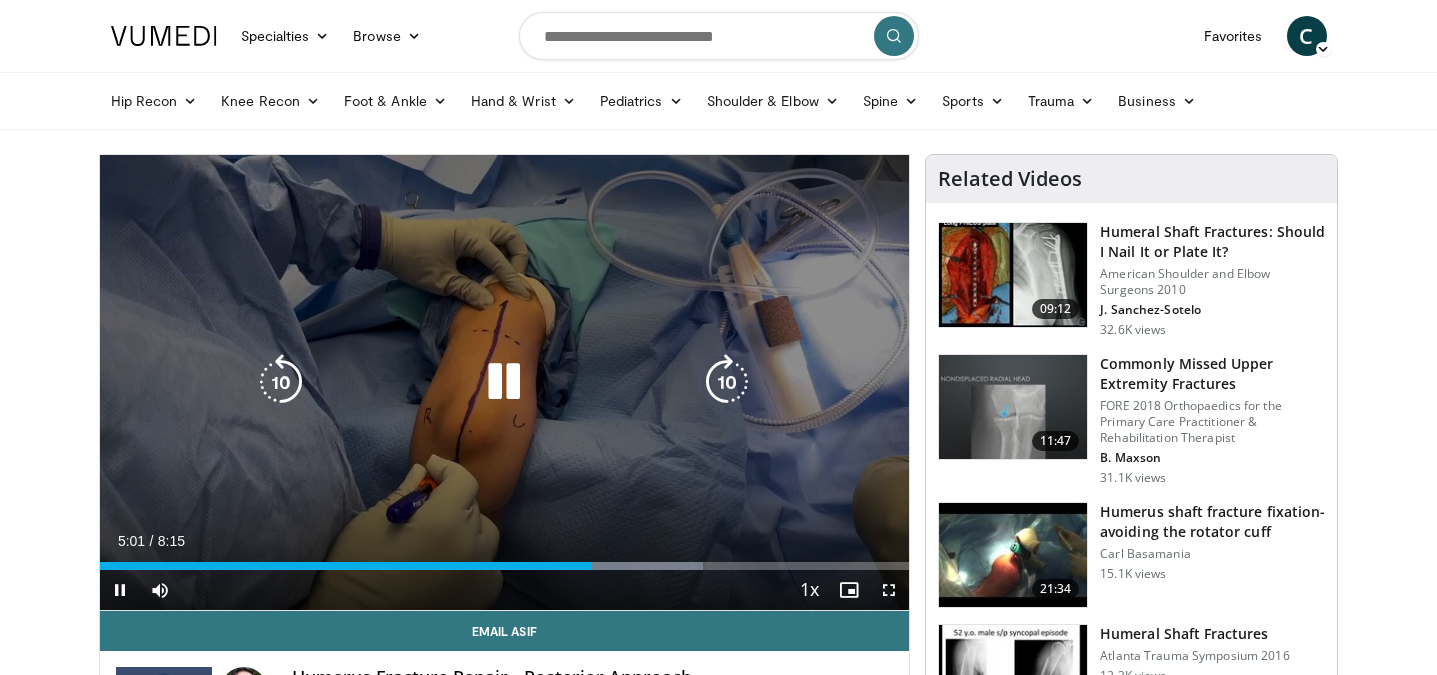 click at bounding box center [504, 382] 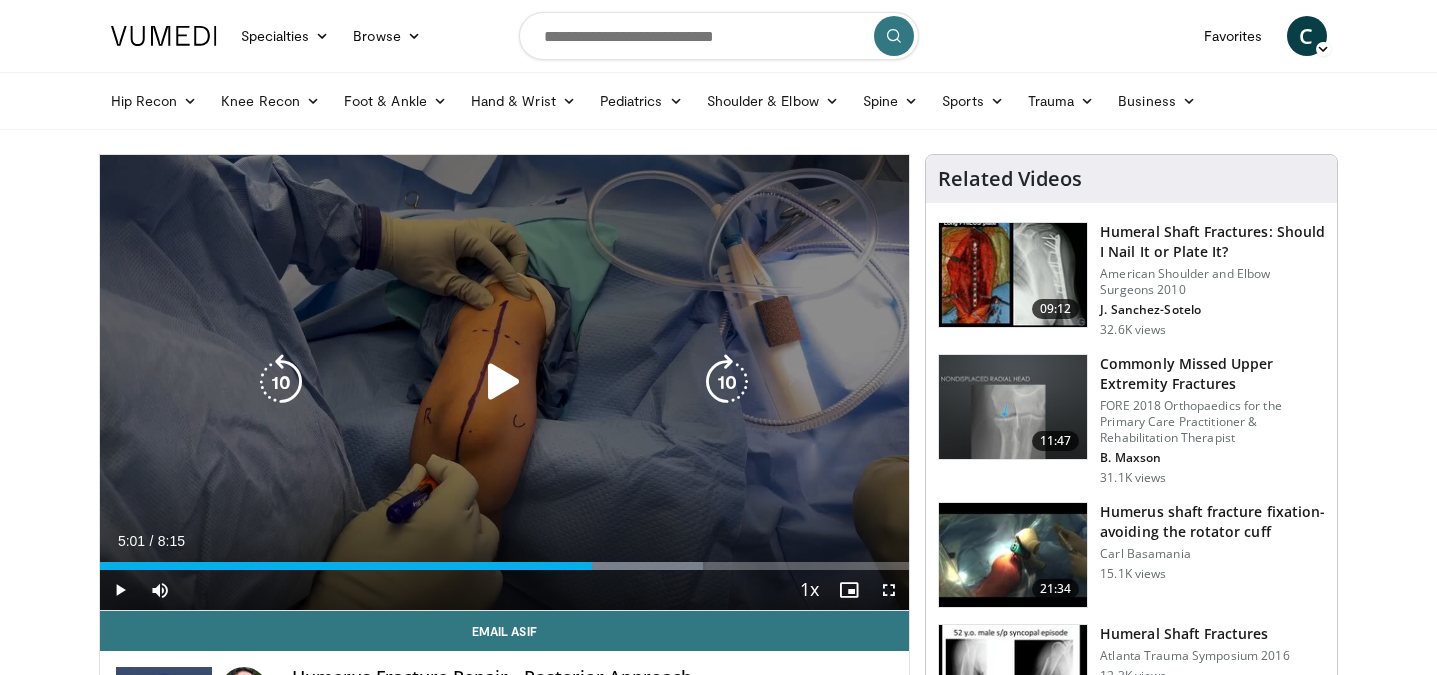 click at bounding box center [504, 382] 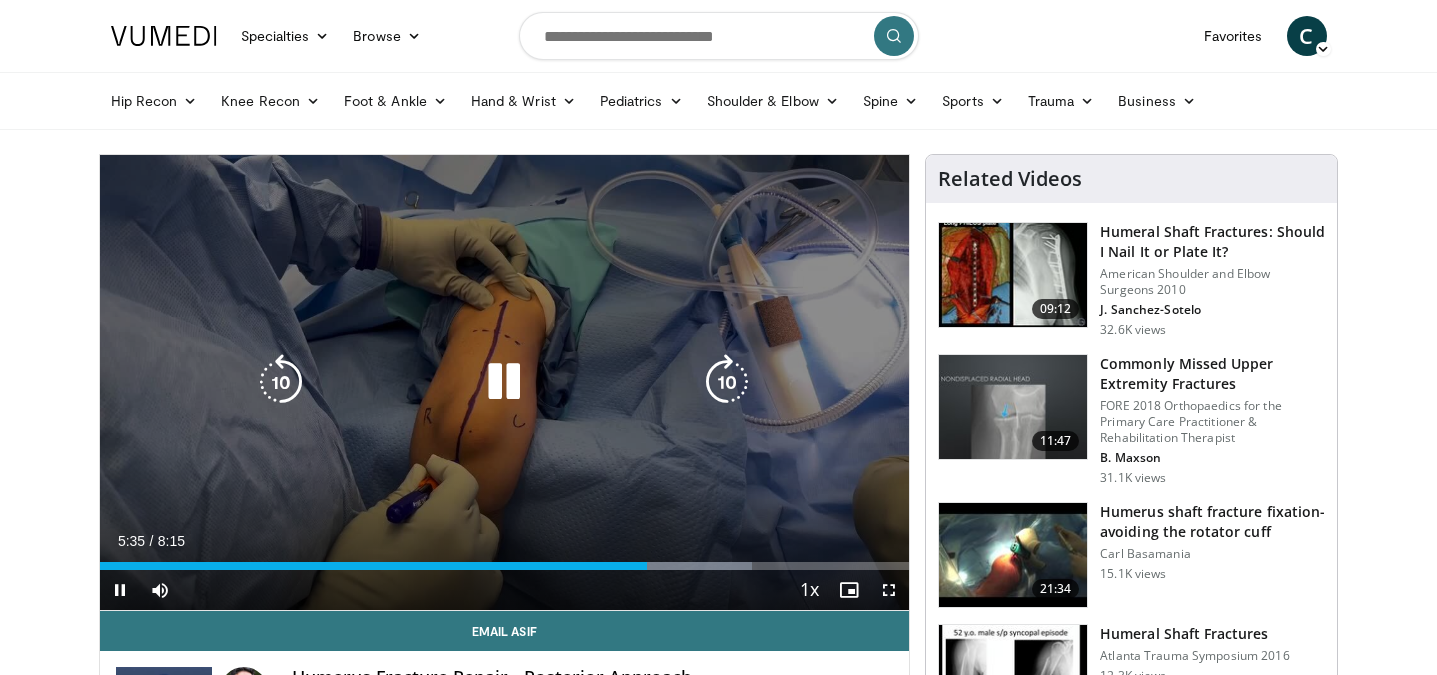 click at bounding box center [504, 382] 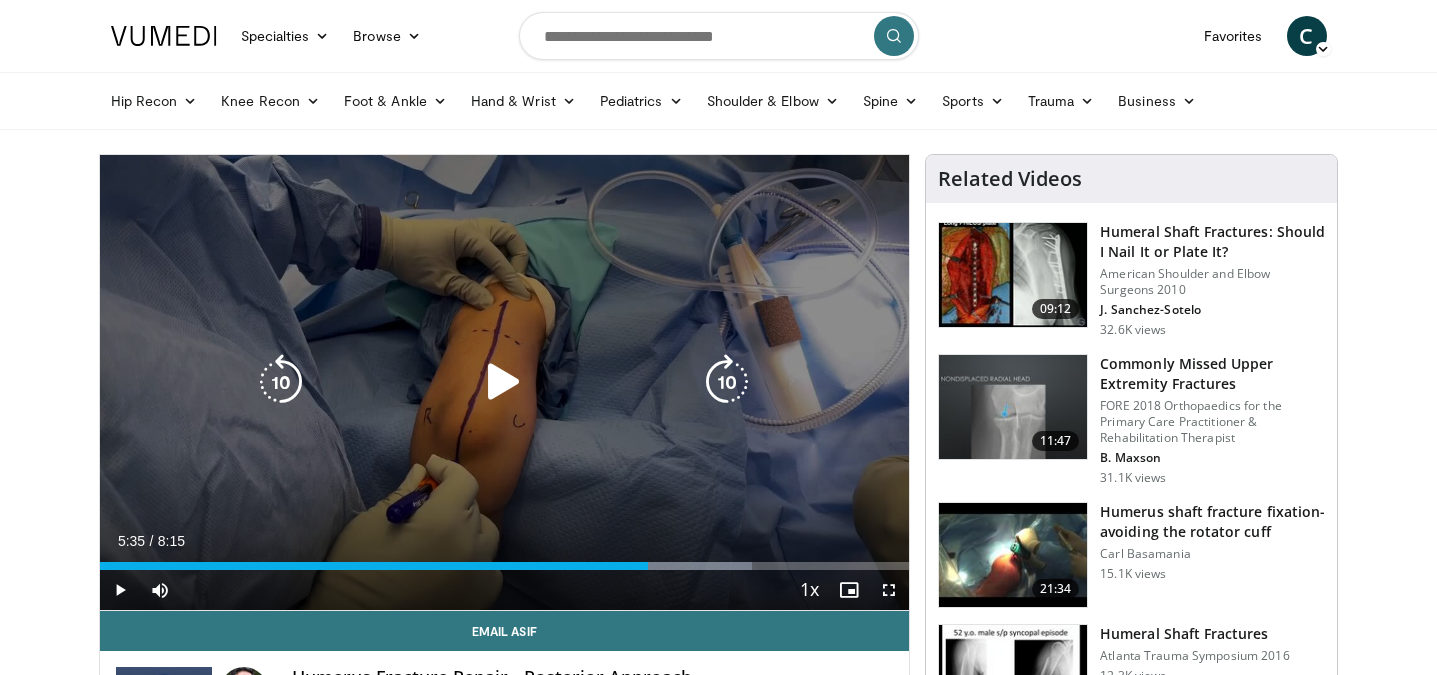 click at bounding box center [504, 382] 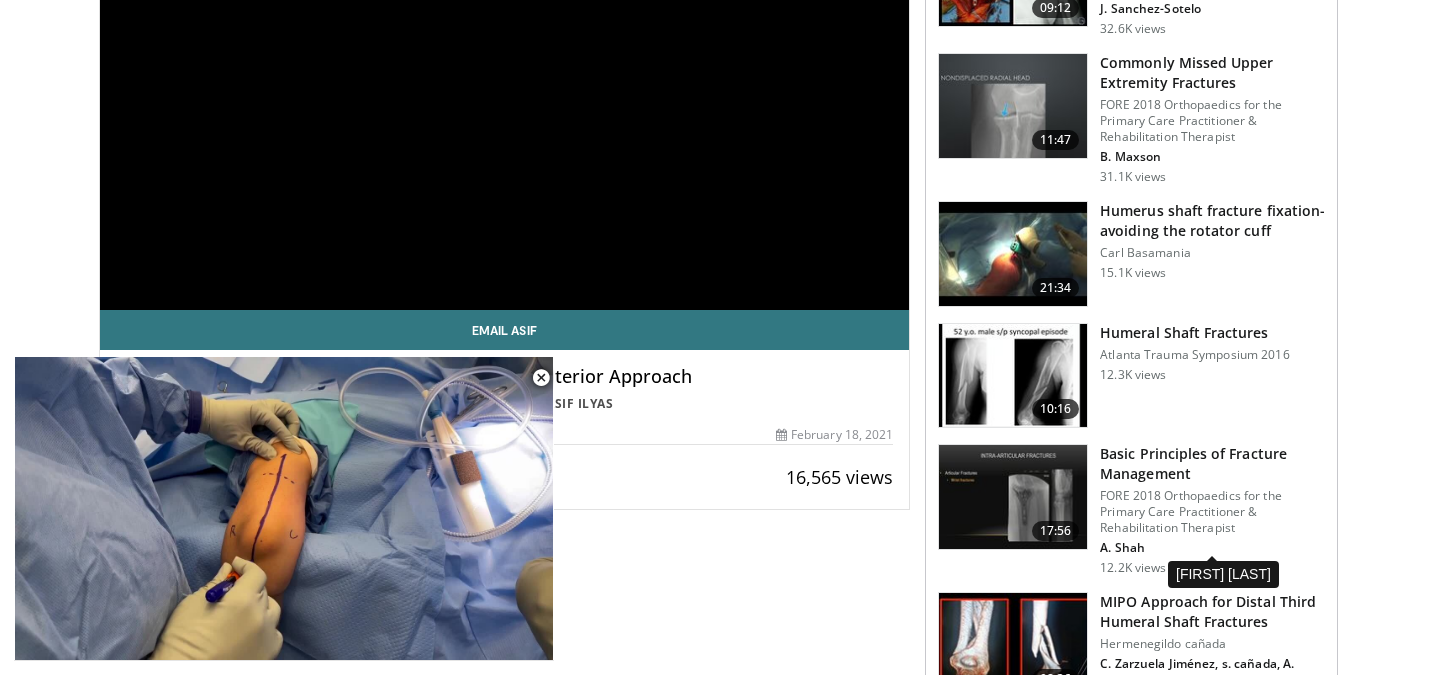 scroll, scrollTop: 0, scrollLeft: 0, axis: both 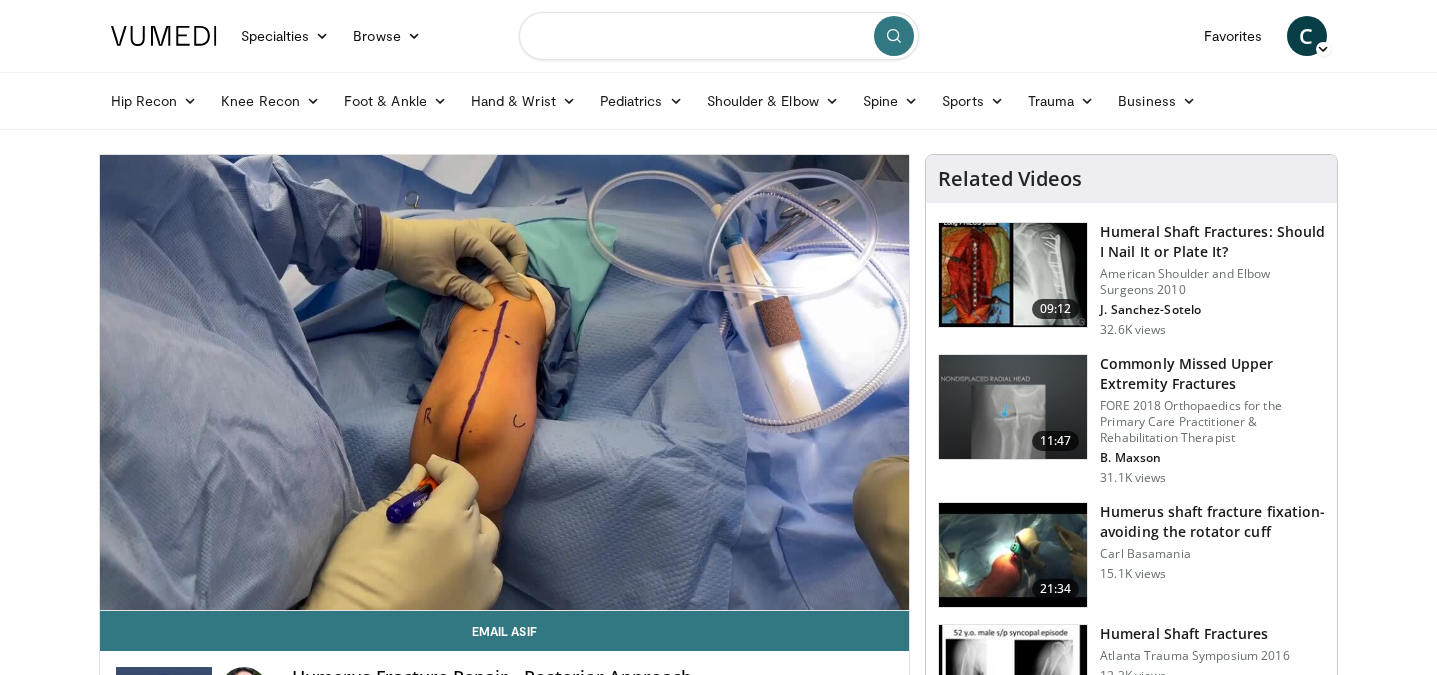 click at bounding box center [719, 36] 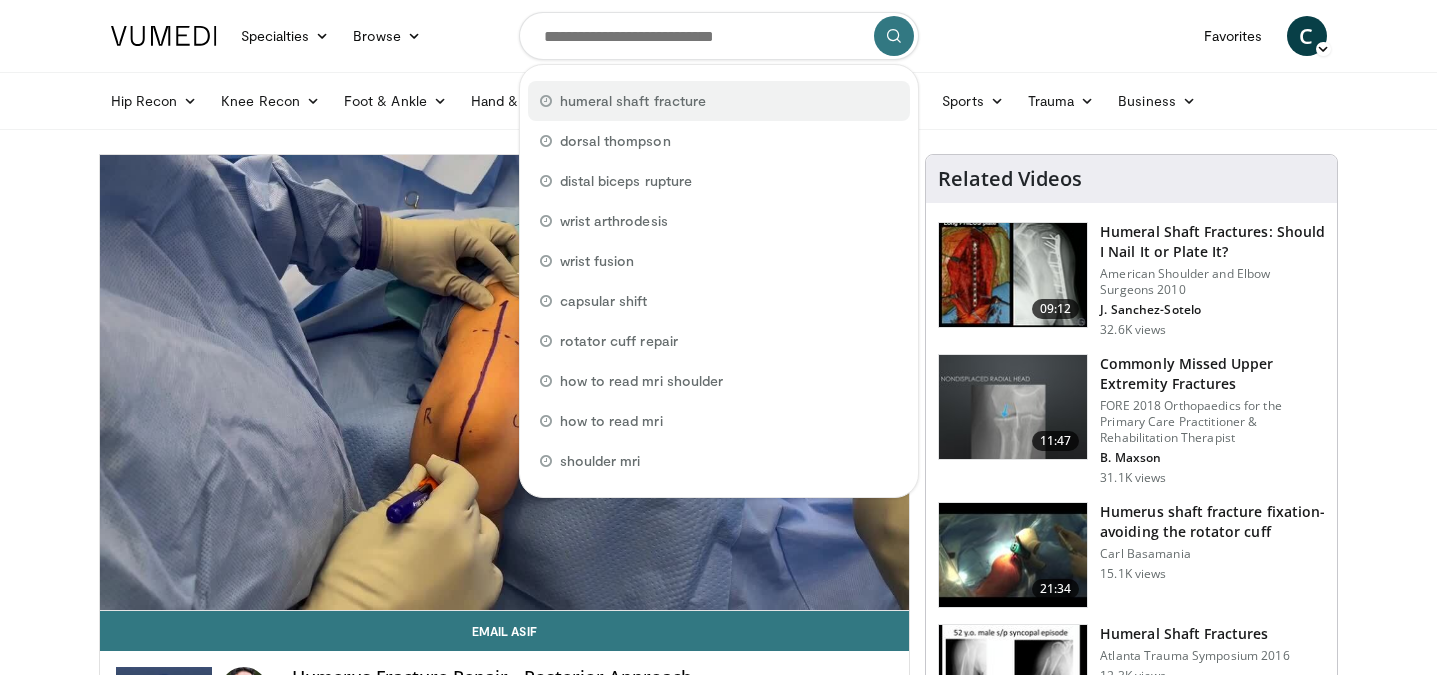 click on "humeral shaft fracture" at bounding box center (633, 101) 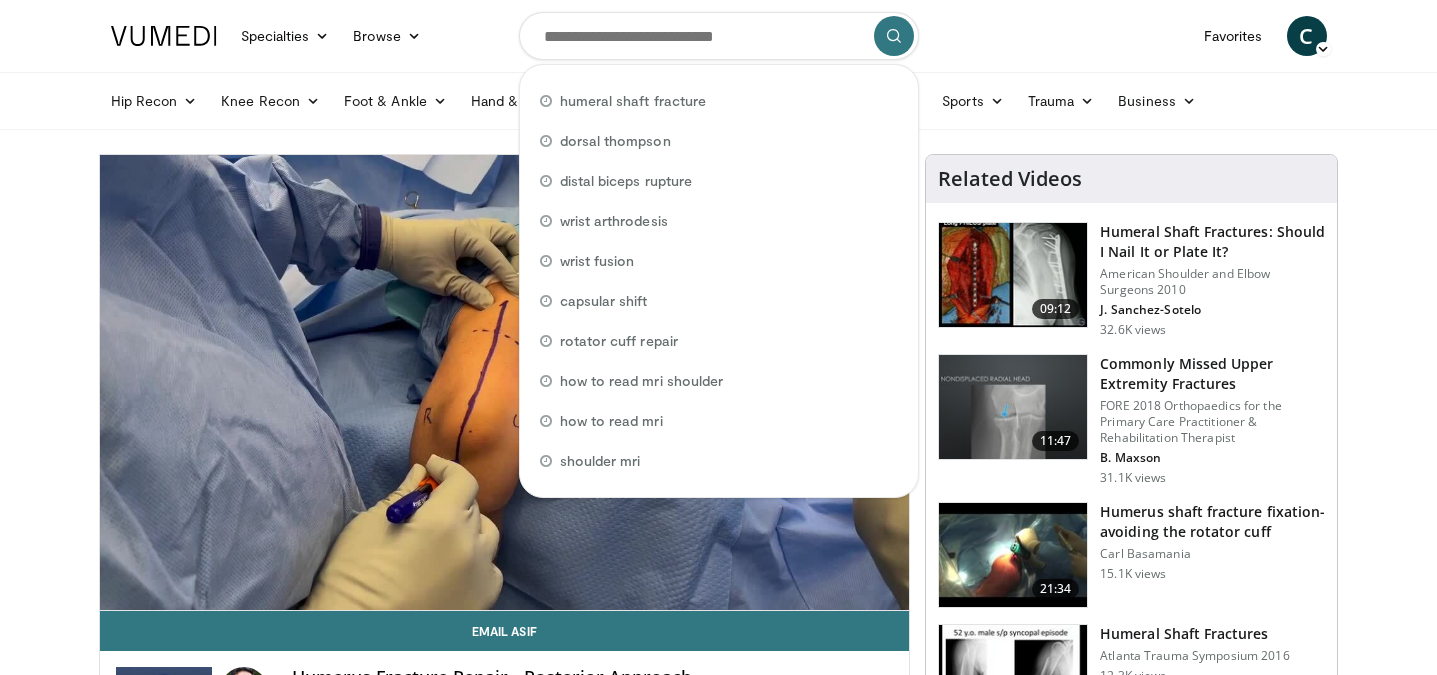 type on "**********" 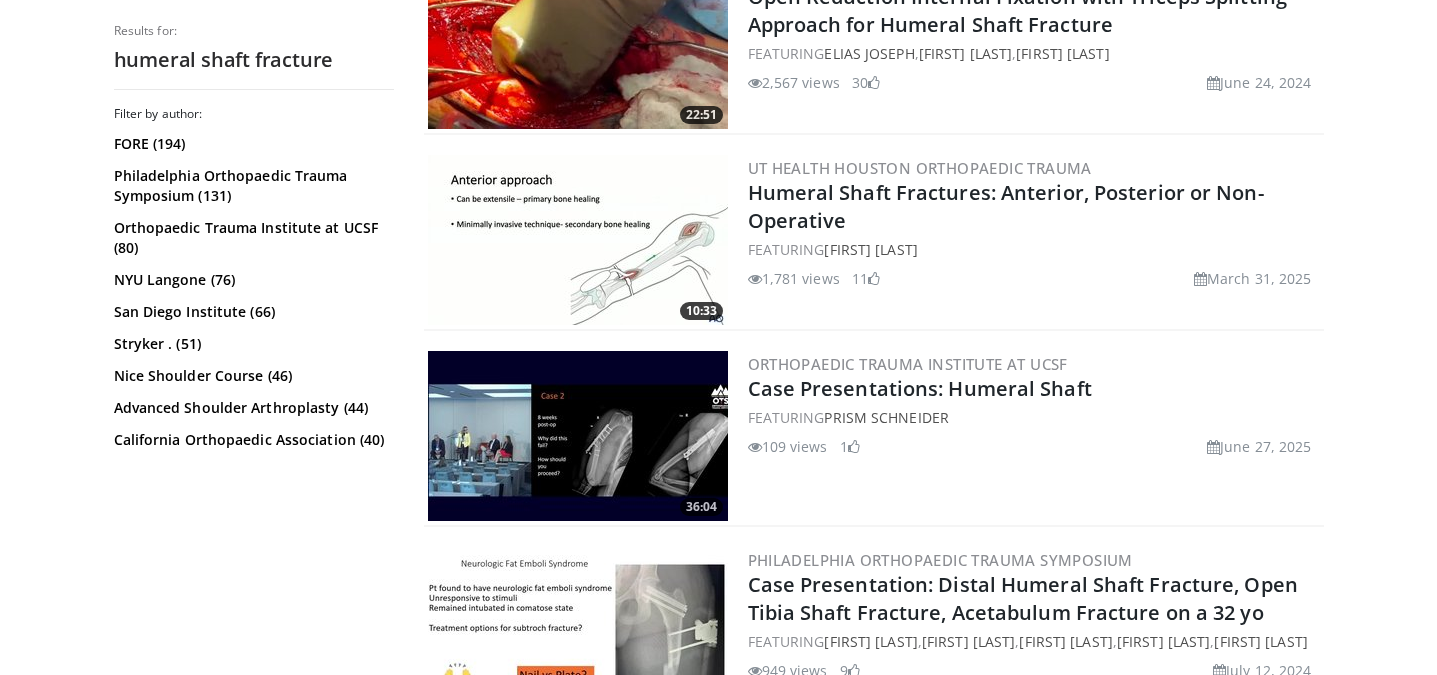 scroll, scrollTop: 856, scrollLeft: 0, axis: vertical 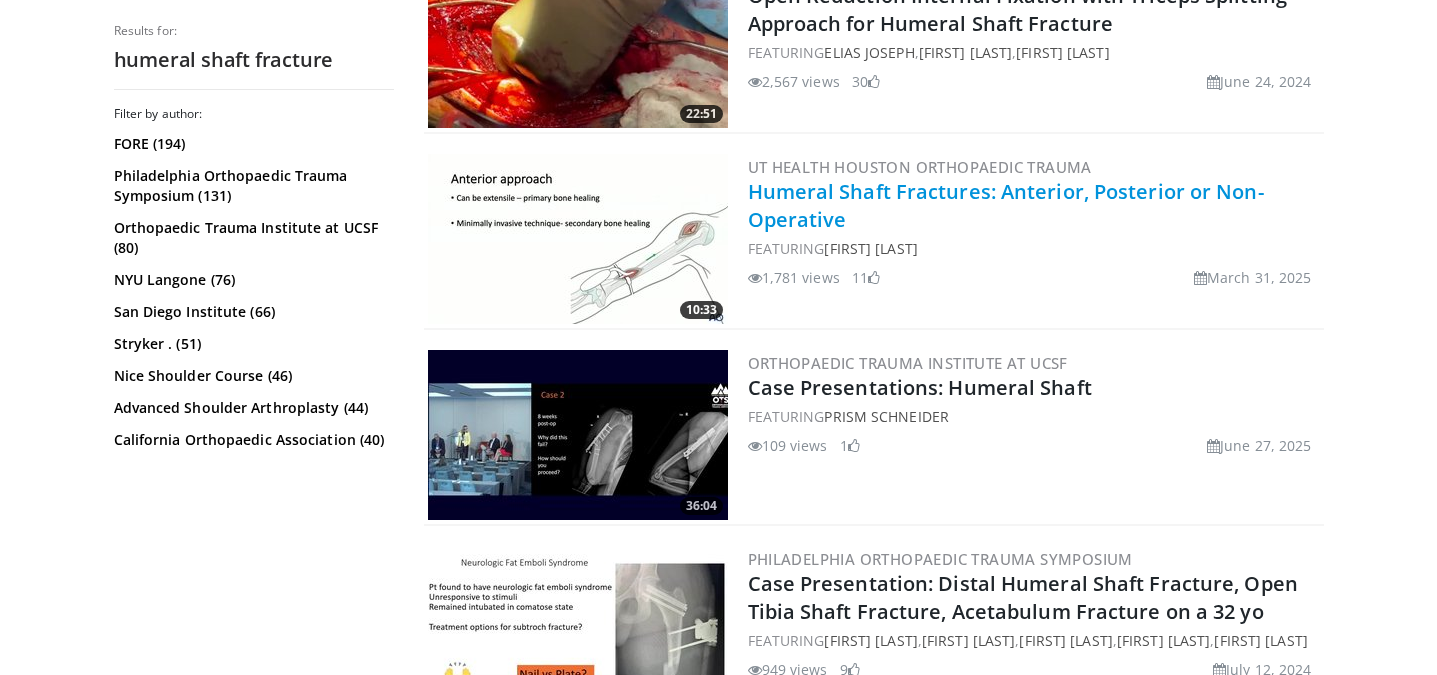 click on "Humeral Shaft Fractures: Anterior, Posterior or Non-Operative" at bounding box center (1006, 205) 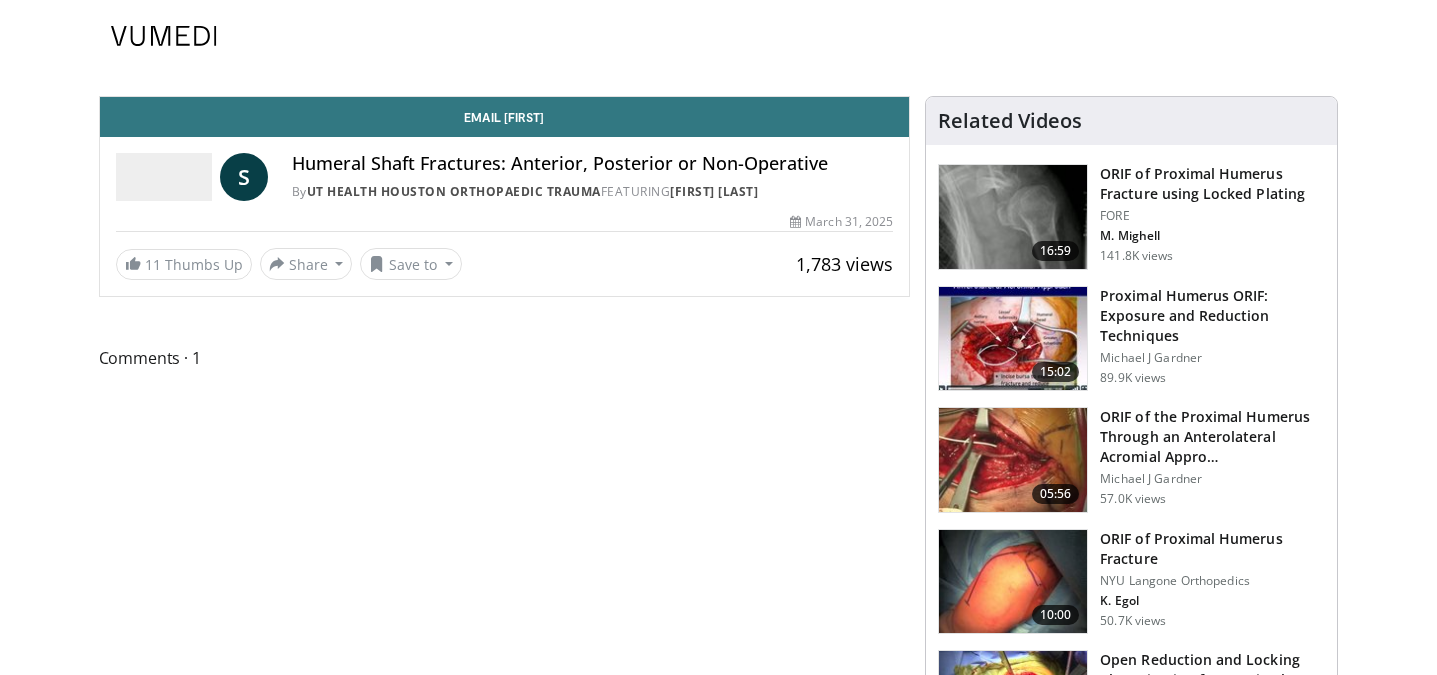 scroll, scrollTop: 0, scrollLeft: 0, axis: both 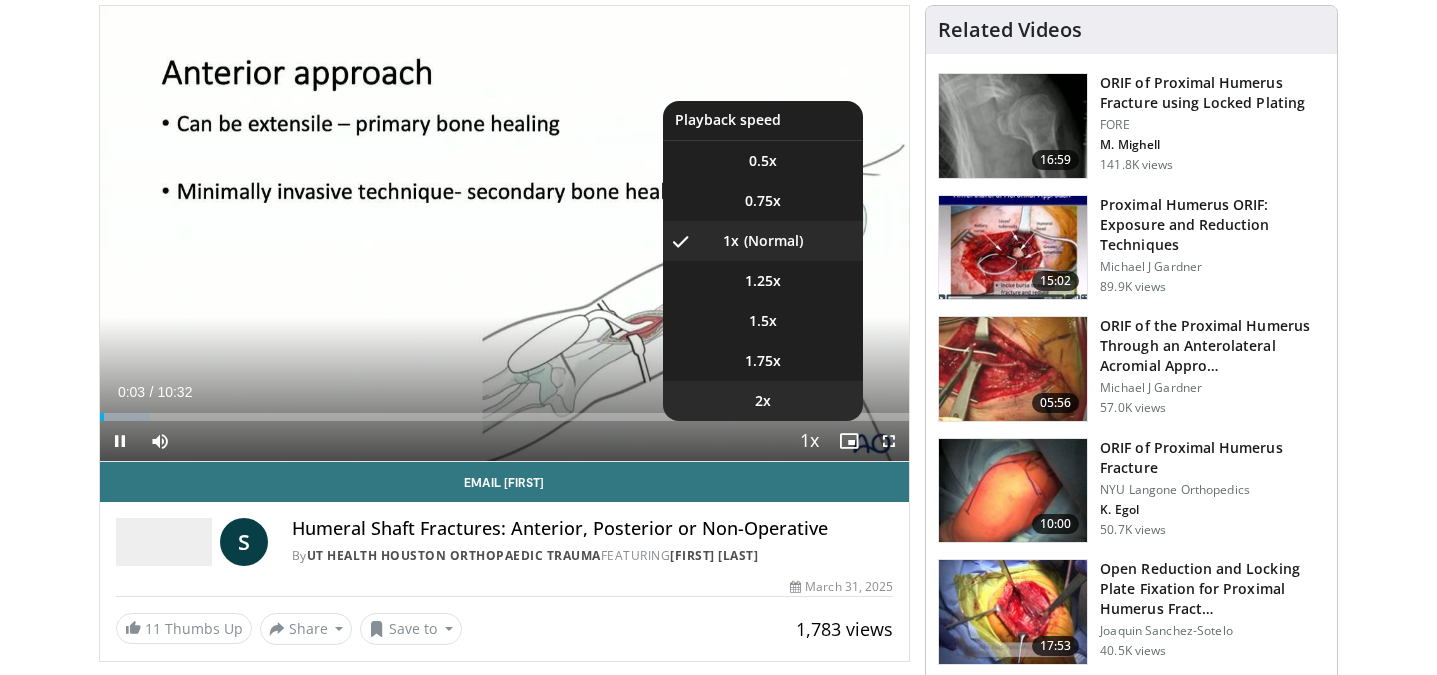 click on "2x" at bounding box center [763, 401] 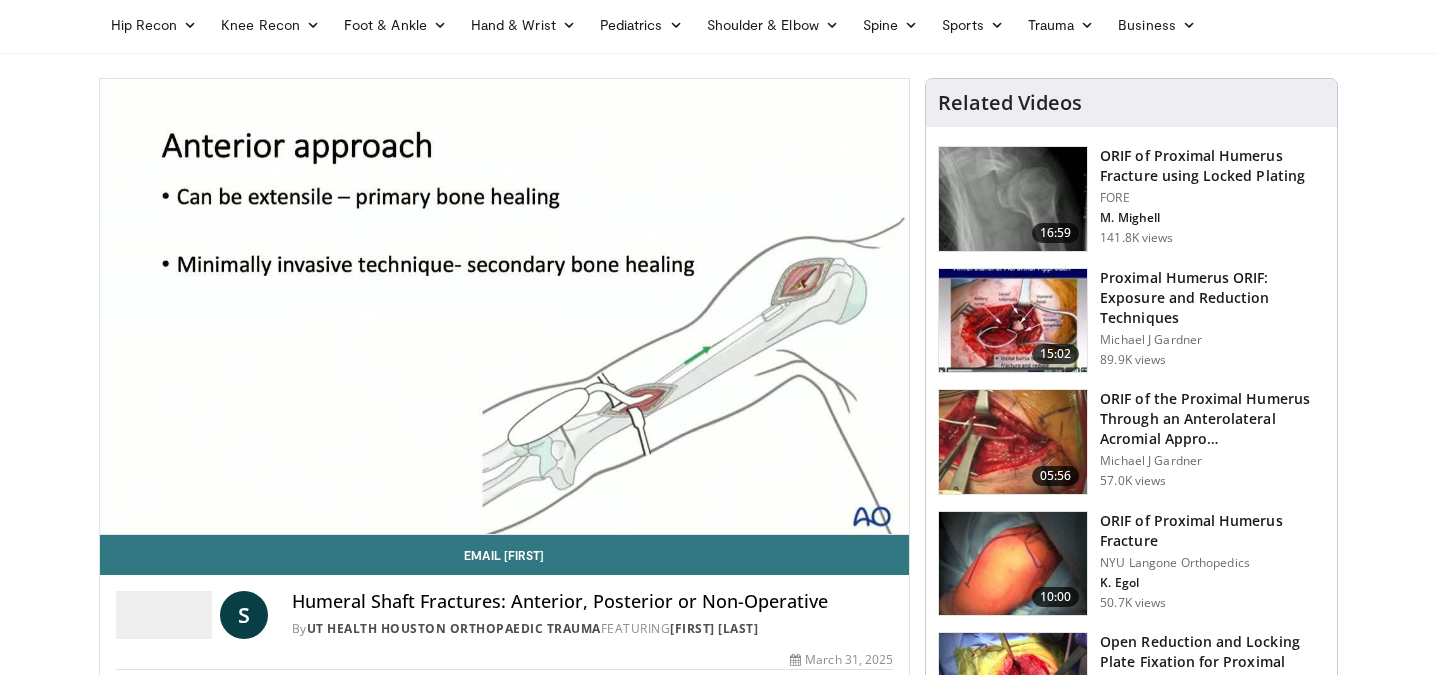 scroll, scrollTop: 70, scrollLeft: 0, axis: vertical 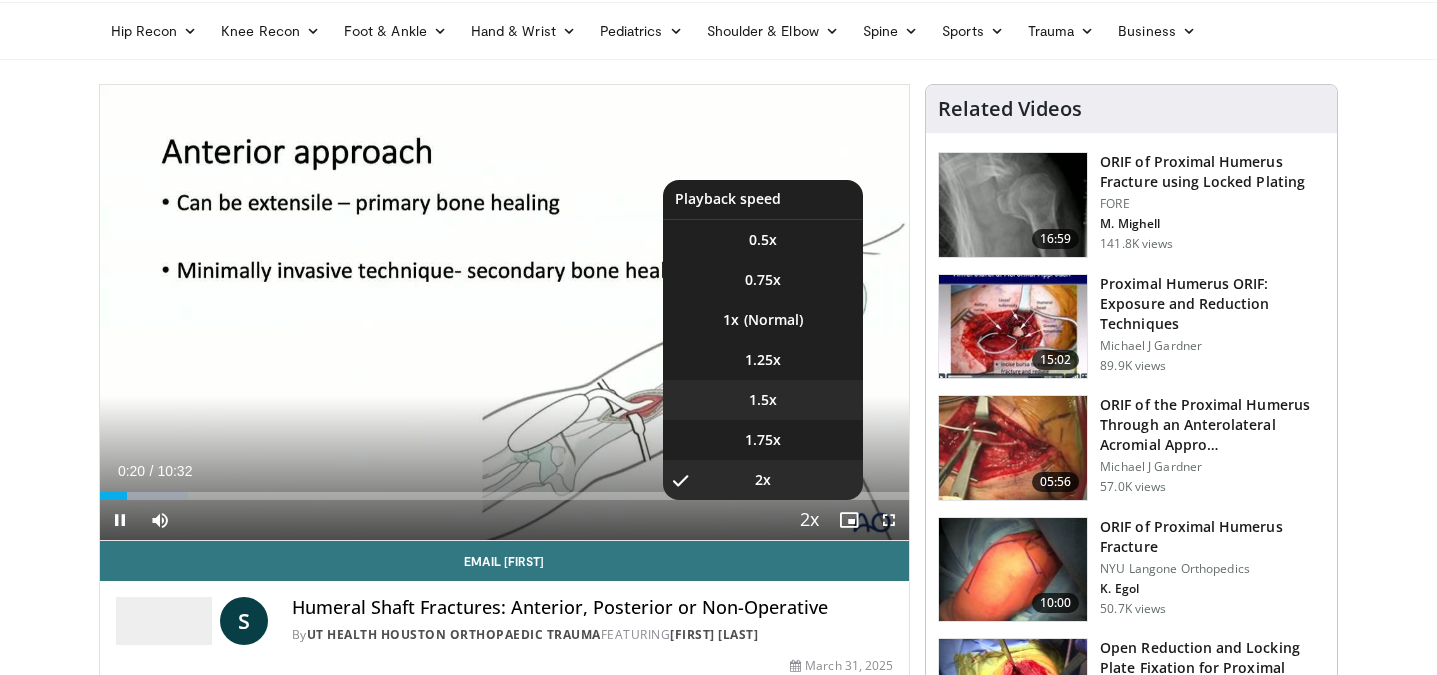 click on "1.5x" at bounding box center (763, 400) 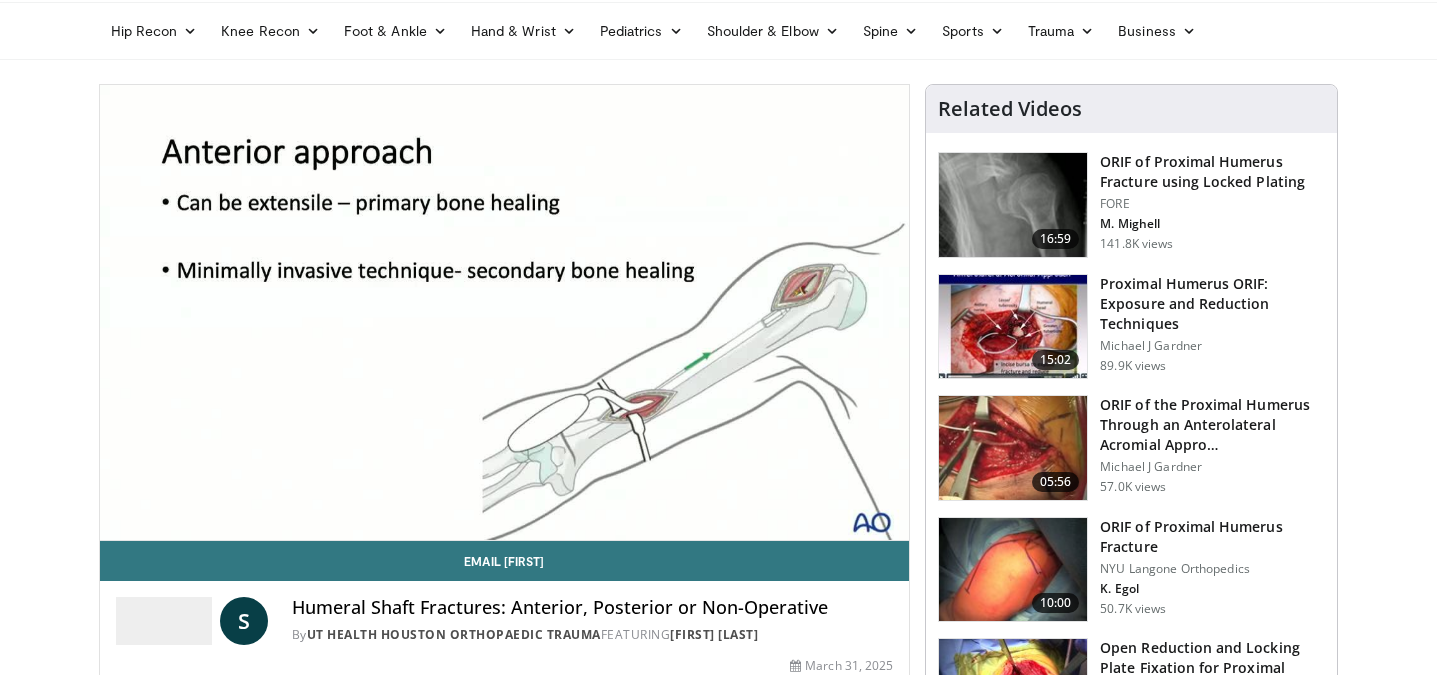 type 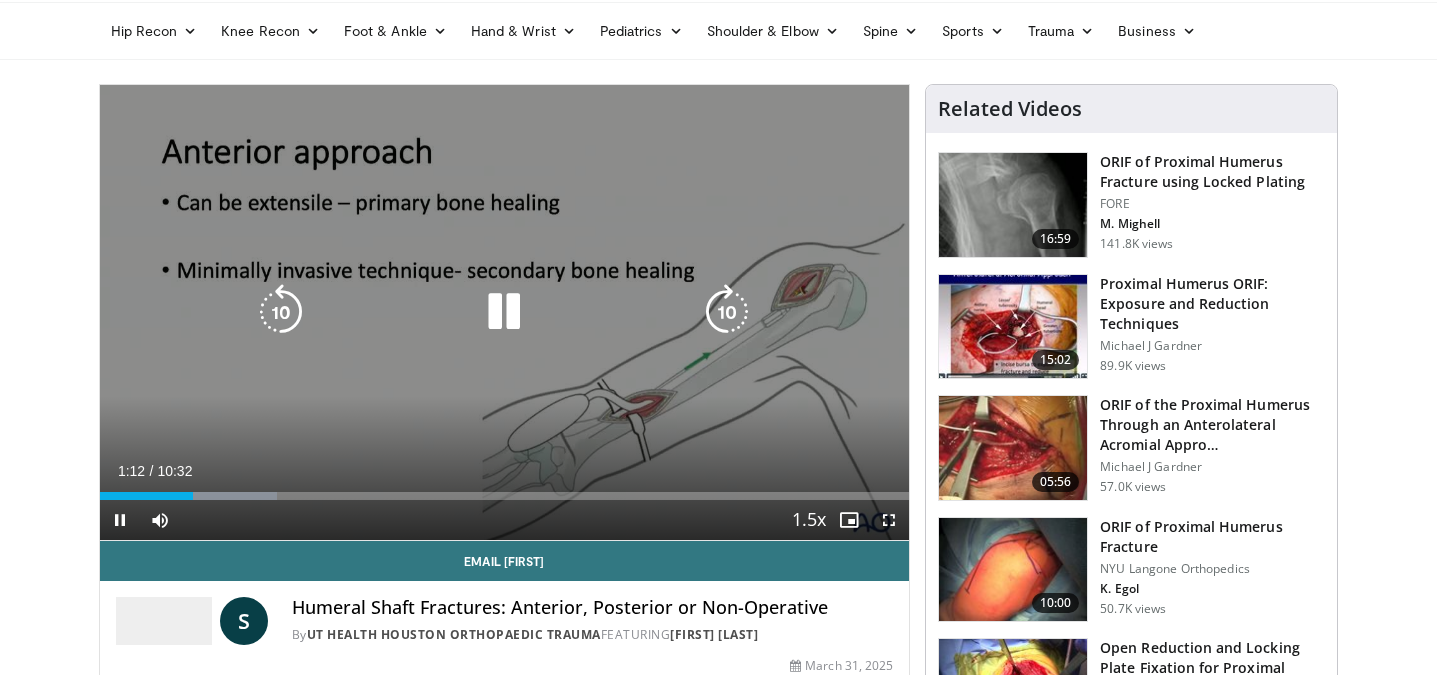 click at bounding box center [727, 312] 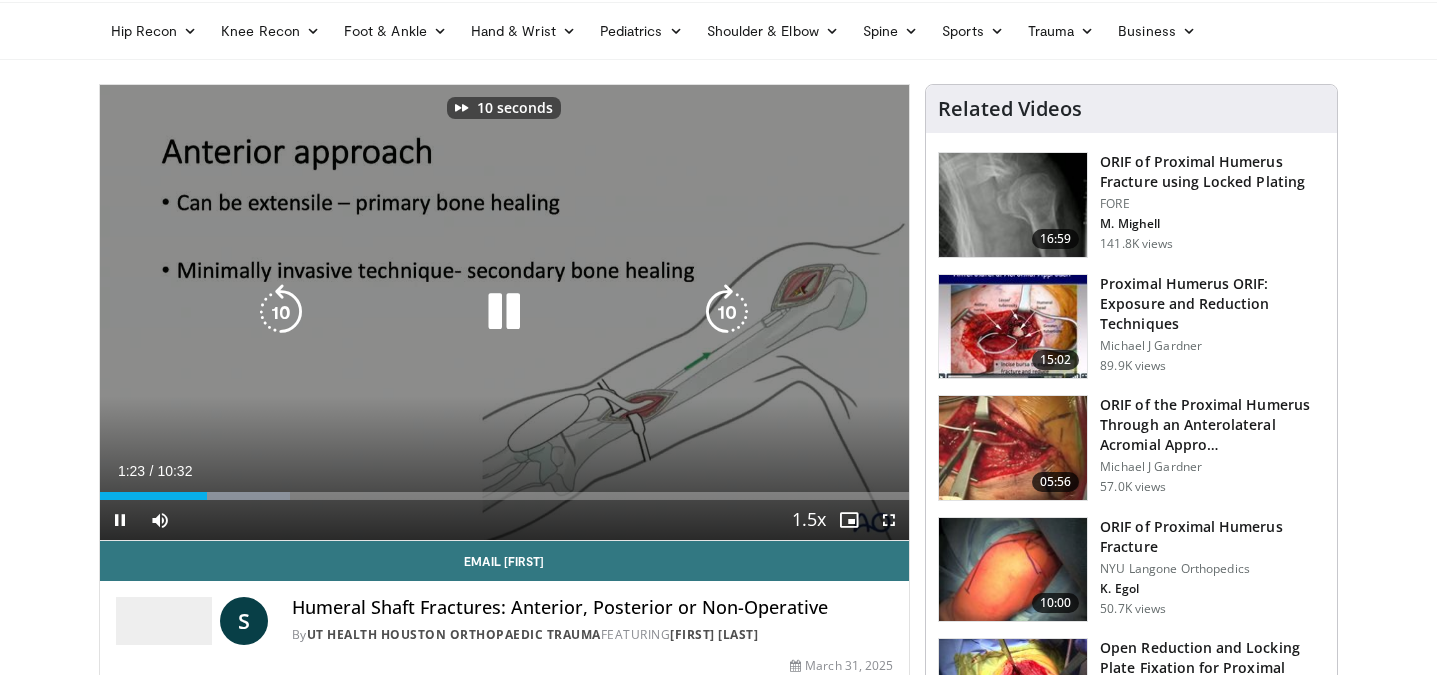 click at bounding box center [727, 312] 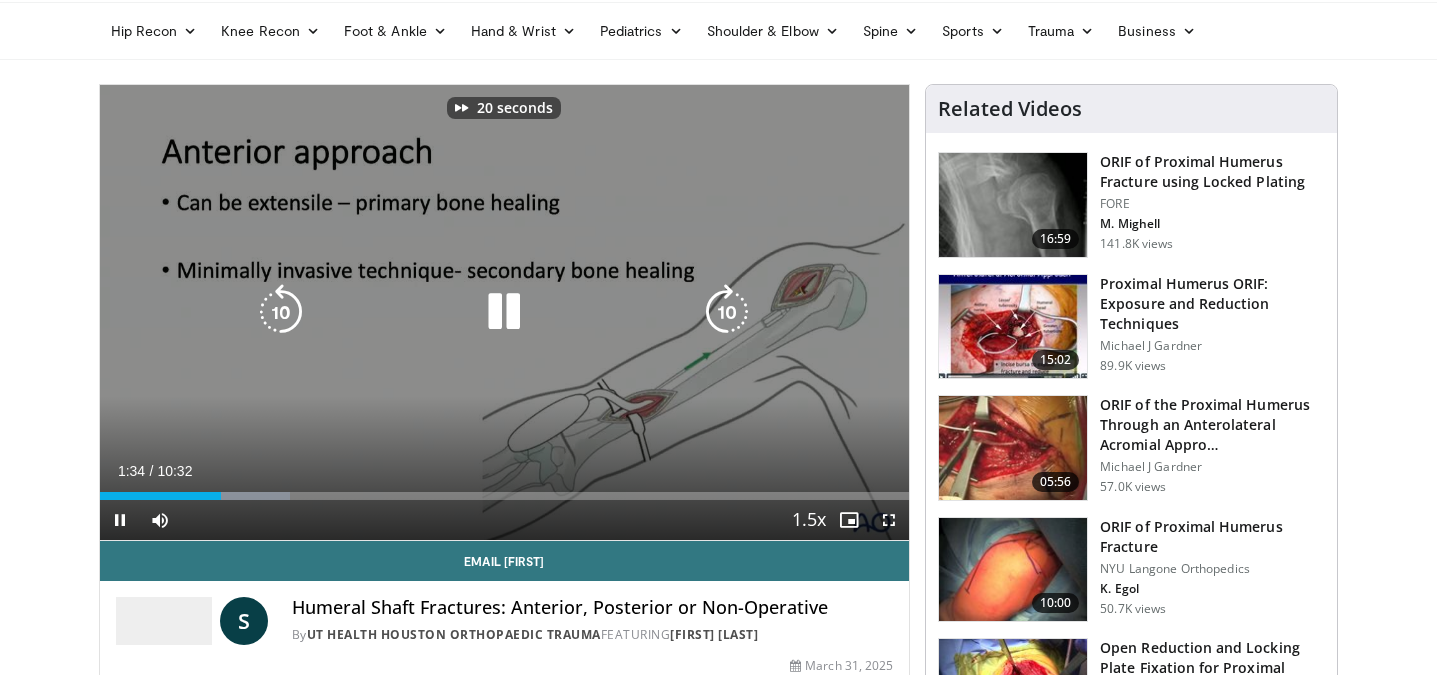 click at bounding box center [727, 312] 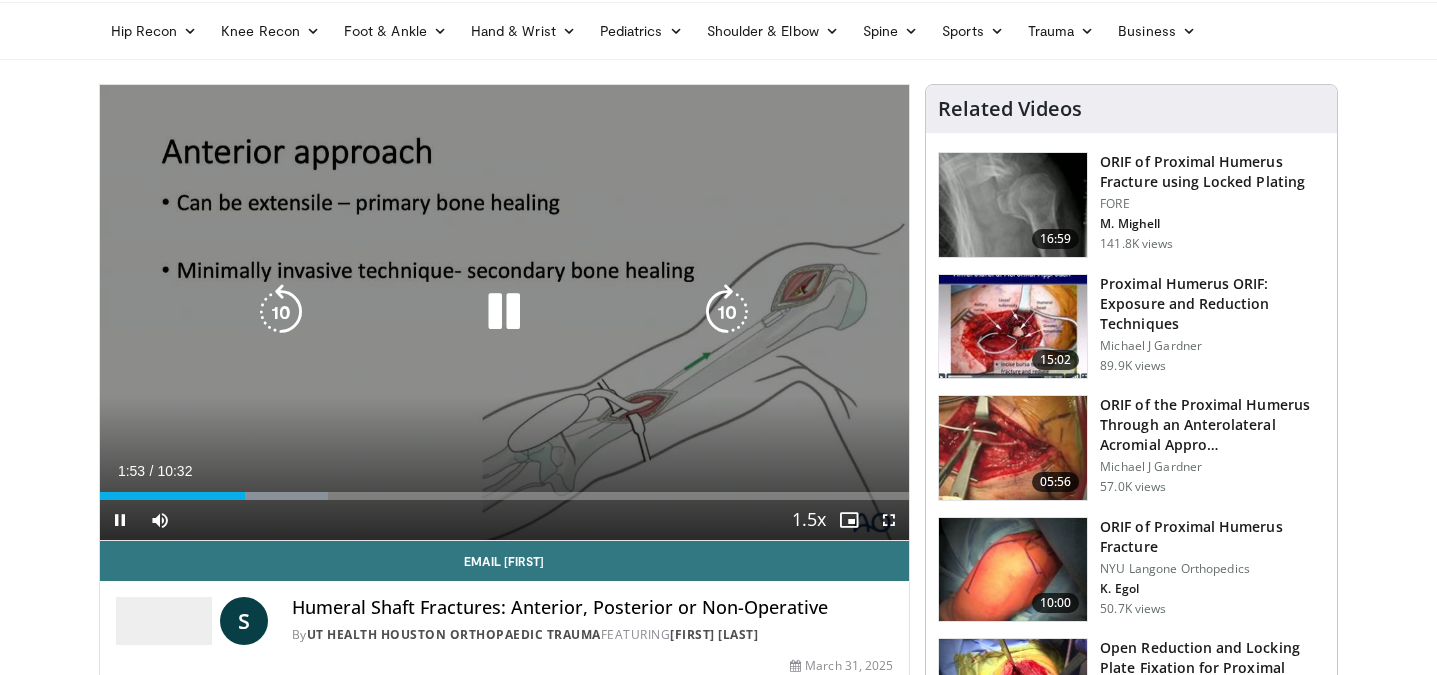 click at bounding box center [727, 312] 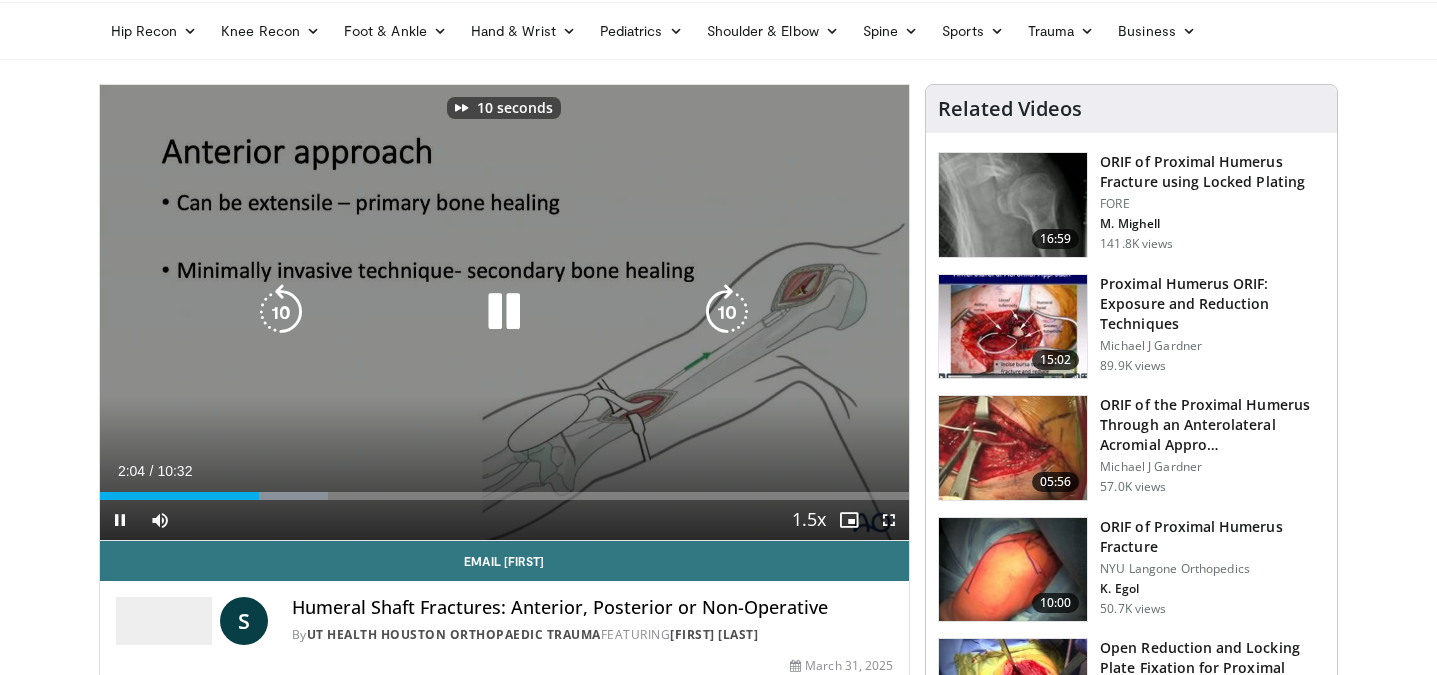click at bounding box center (727, 312) 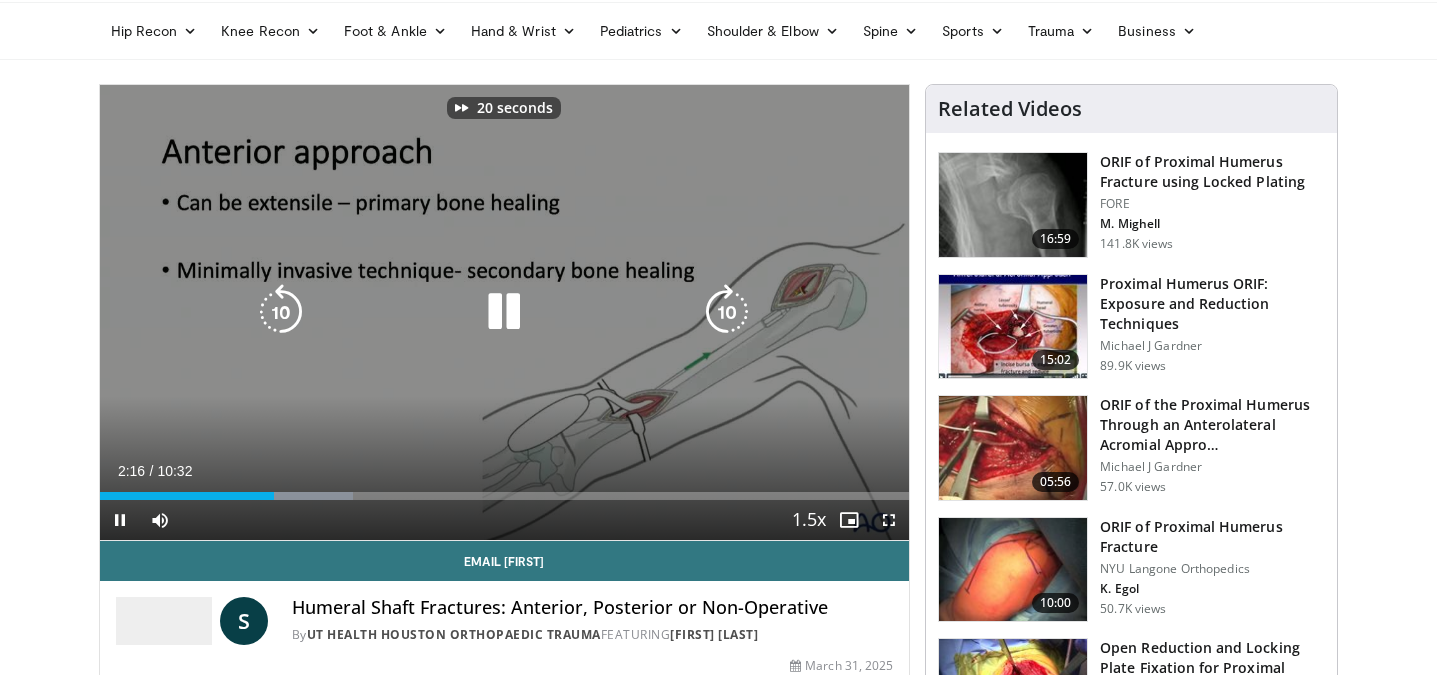 click at bounding box center (727, 312) 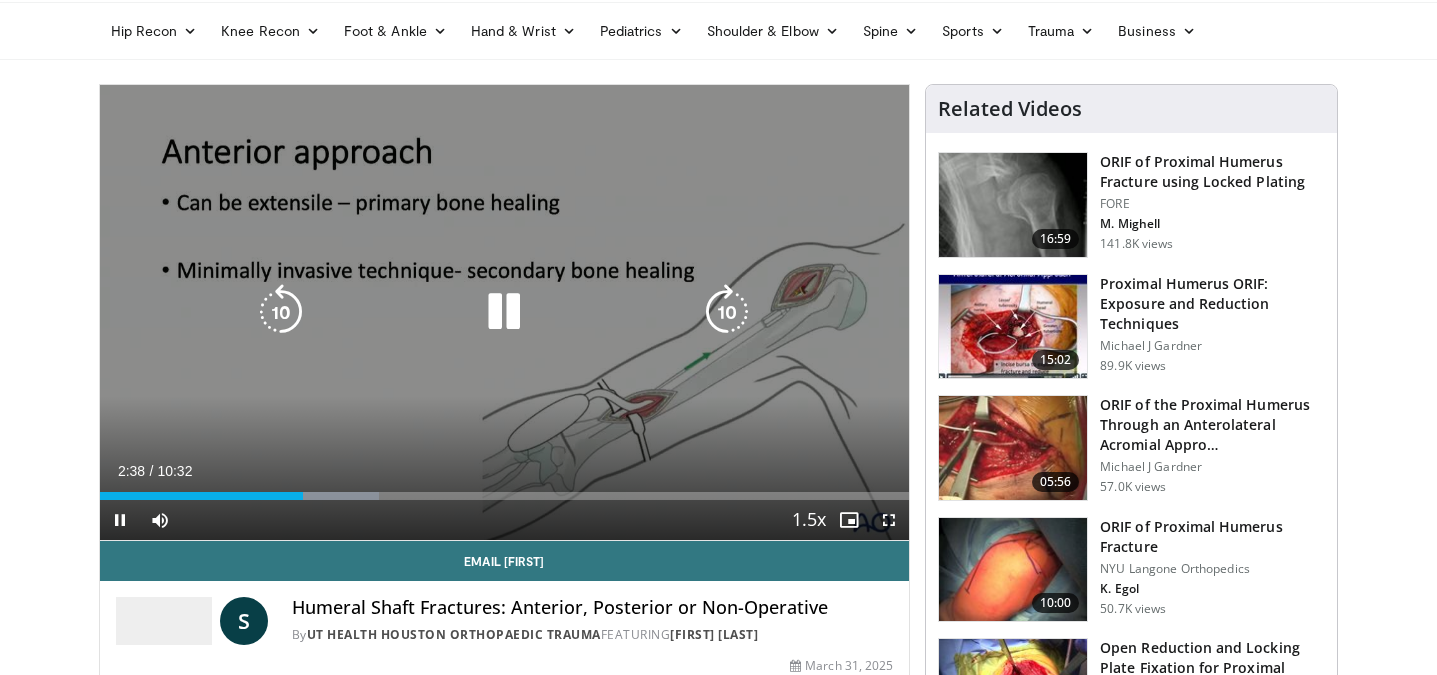click at bounding box center (727, 312) 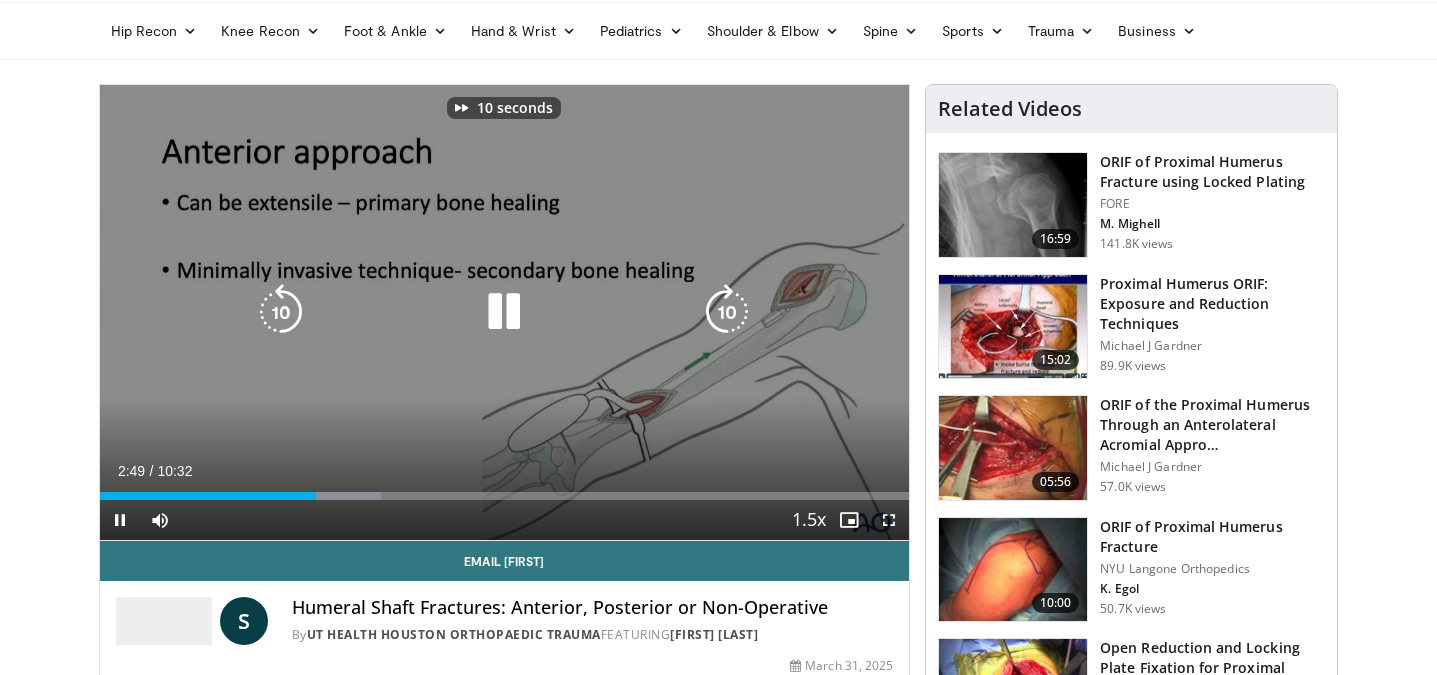 click at bounding box center [727, 312] 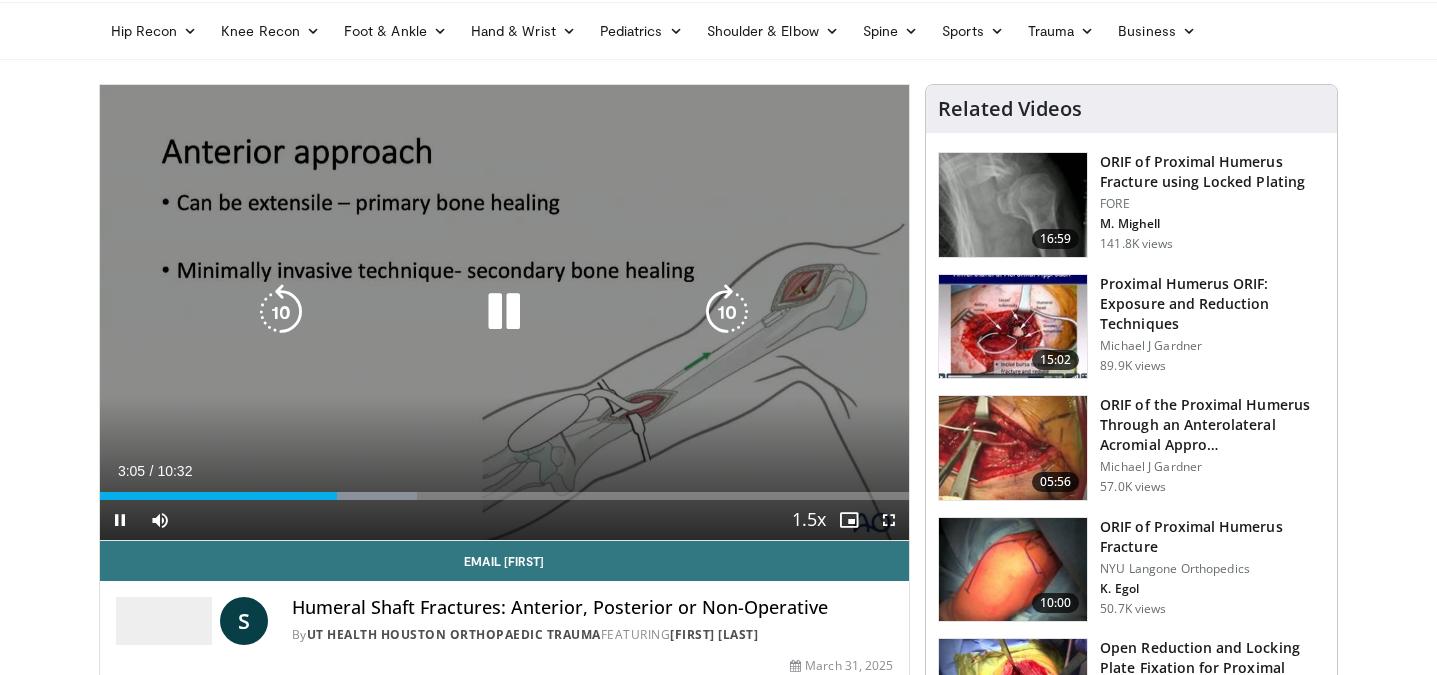click at bounding box center (727, 312) 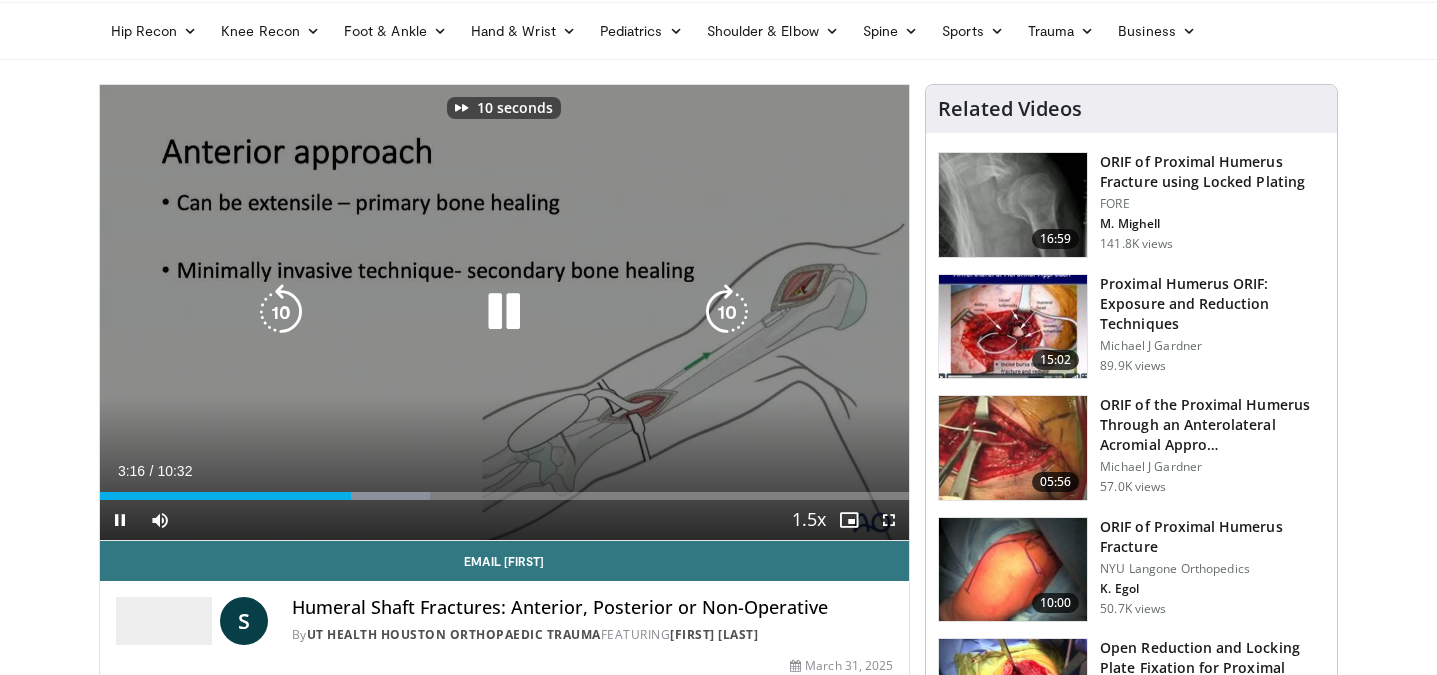 click at bounding box center [727, 312] 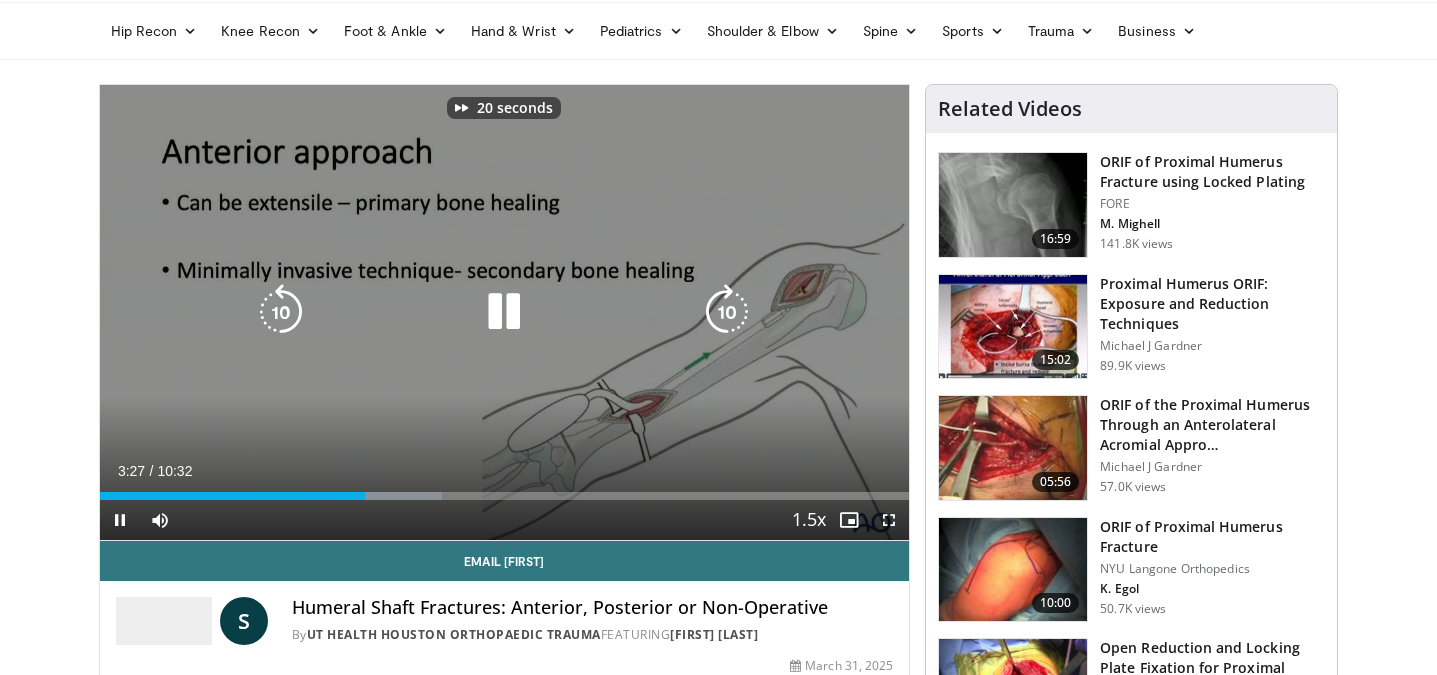 click at bounding box center (727, 312) 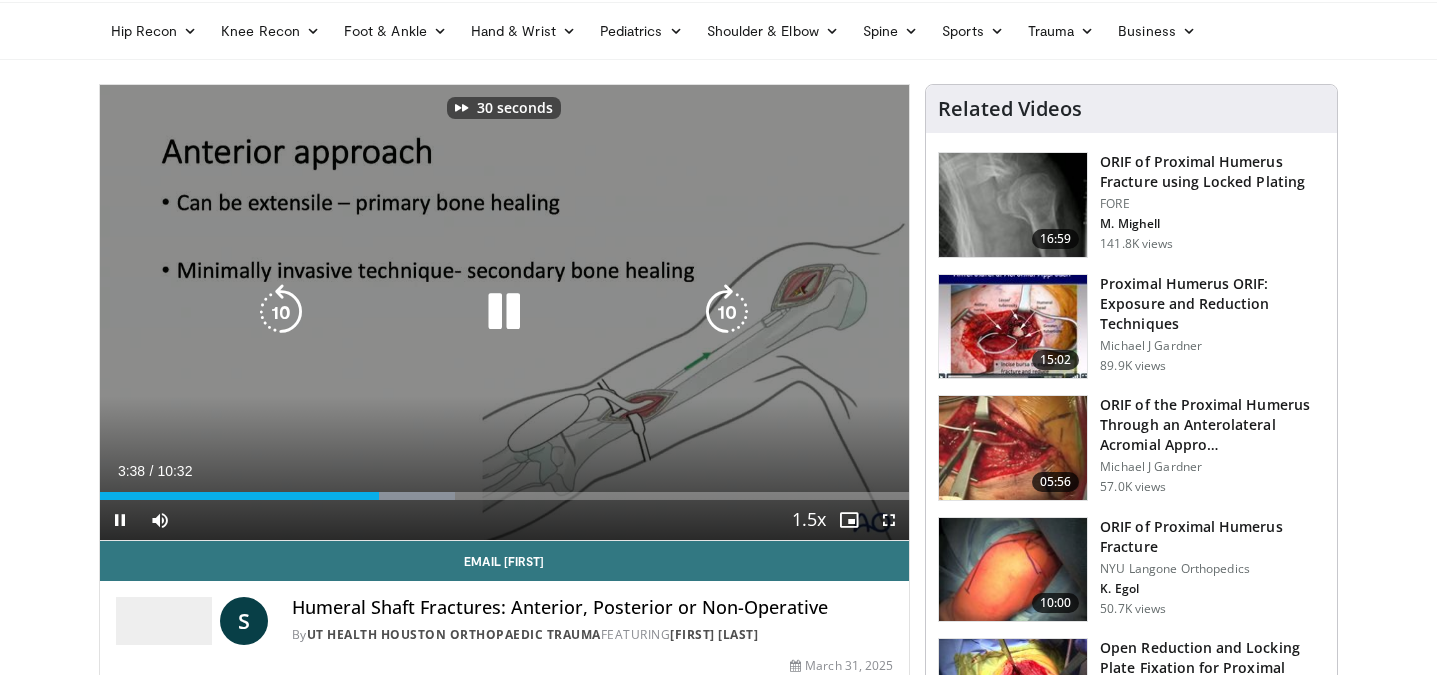 click at bounding box center [727, 312] 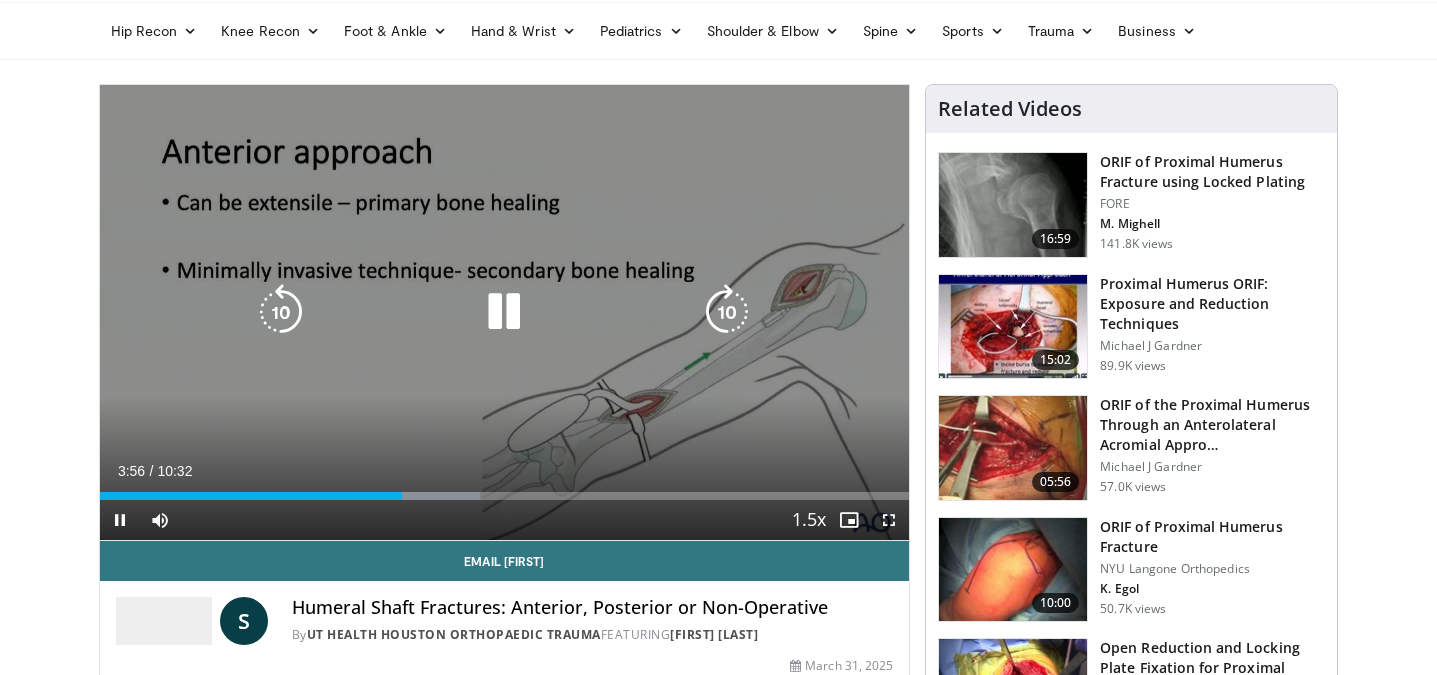 click at bounding box center (281, 312) 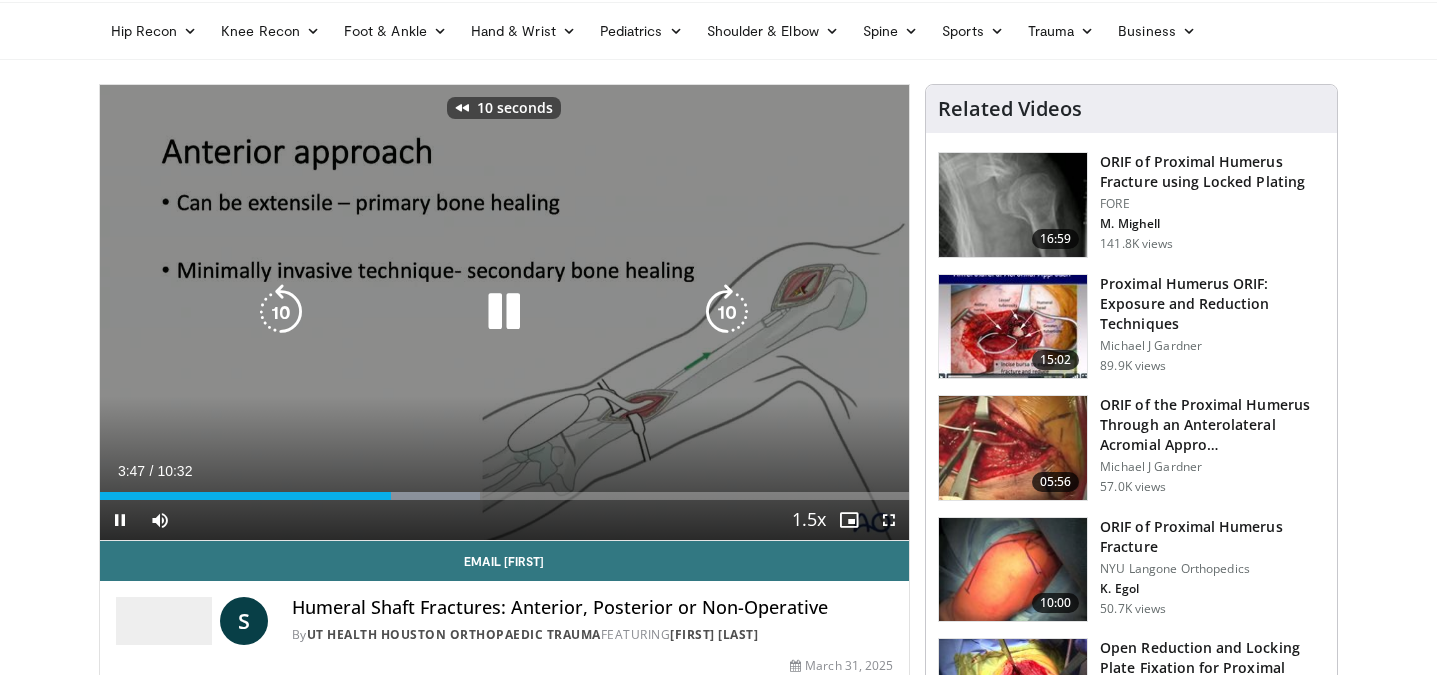 click at bounding box center [281, 312] 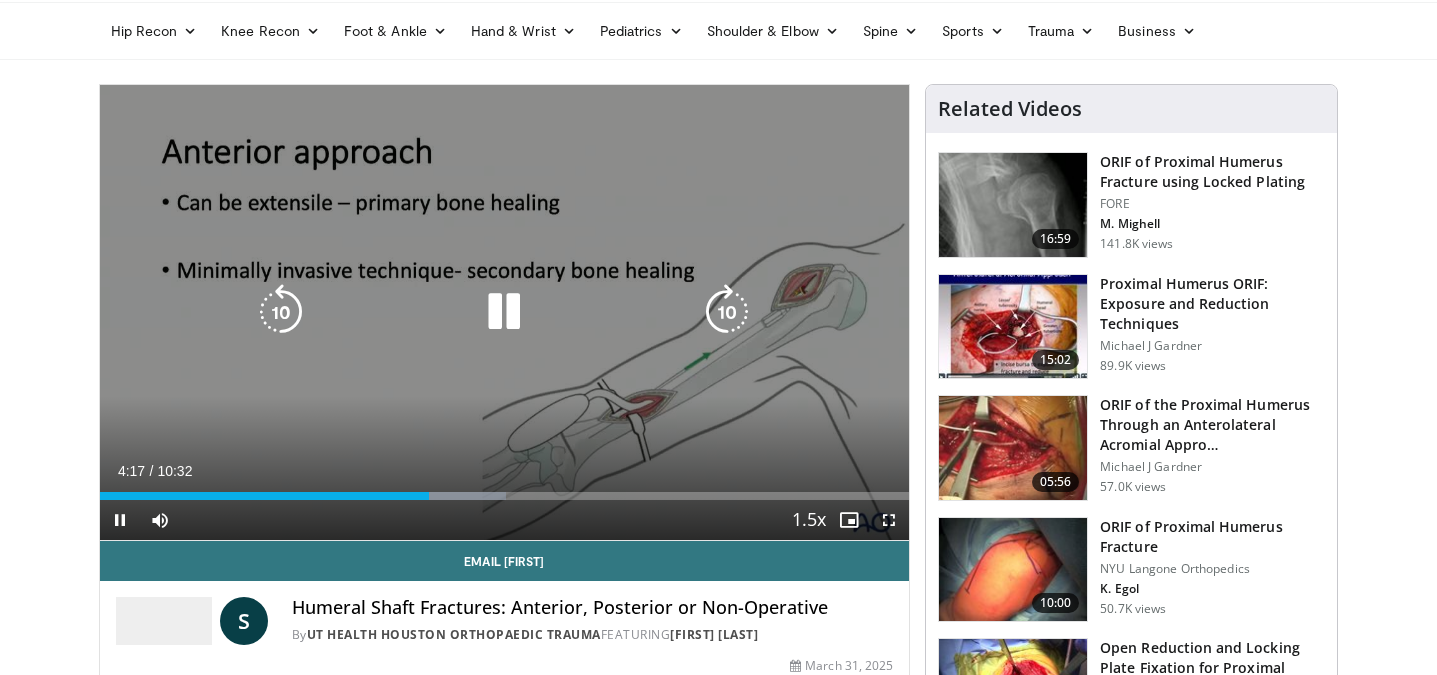 click at bounding box center (727, 312) 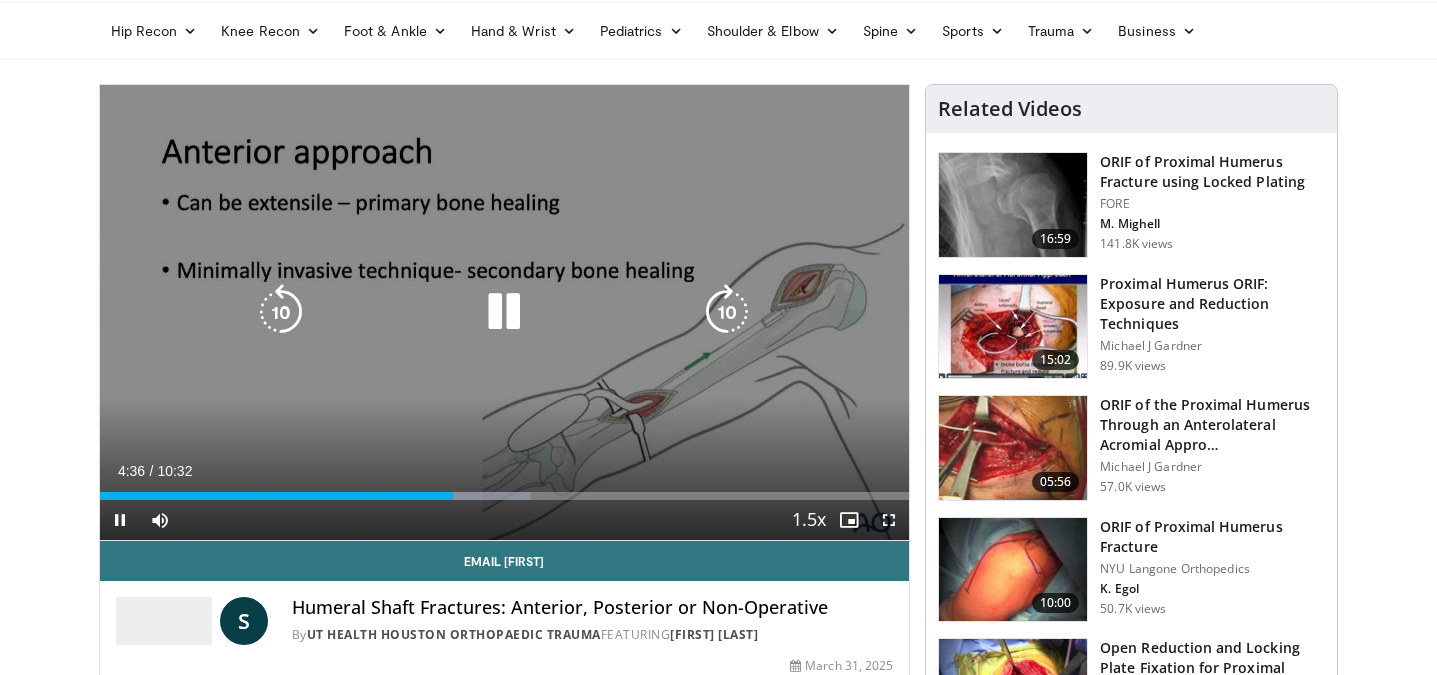 click at bounding box center (727, 312) 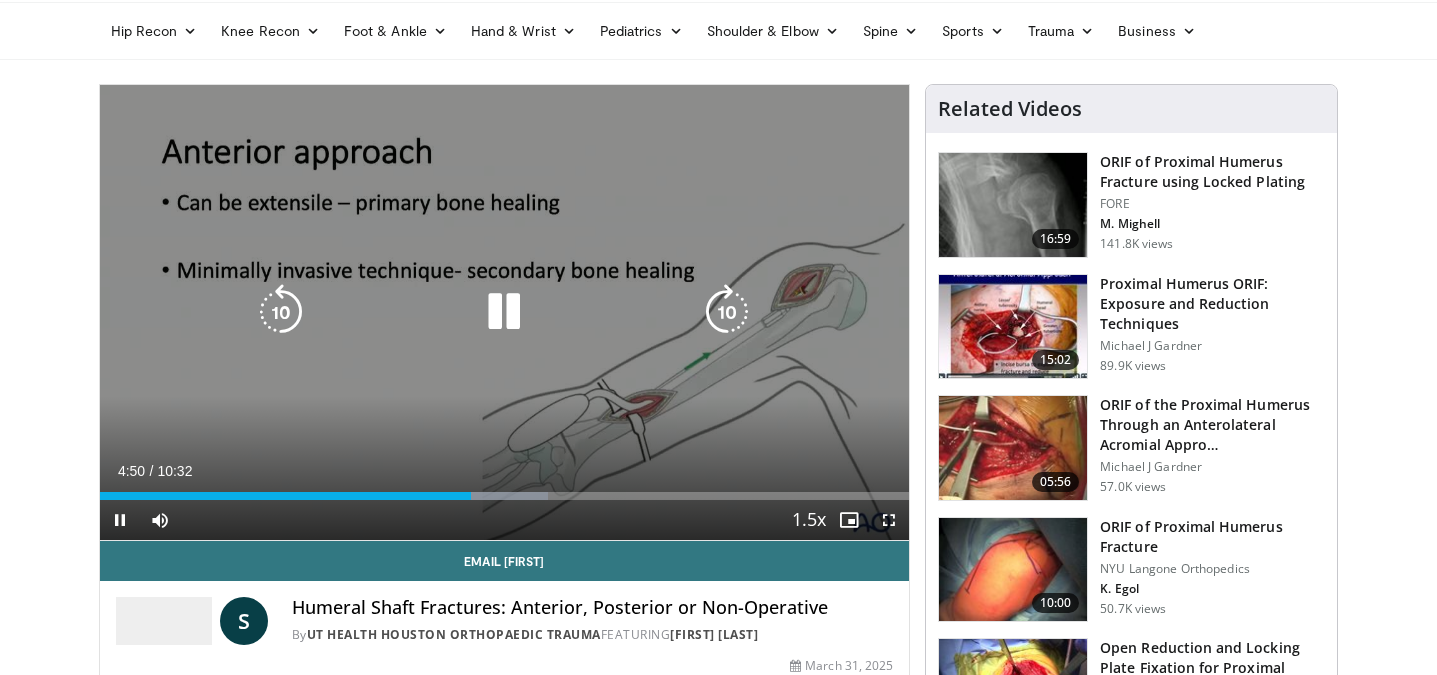 click at bounding box center (727, 312) 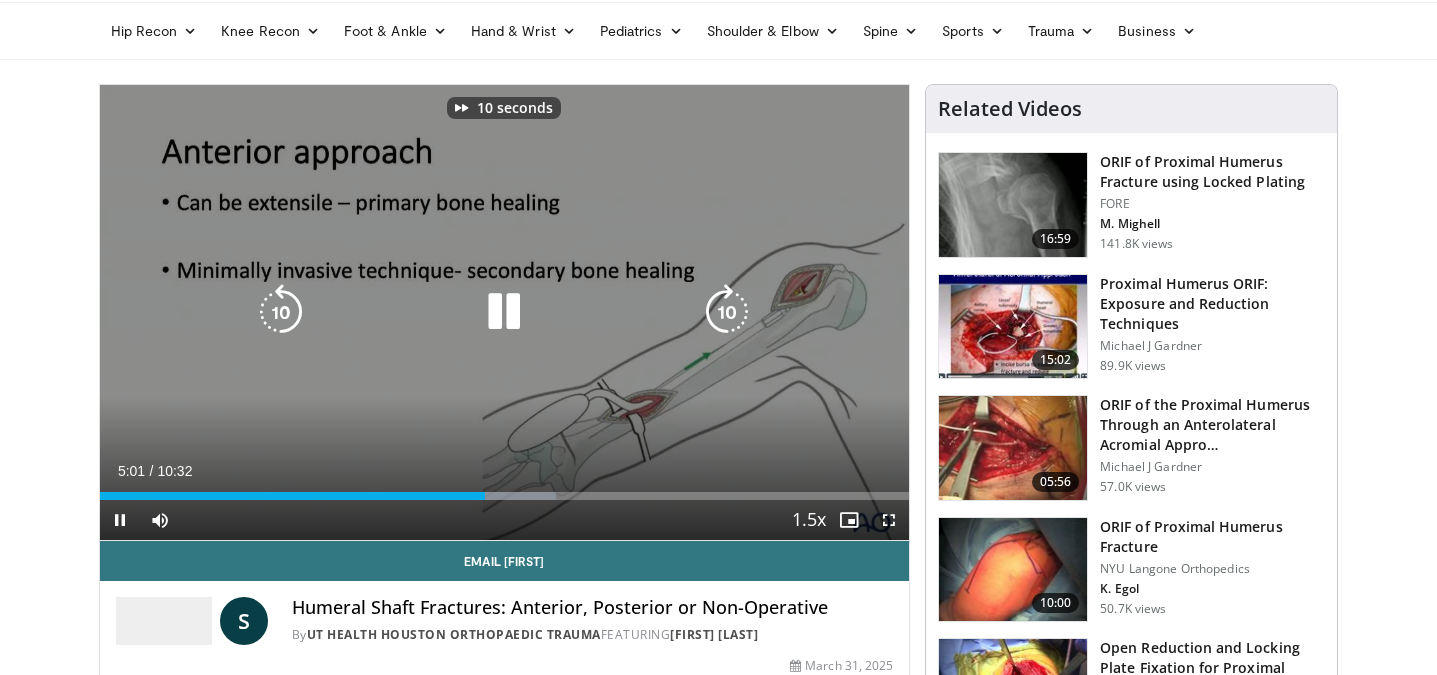 click at bounding box center (727, 312) 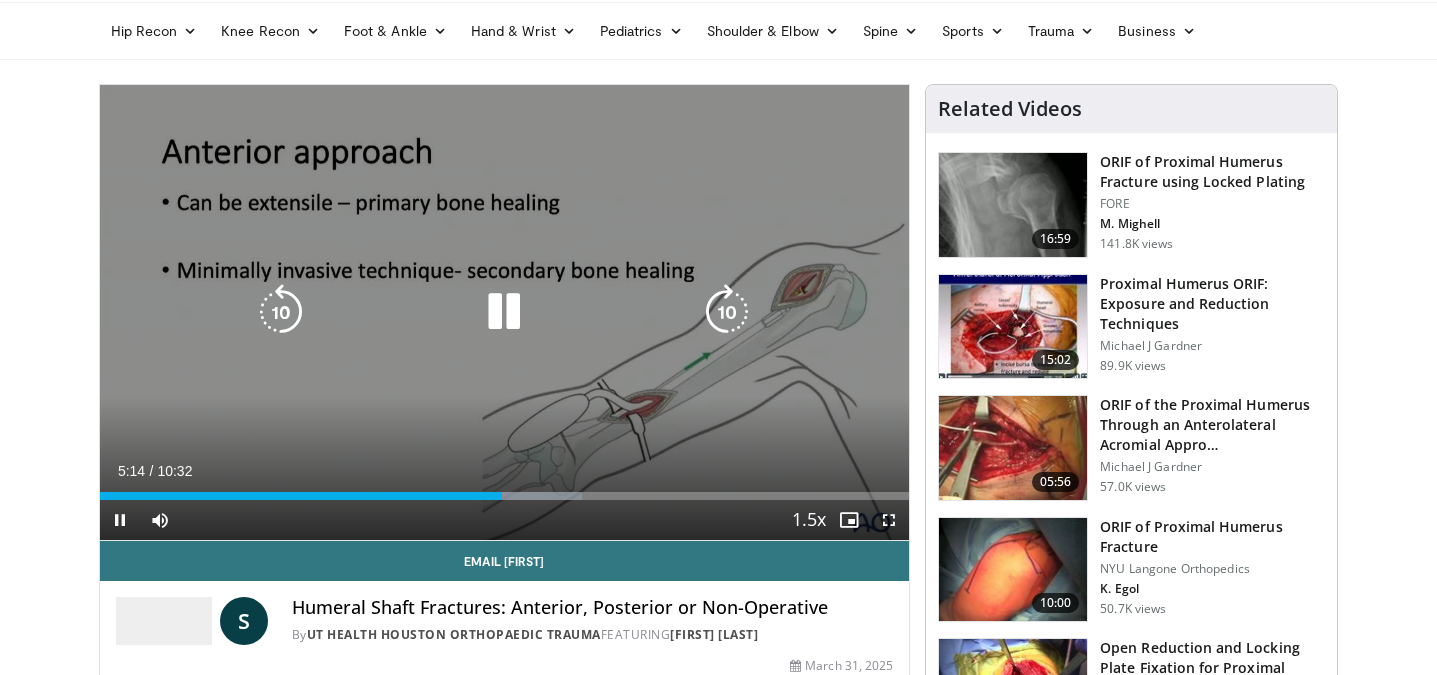 click at bounding box center [281, 312] 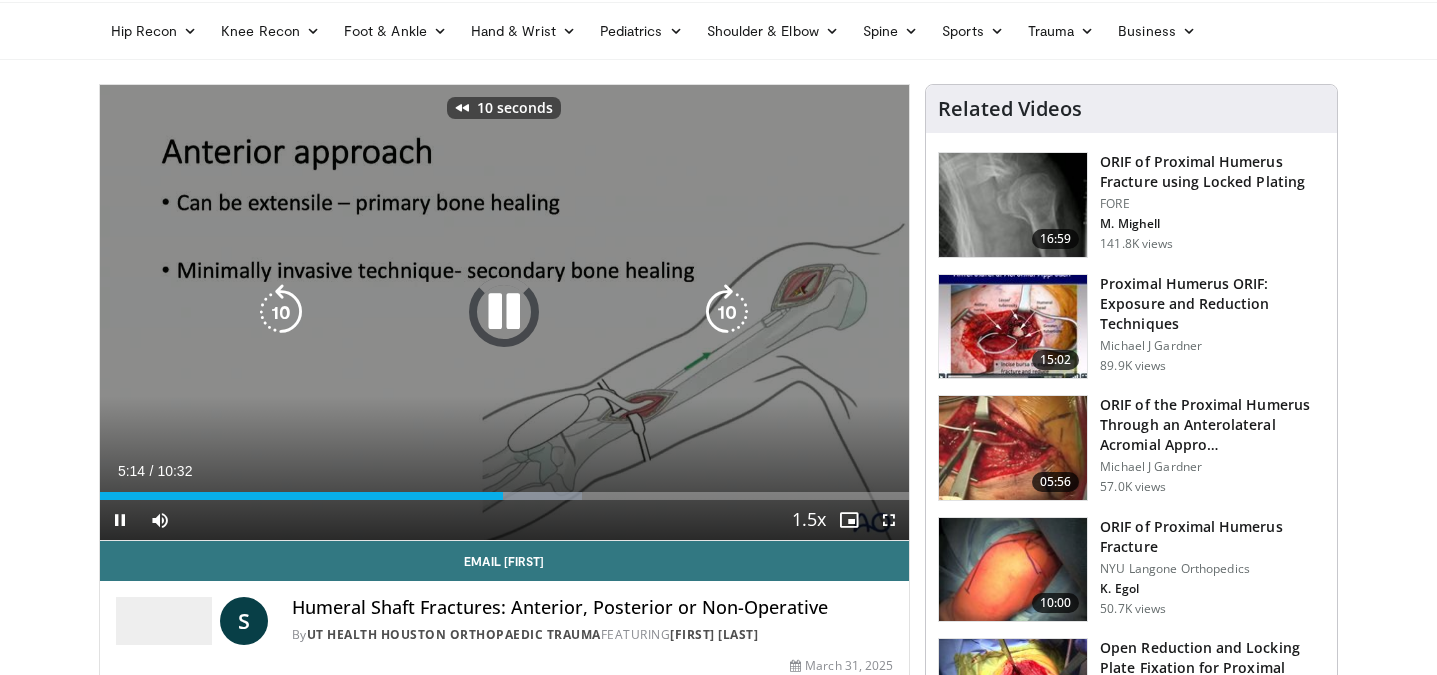 click at bounding box center [281, 312] 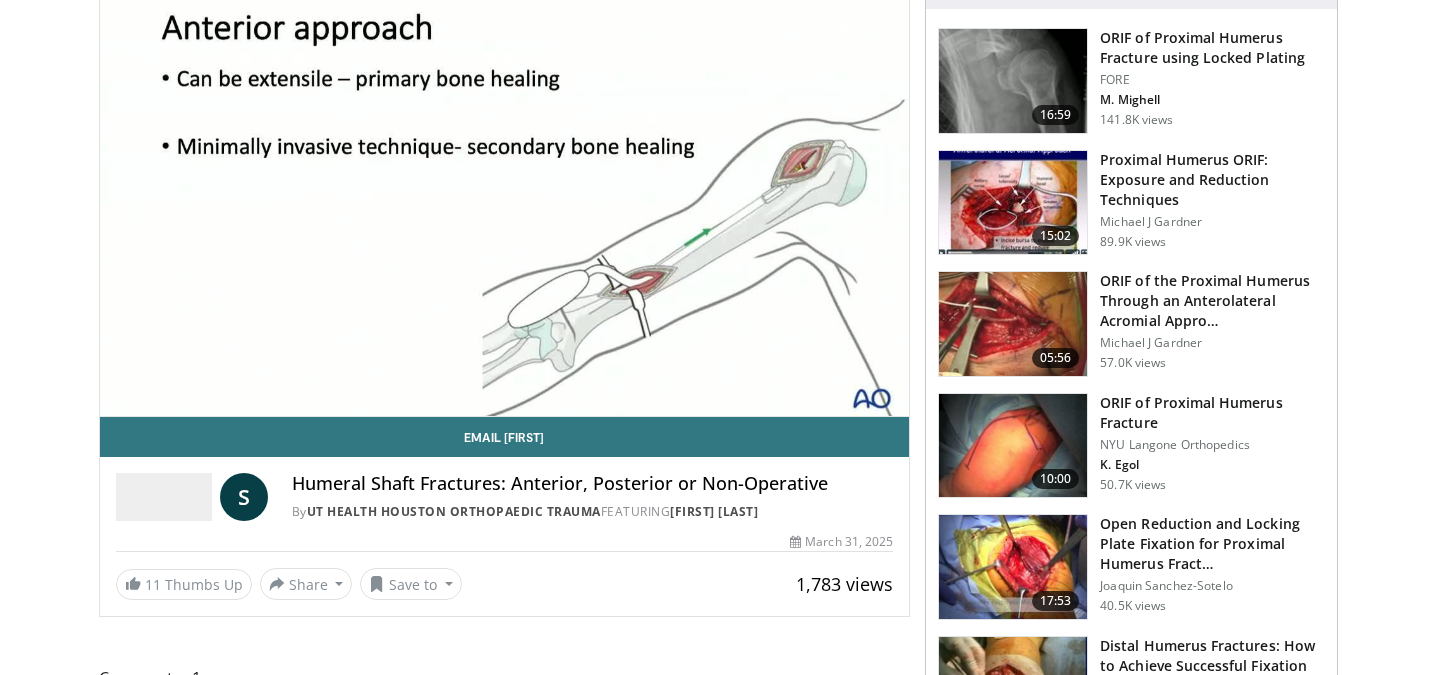 scroll, scrollTop: 0, scrollLeft: 0, axis: both 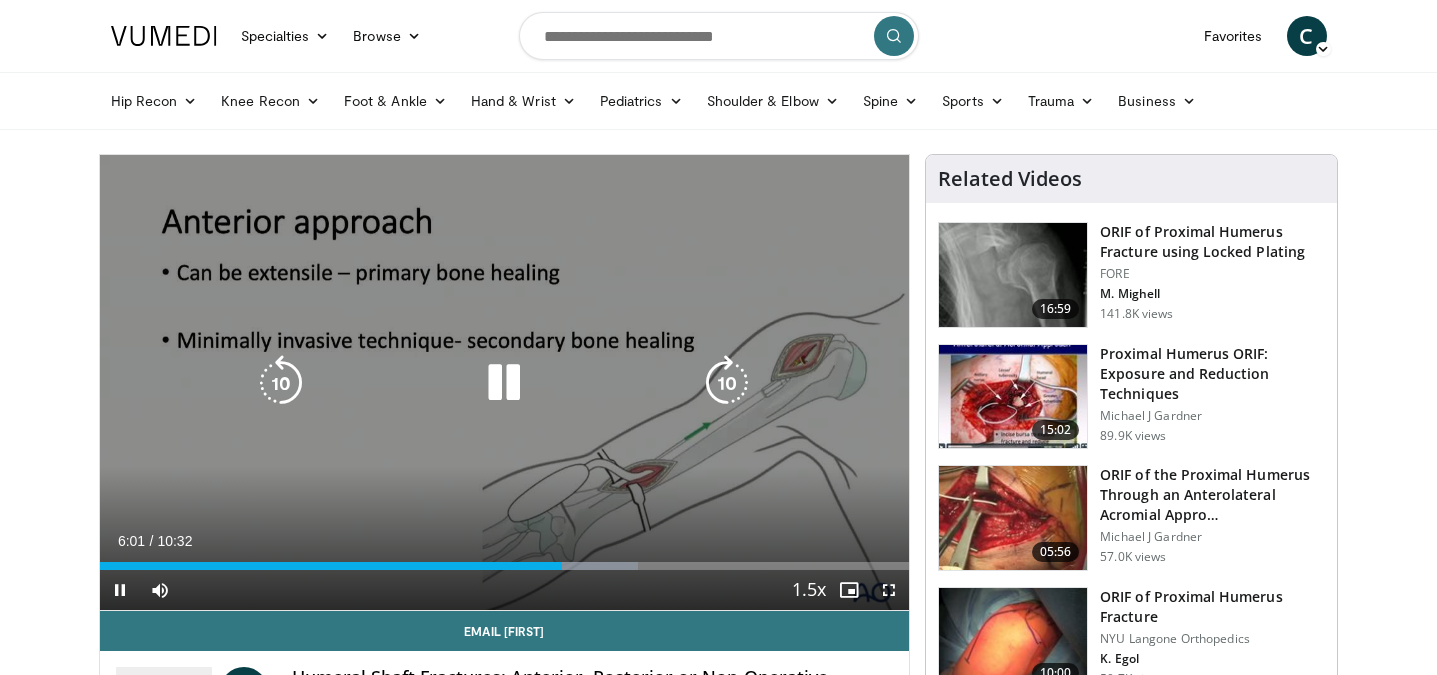 click at bounding box center (727, 383) 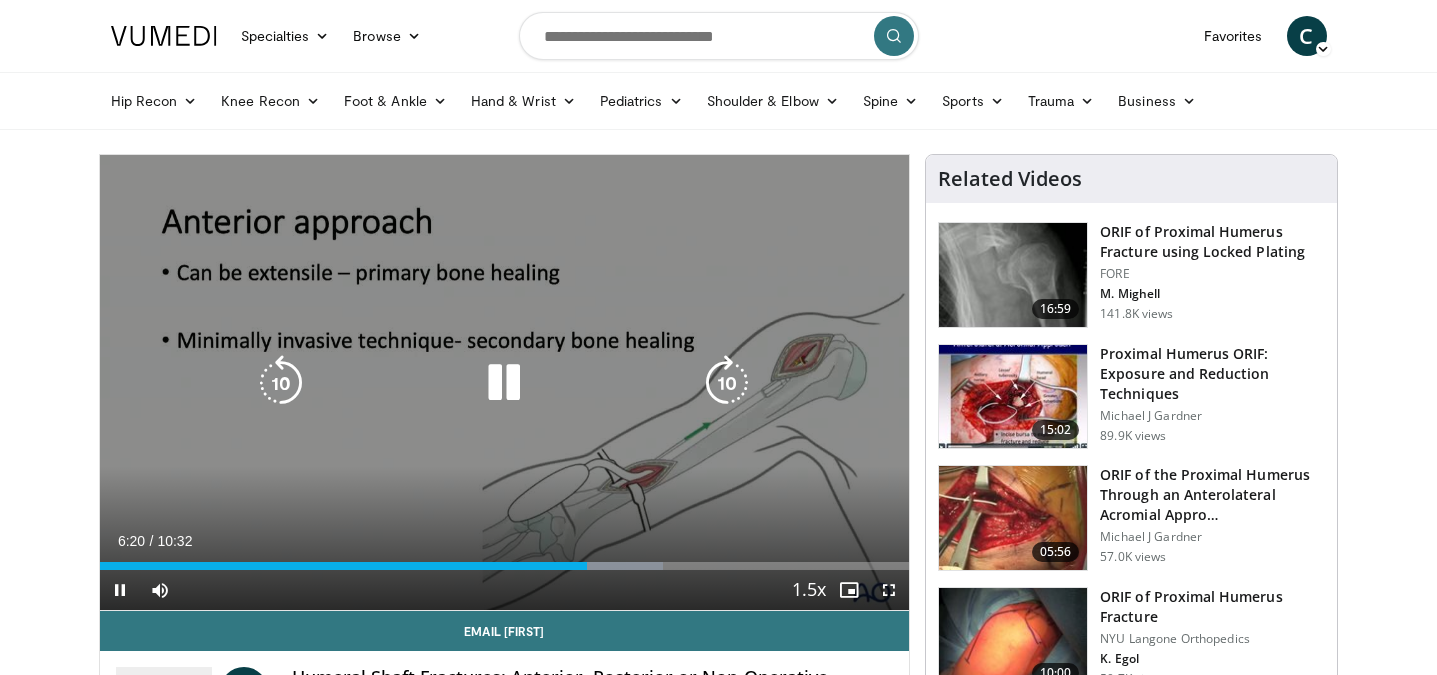 click at bounding box center (727, 383) 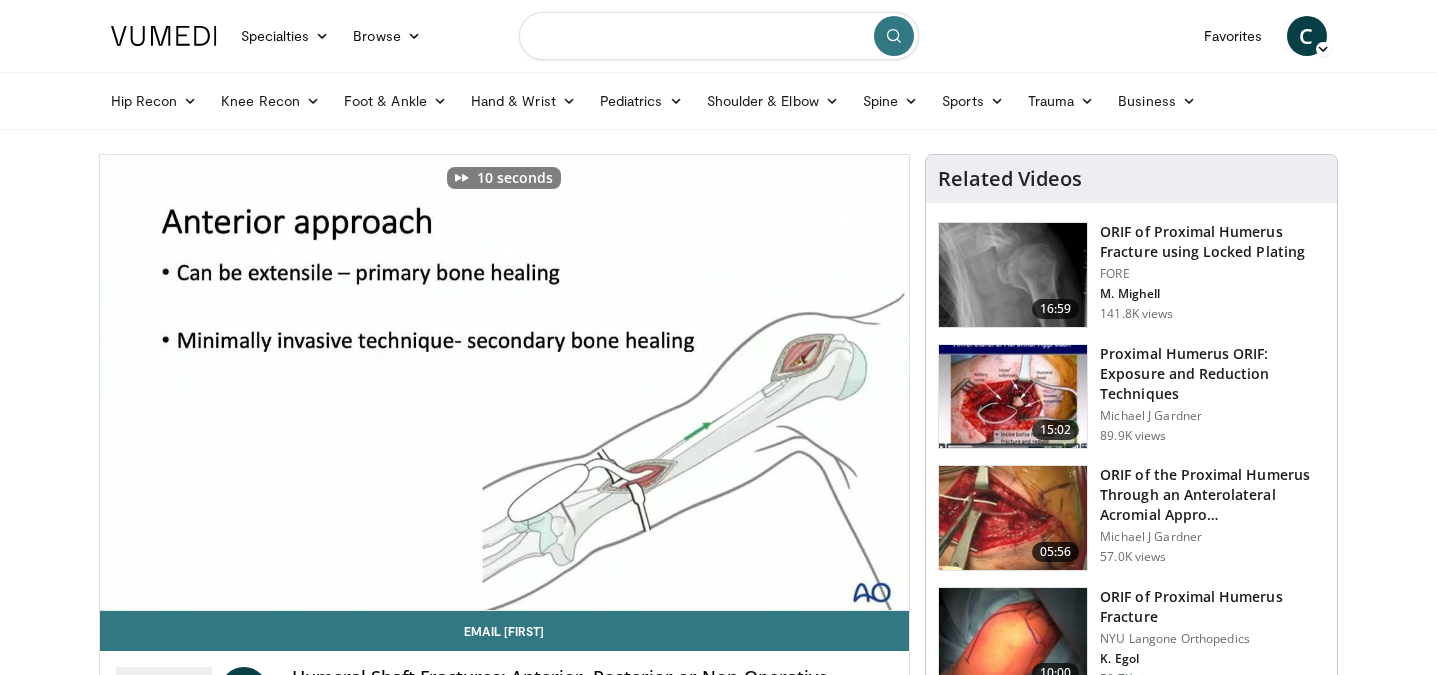 click at bounding box center [719, 36] 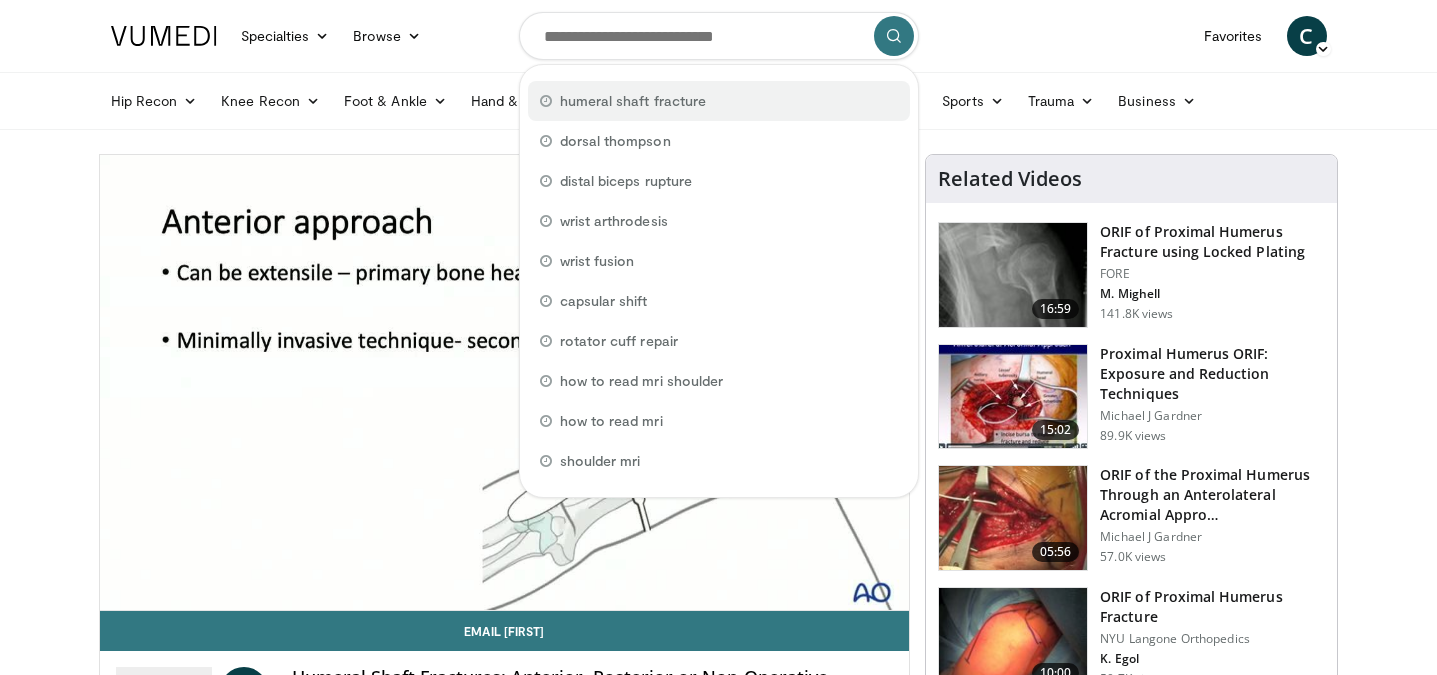 click on "humeral shaft fracture" at bounding box center [633, 101] 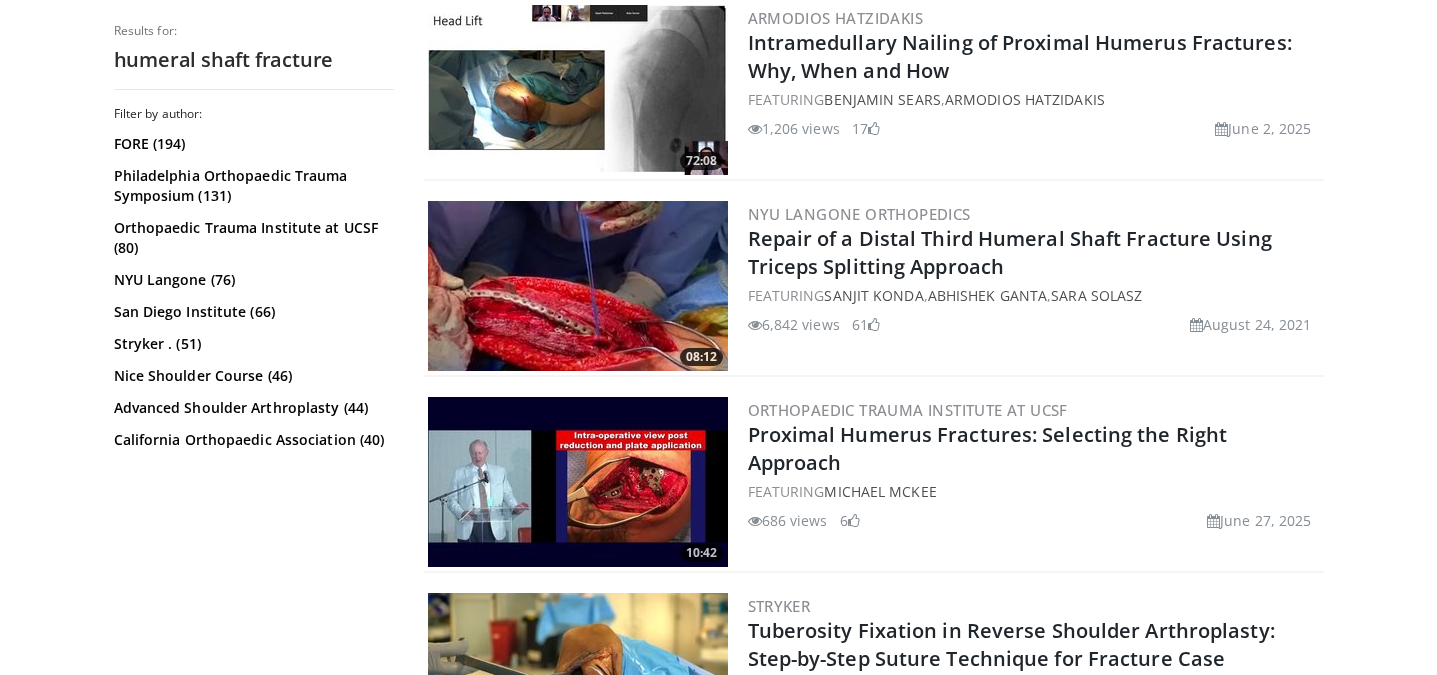 scroll, scrollTop: 1603, scrollLeft: 0, axis: vertical 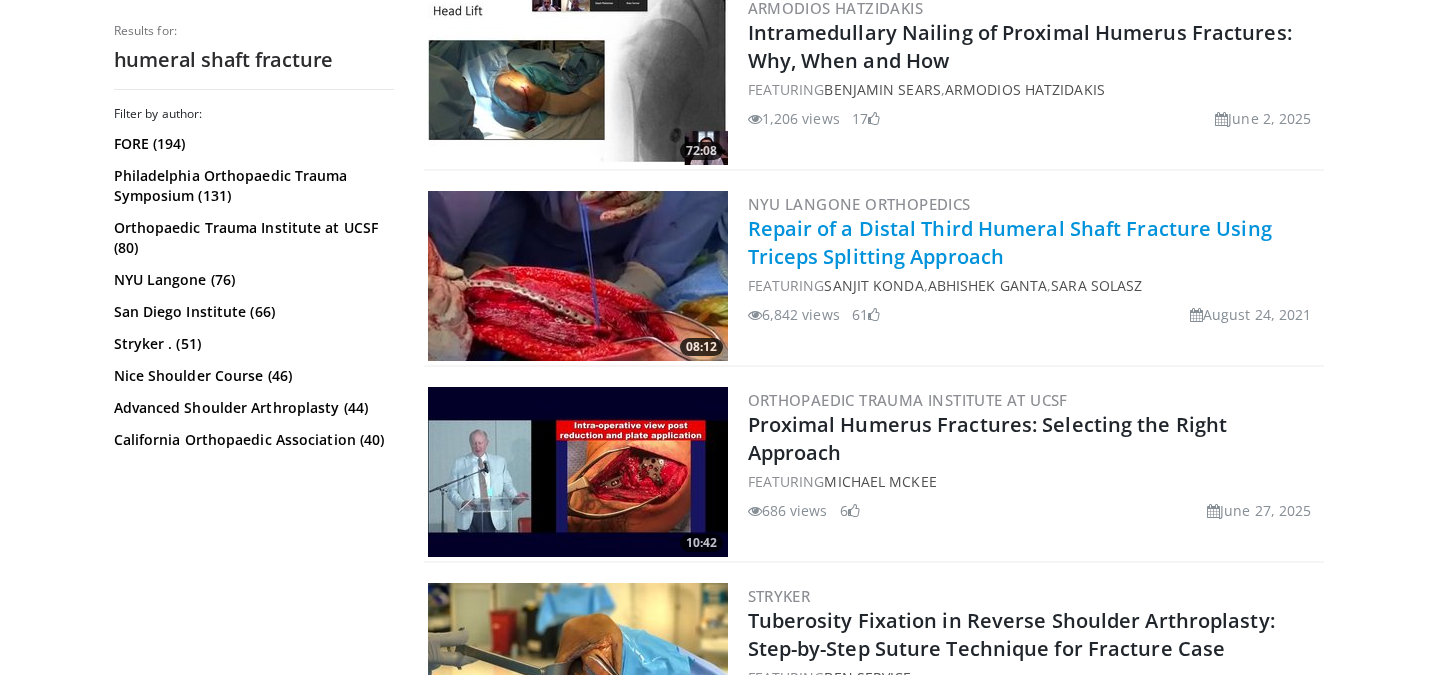 click on "Repair of a Distal Third Humeral Shaft Fracture Using Triceps Splitting Approach" at bounding box center (1010, 242) 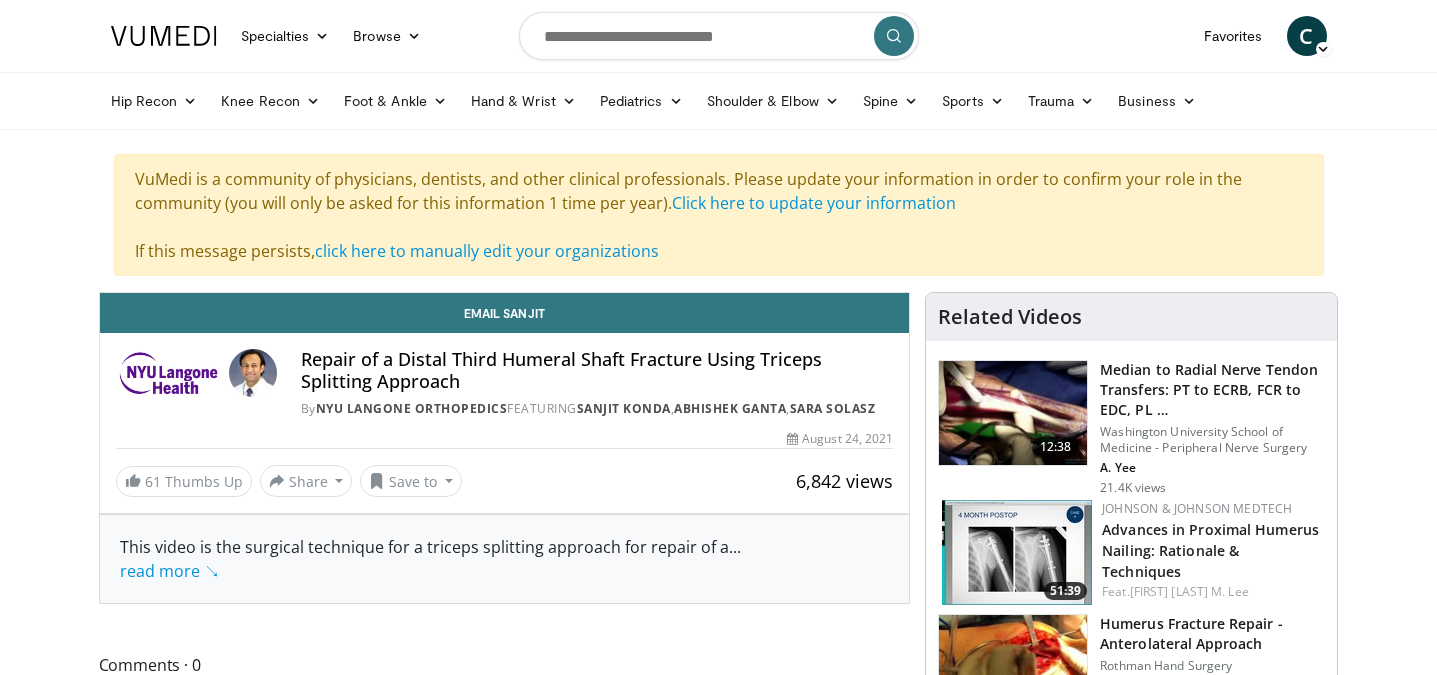 scroll, scrollTop: 0, scrollLeft: 0, axis: both 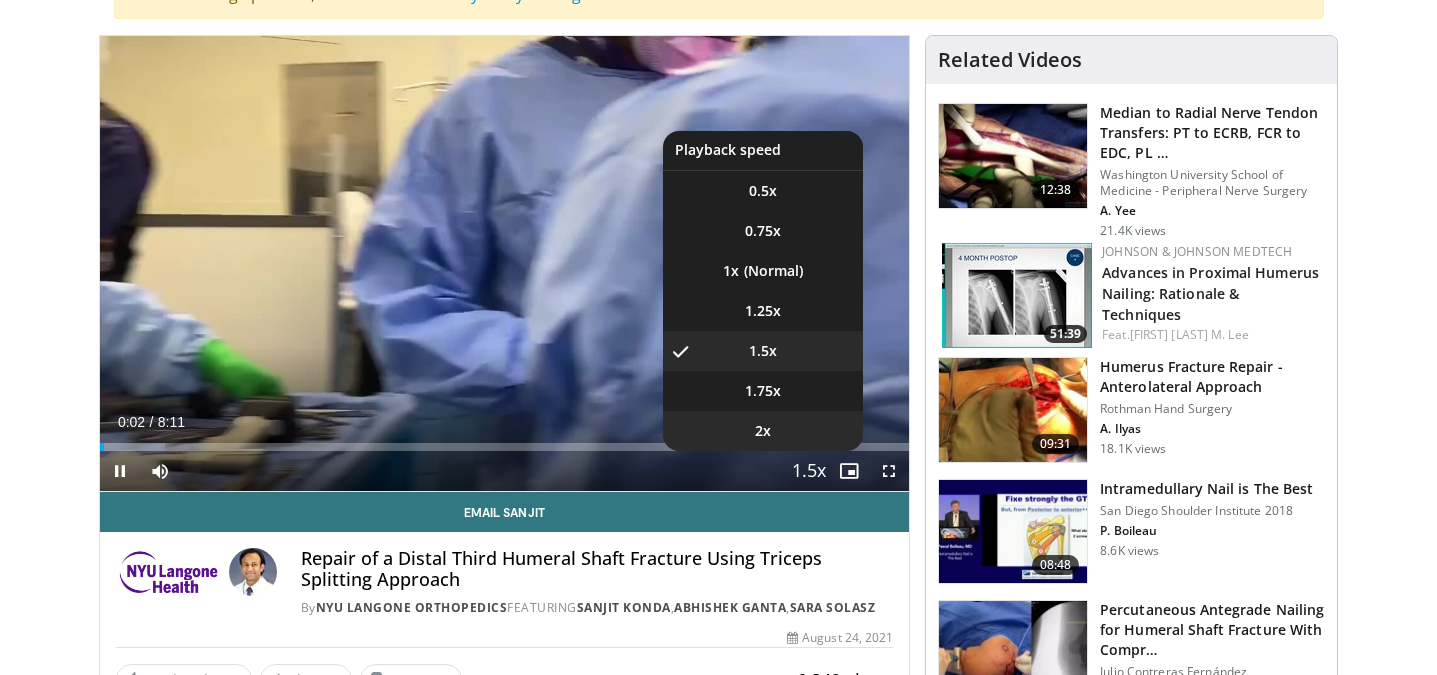 click on "2x" at bounding box center (763, 431) 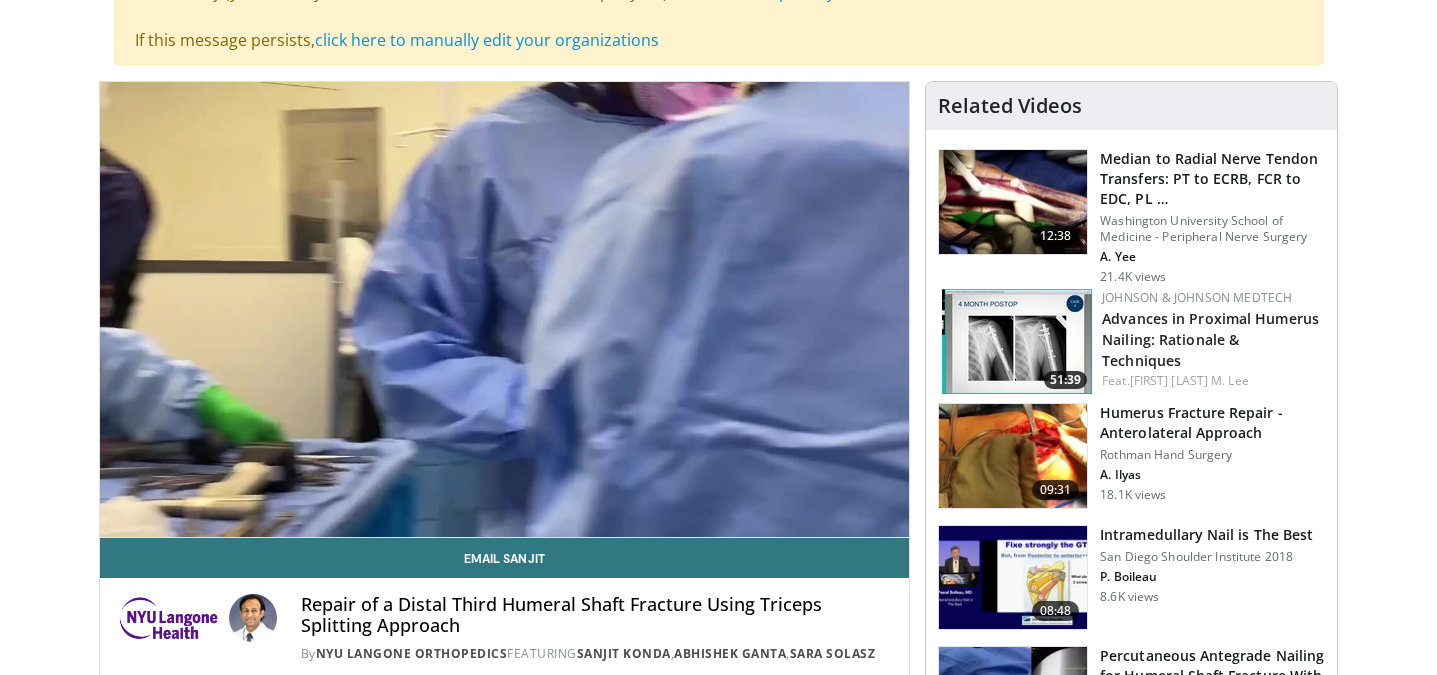 scroll, scrollTop: 212, scrollLeft: 0, axis: vertical 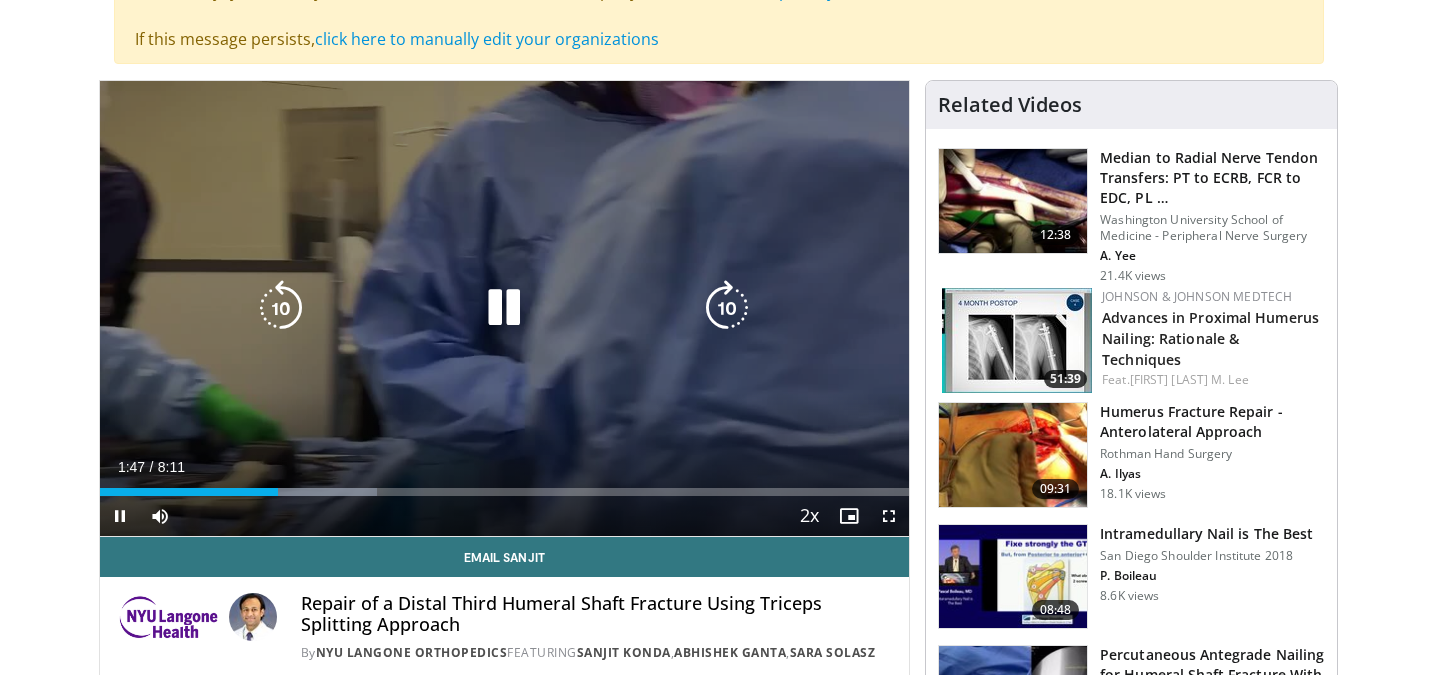 click at bounding box center [504, 308] 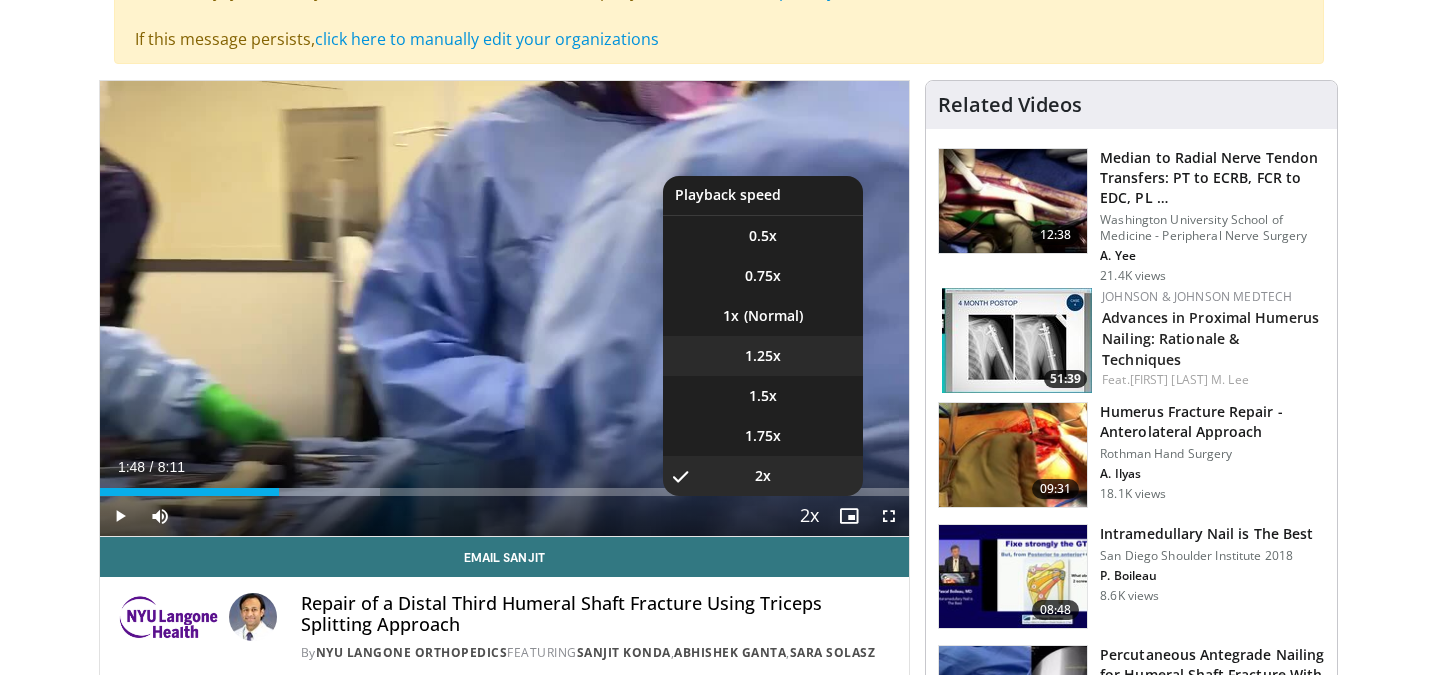 click on "1.25x" at bounding box center (763, 356) 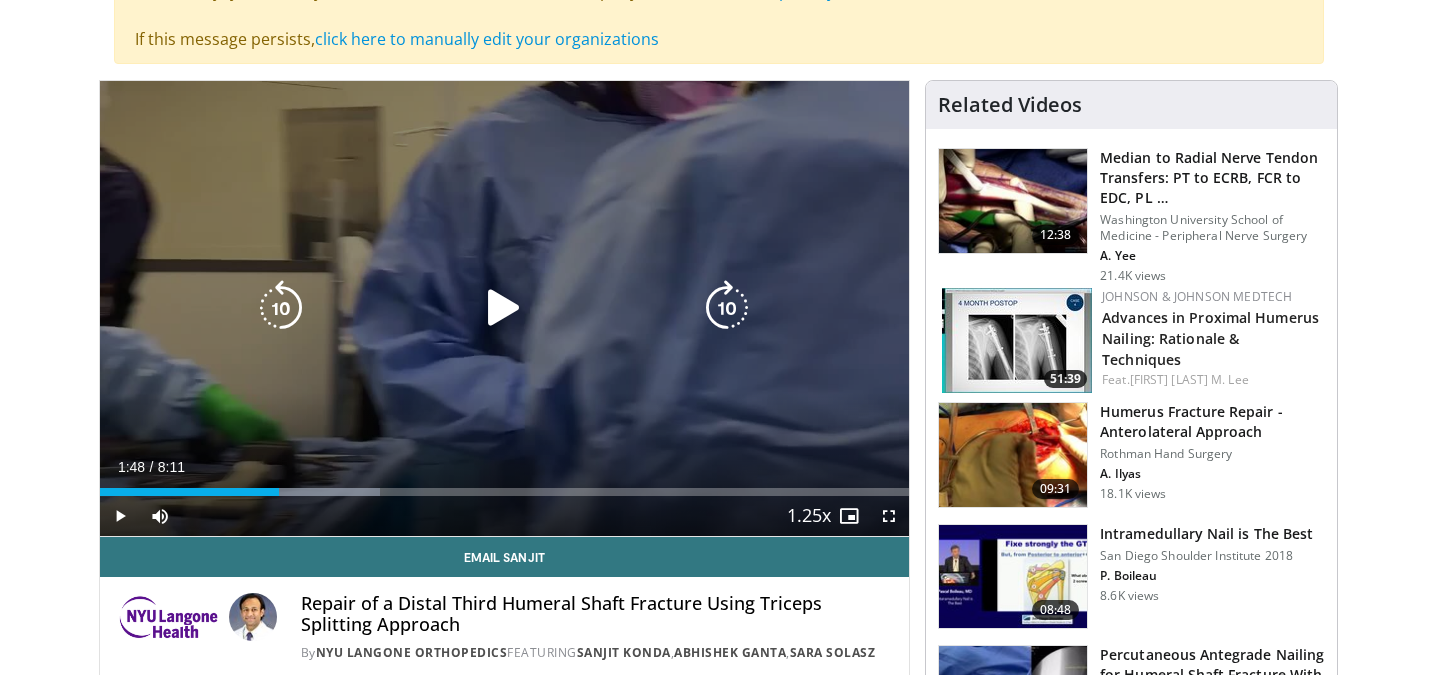 click at bounding box center (504, 308) 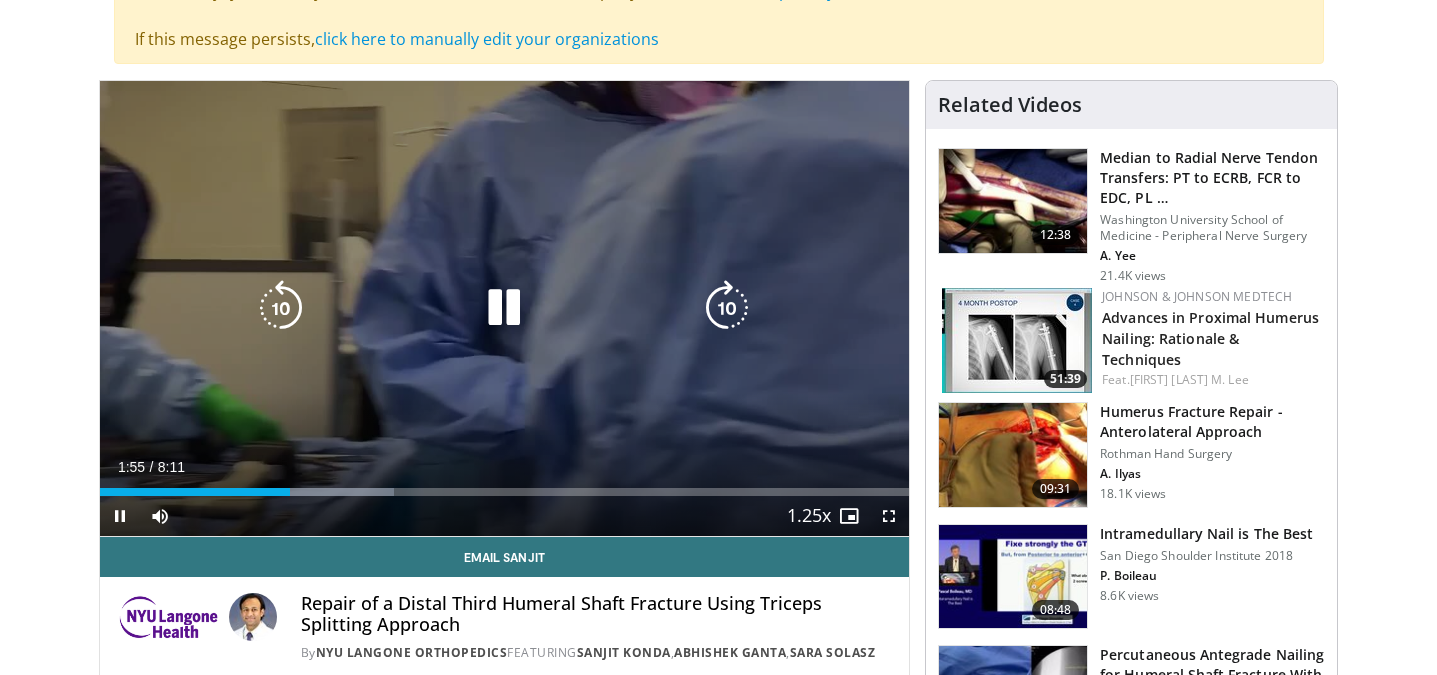 click at bounding box center [504, 308] 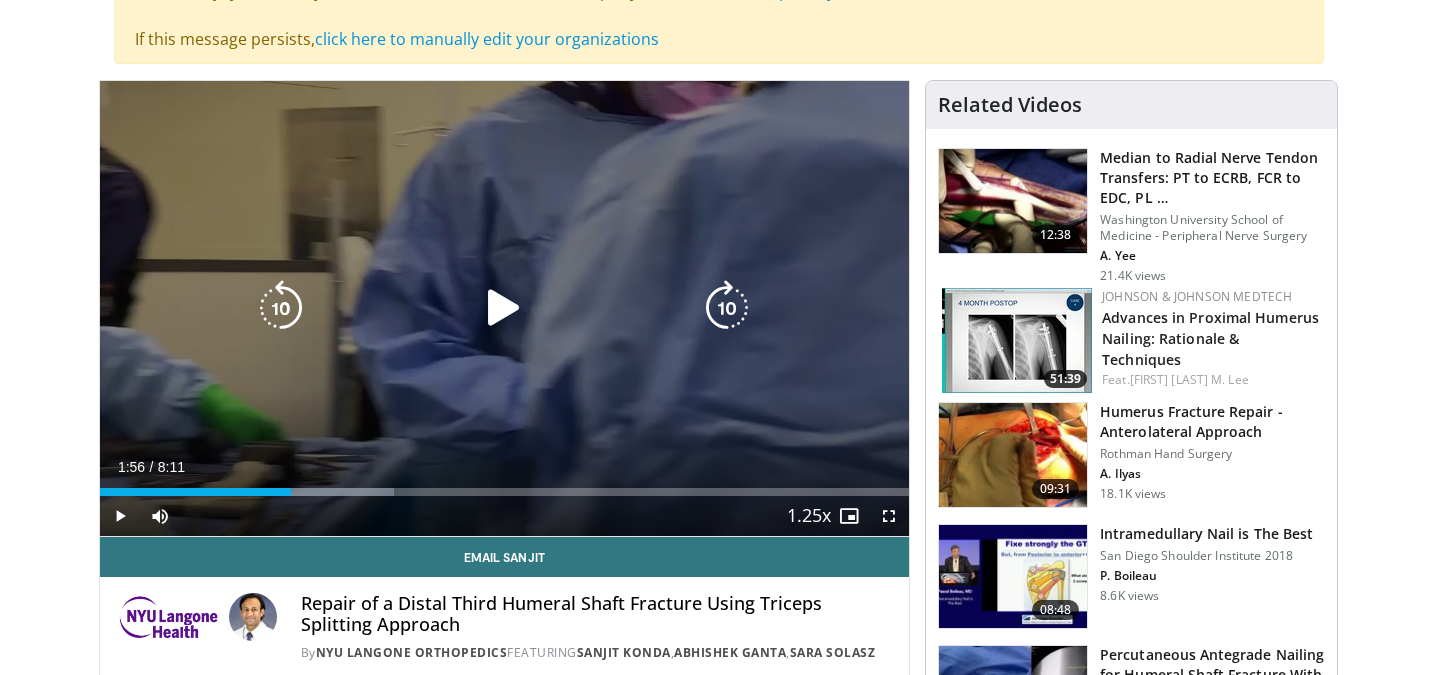 click at bounding box center [504, 308] 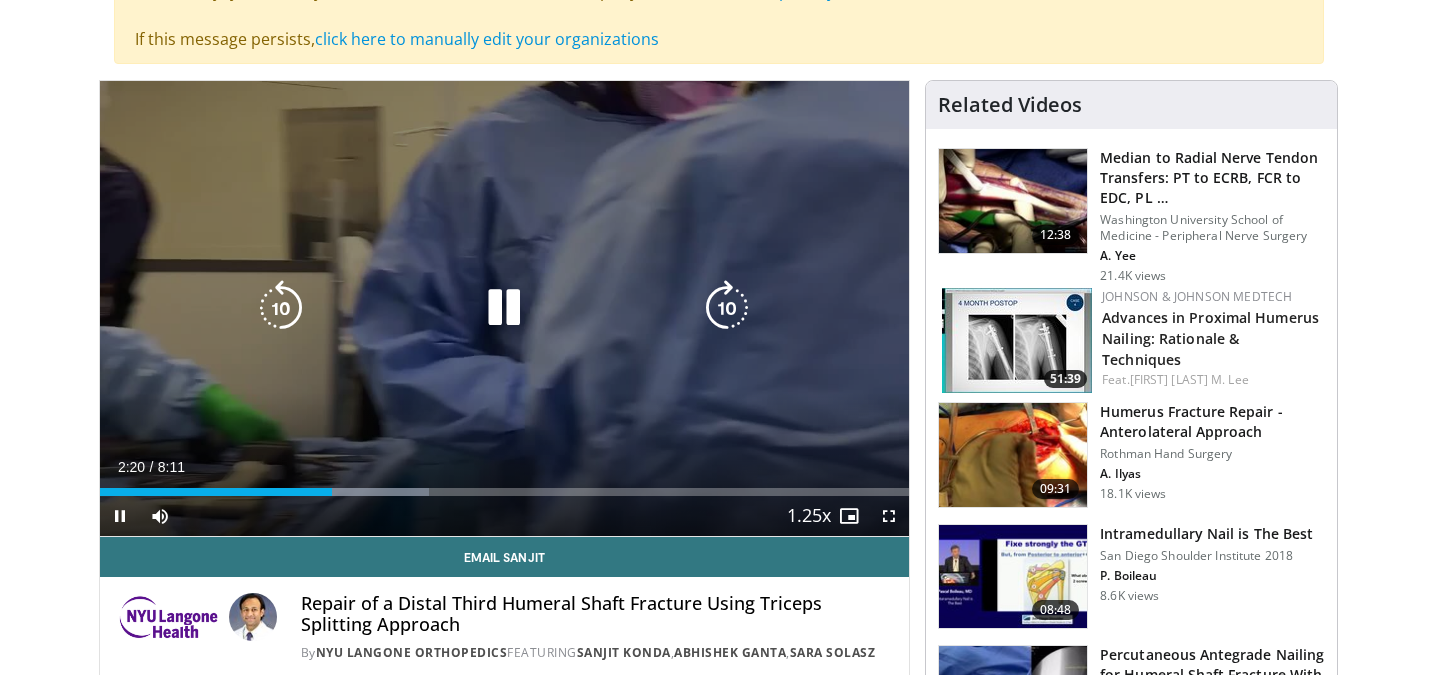 click at bounding box center [504, 308] 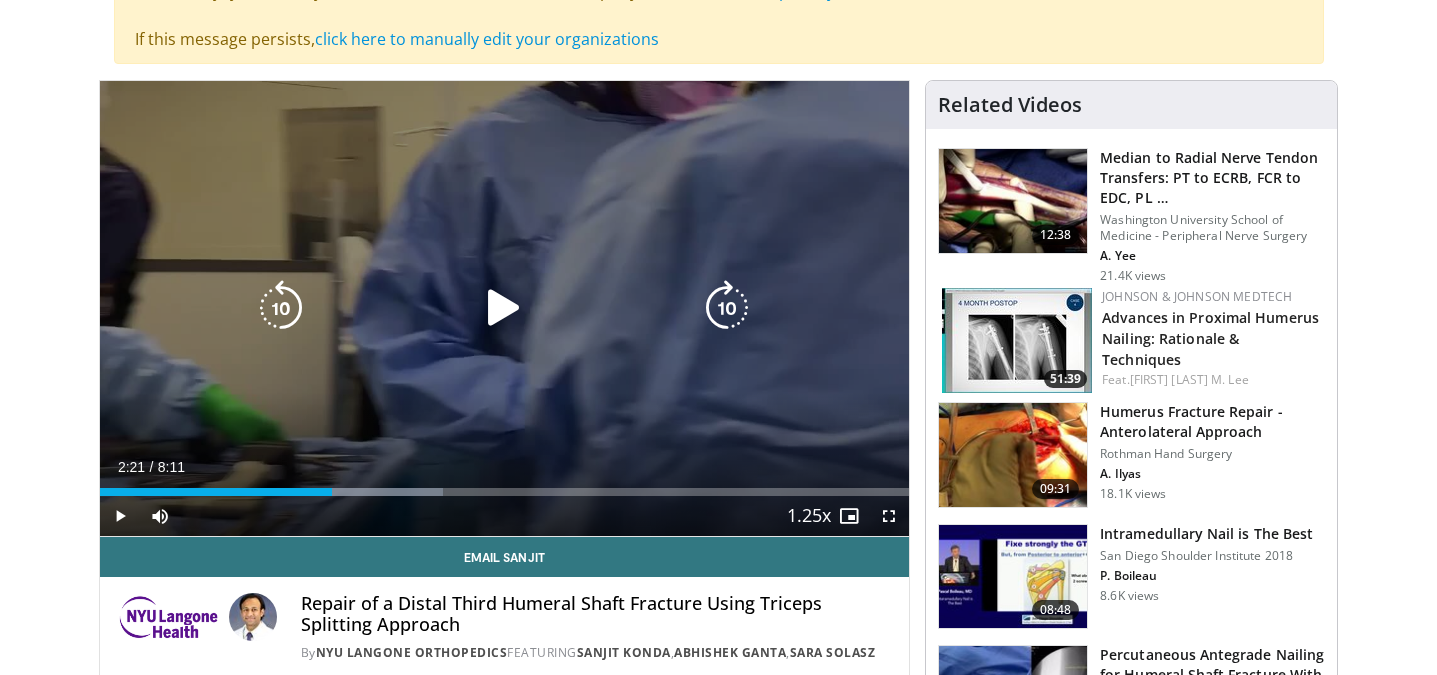 click at bounding box center (281, 308) 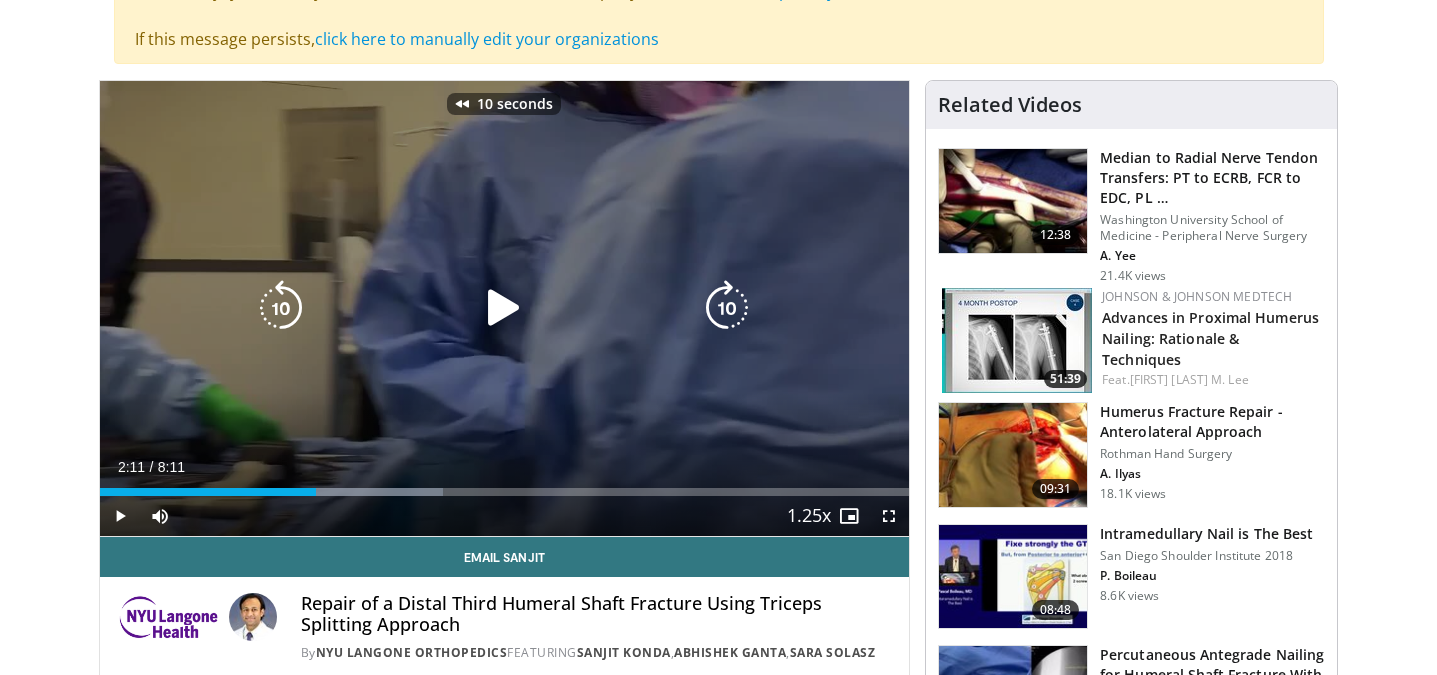 click at bounding box center [504, 308] 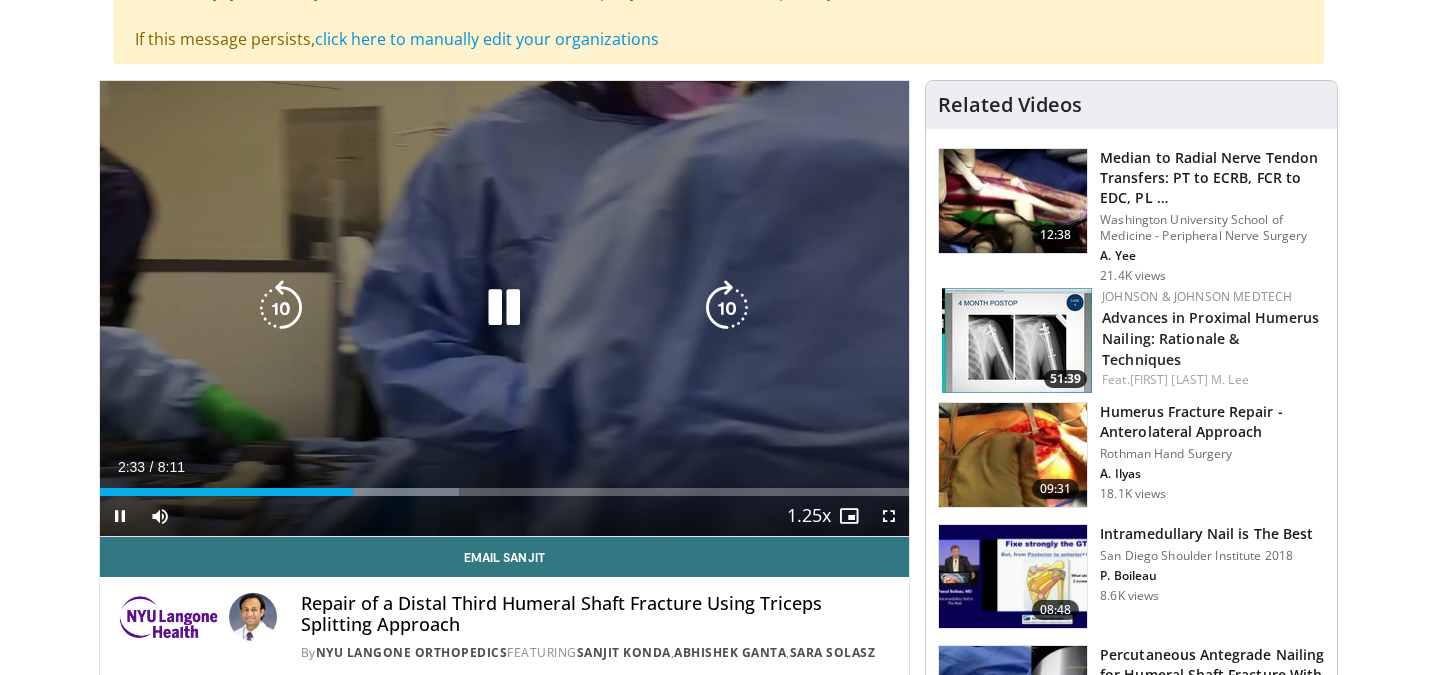 click at bounding box center [504, 308] 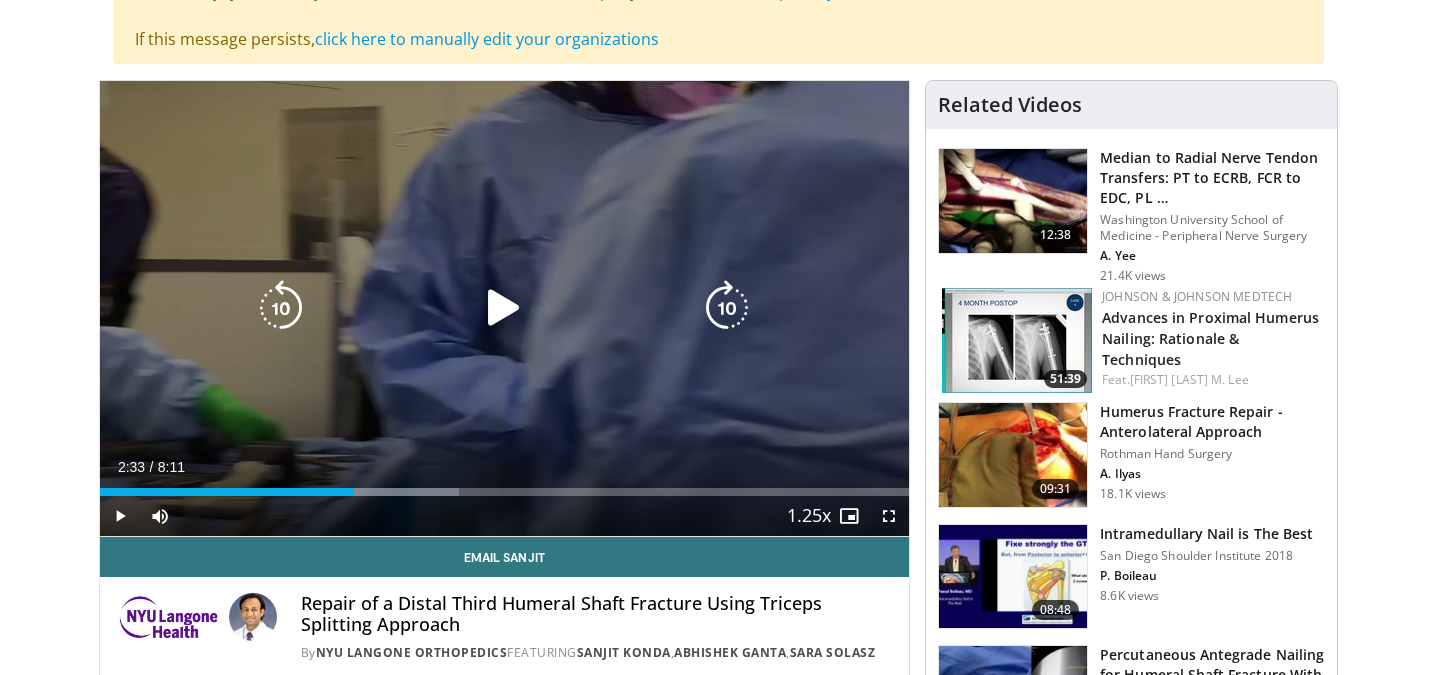 click at bounding box center [504, 308] 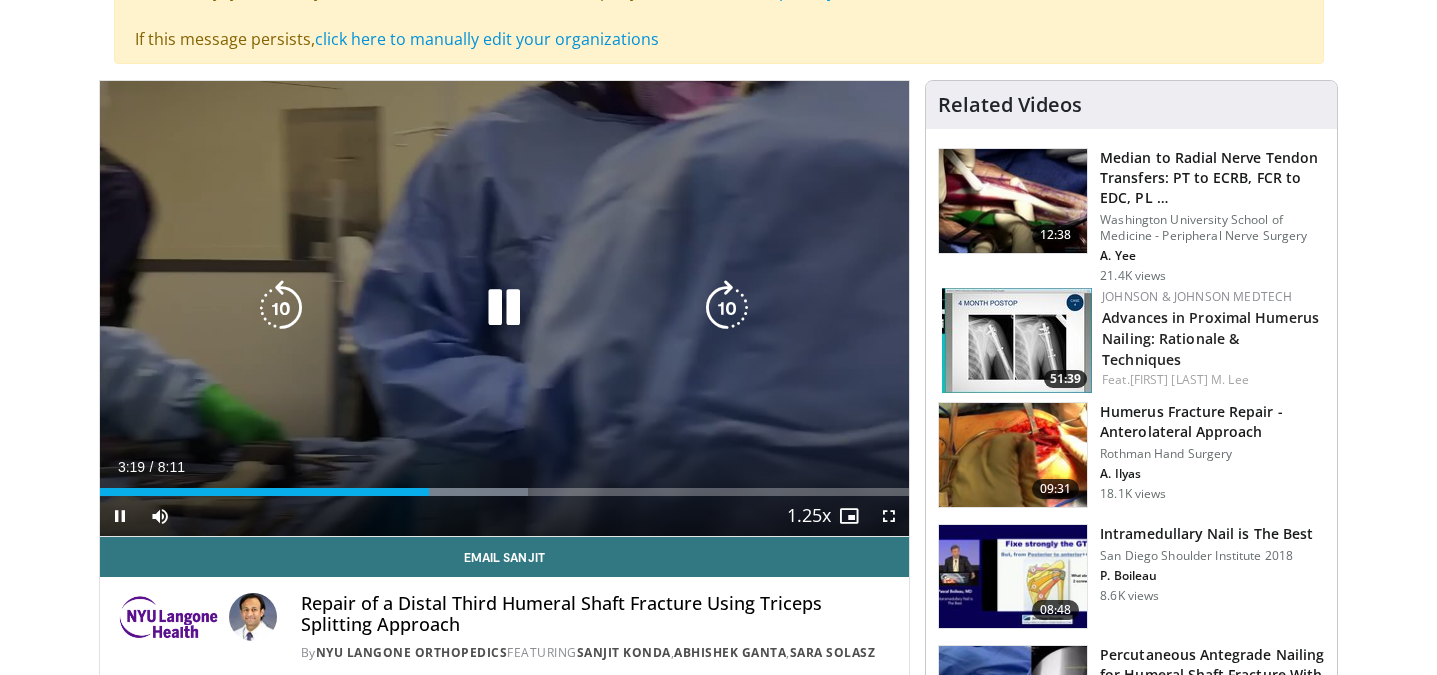 click at bounding box center [504, 308] 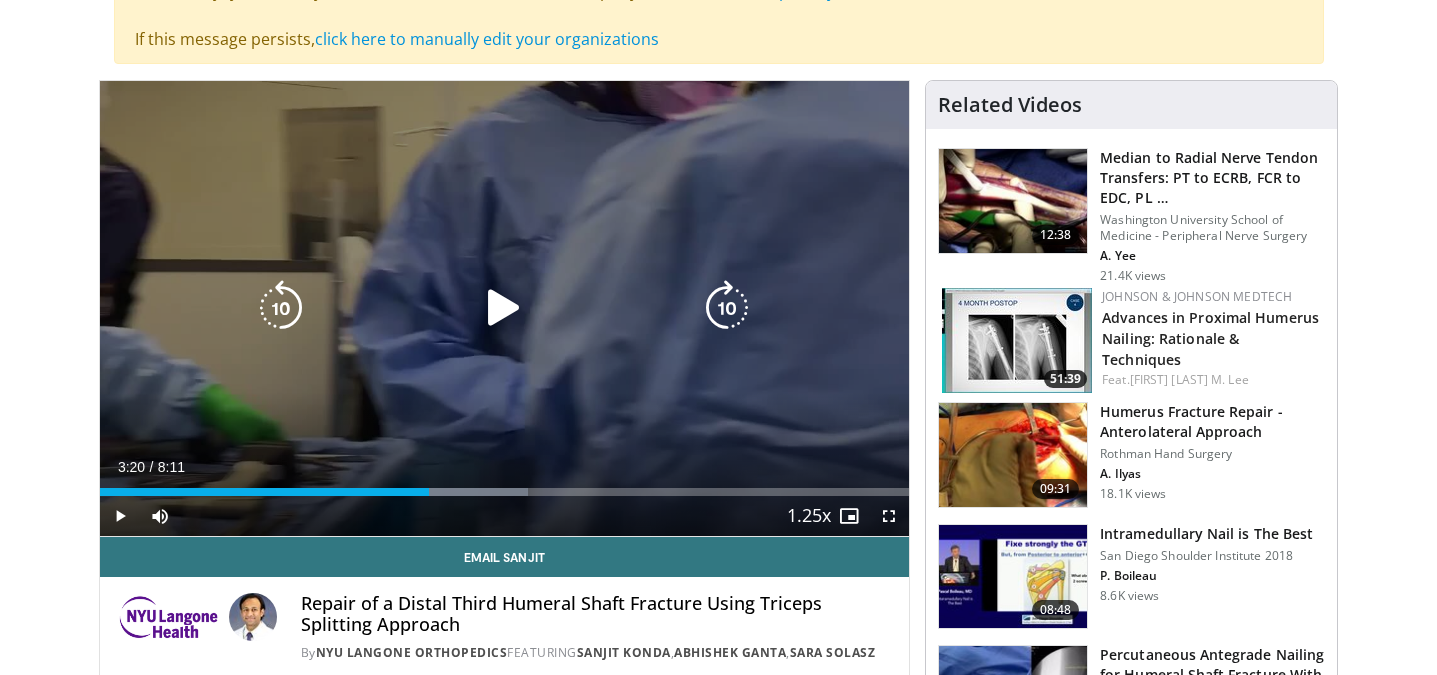 click at bounding box center [504, 308] 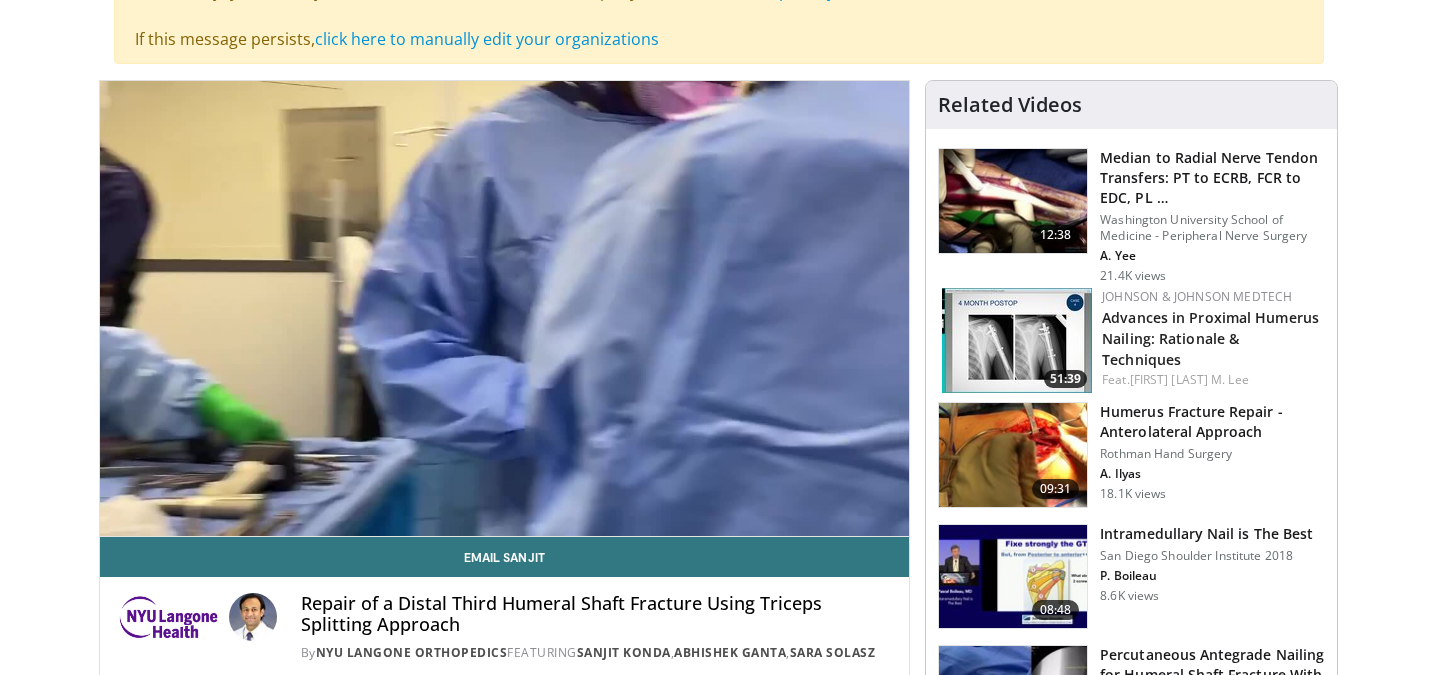 click on "Humerus Fracture Repair - Anterolateral Approach" at bounding box center (1212, 422) 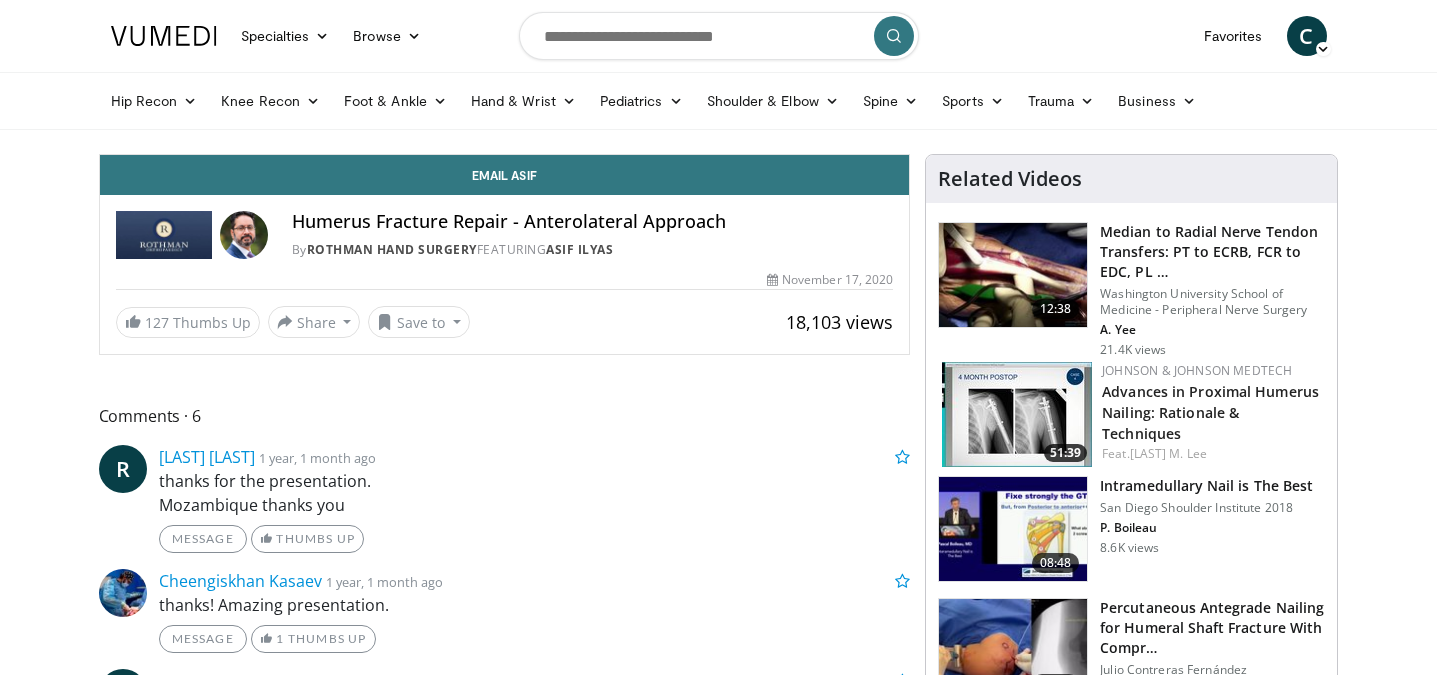 scroll, scrollTop: 0, scrollLeft: 0, axis: both 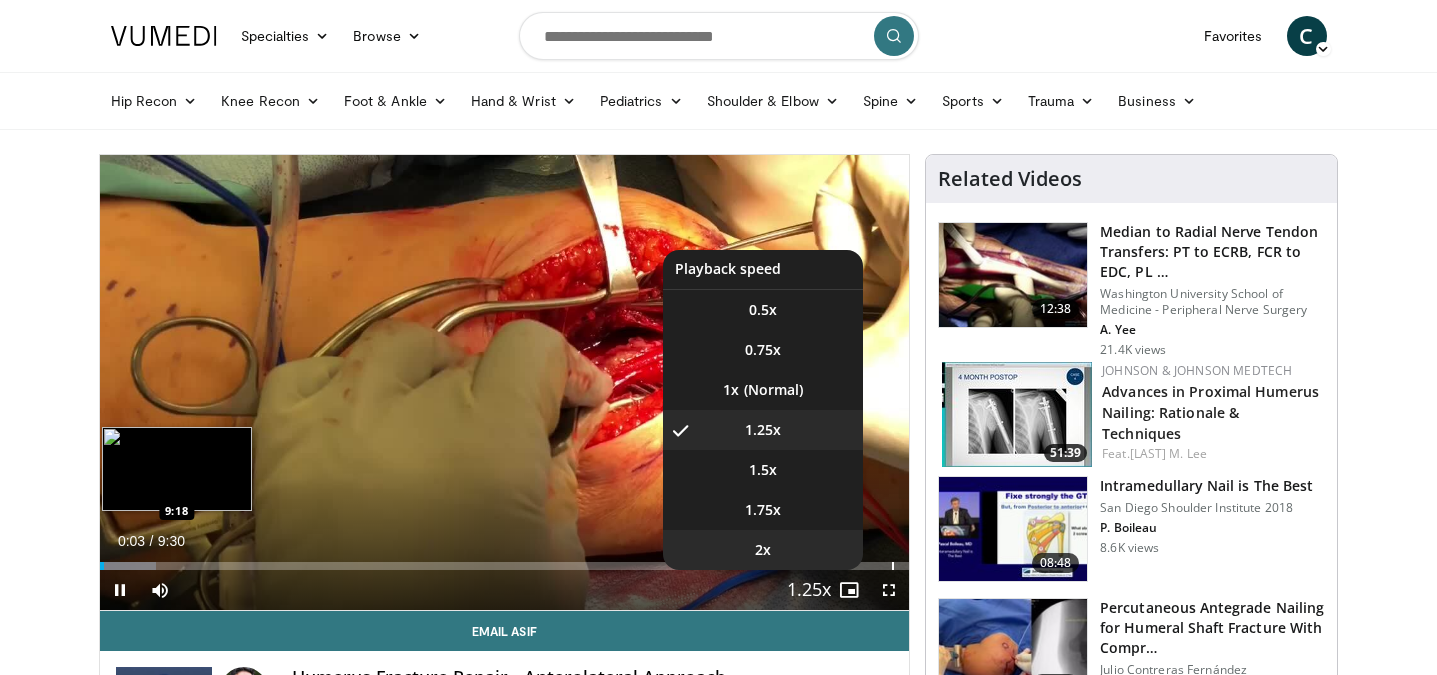click on "2x" at bounding box center (763, 550) 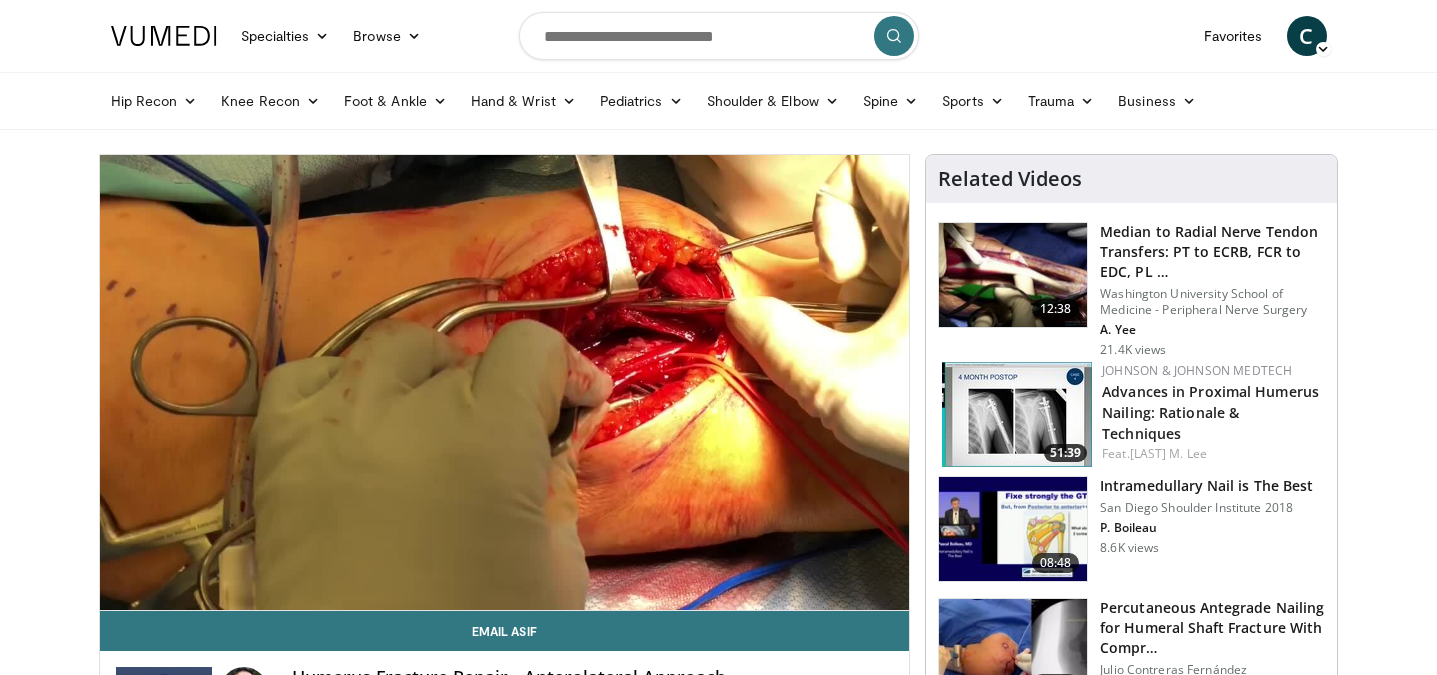 type 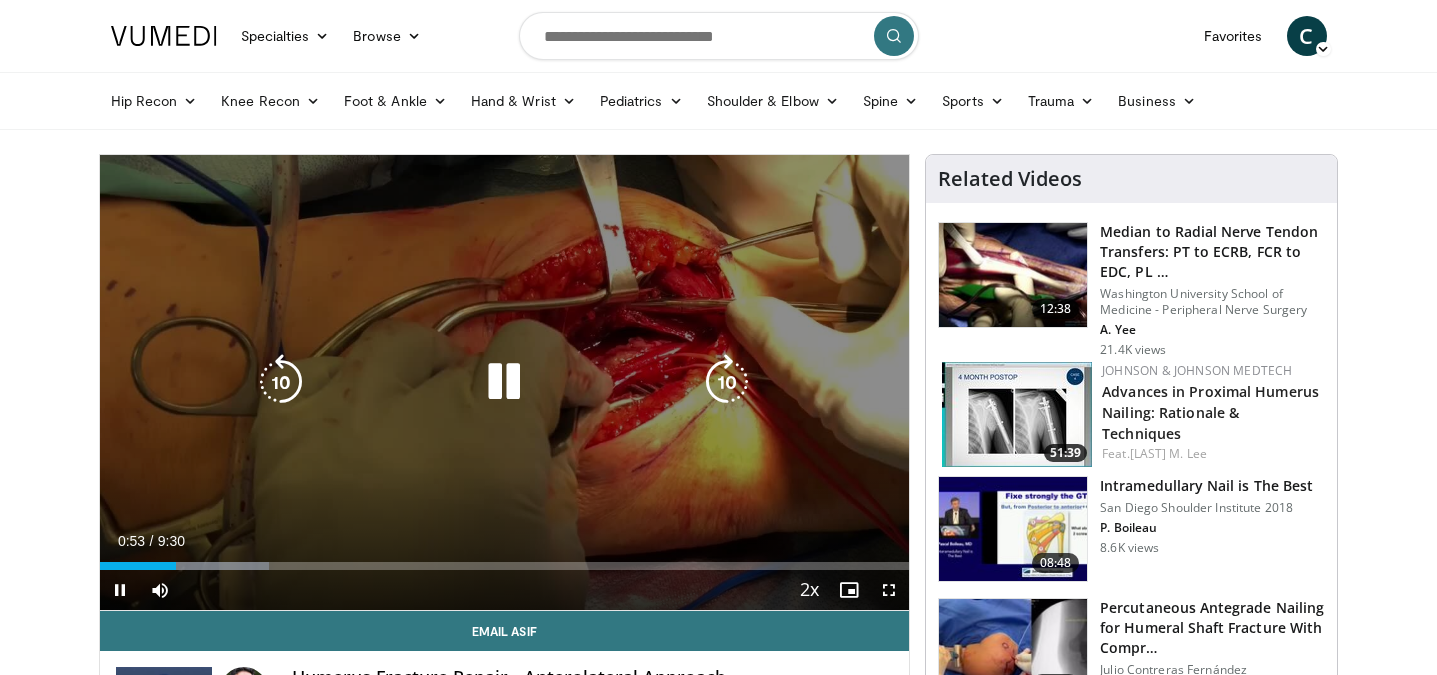 click on "10 seconds
Tap to unmute" at bounding box center [505, 382] 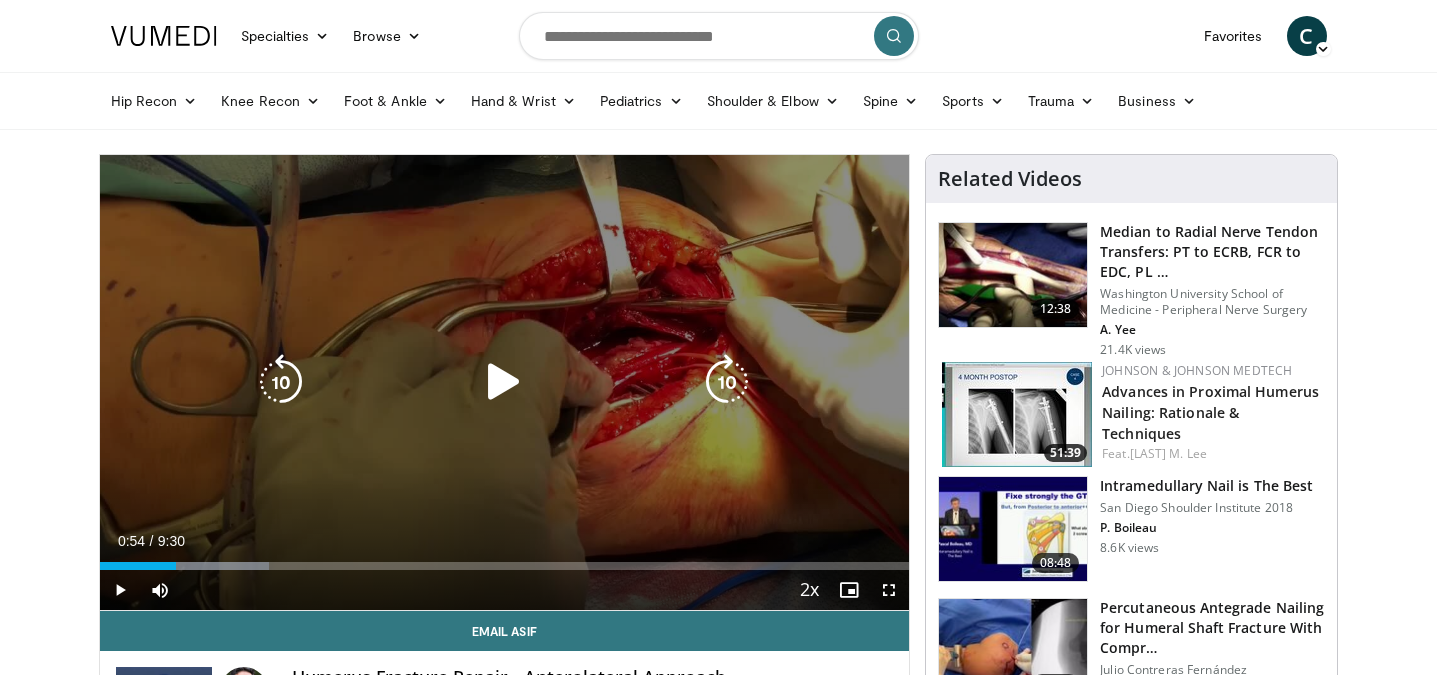 click at bounding box center [727, 382] 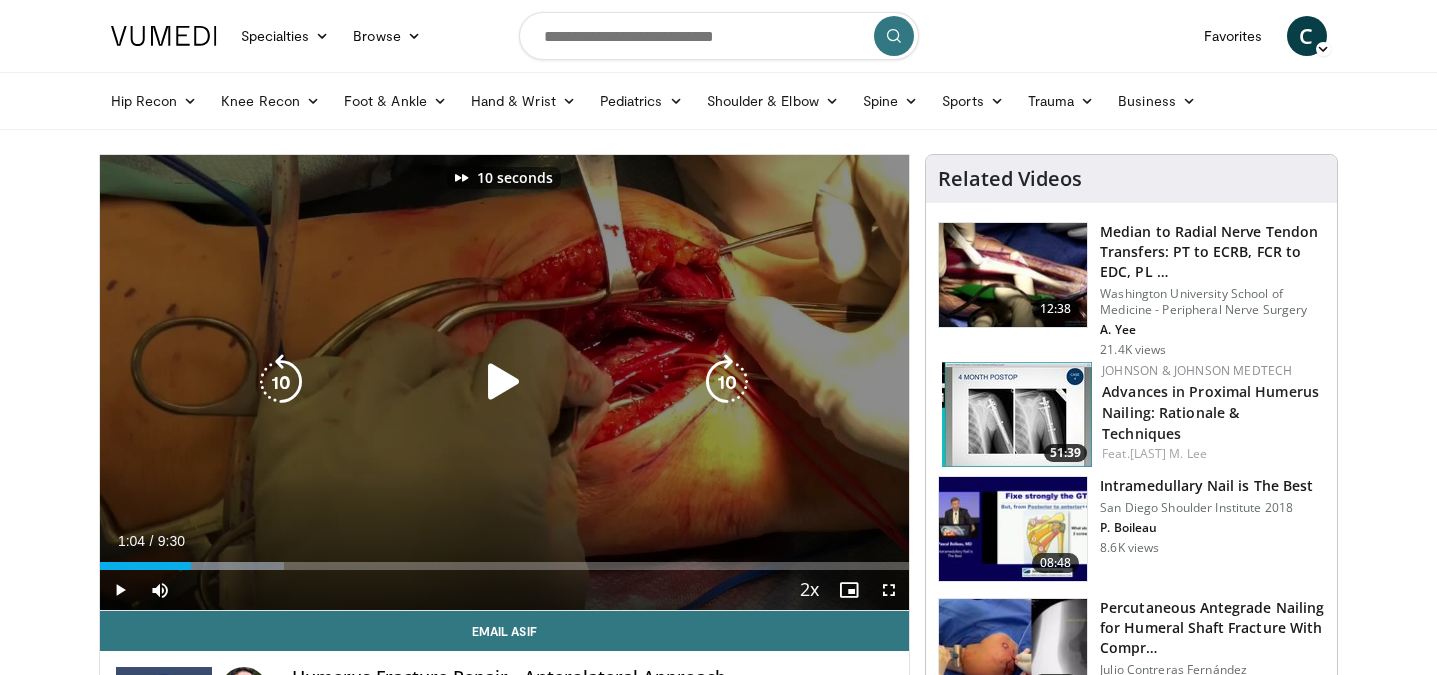 click at bounding box center (504, 382) 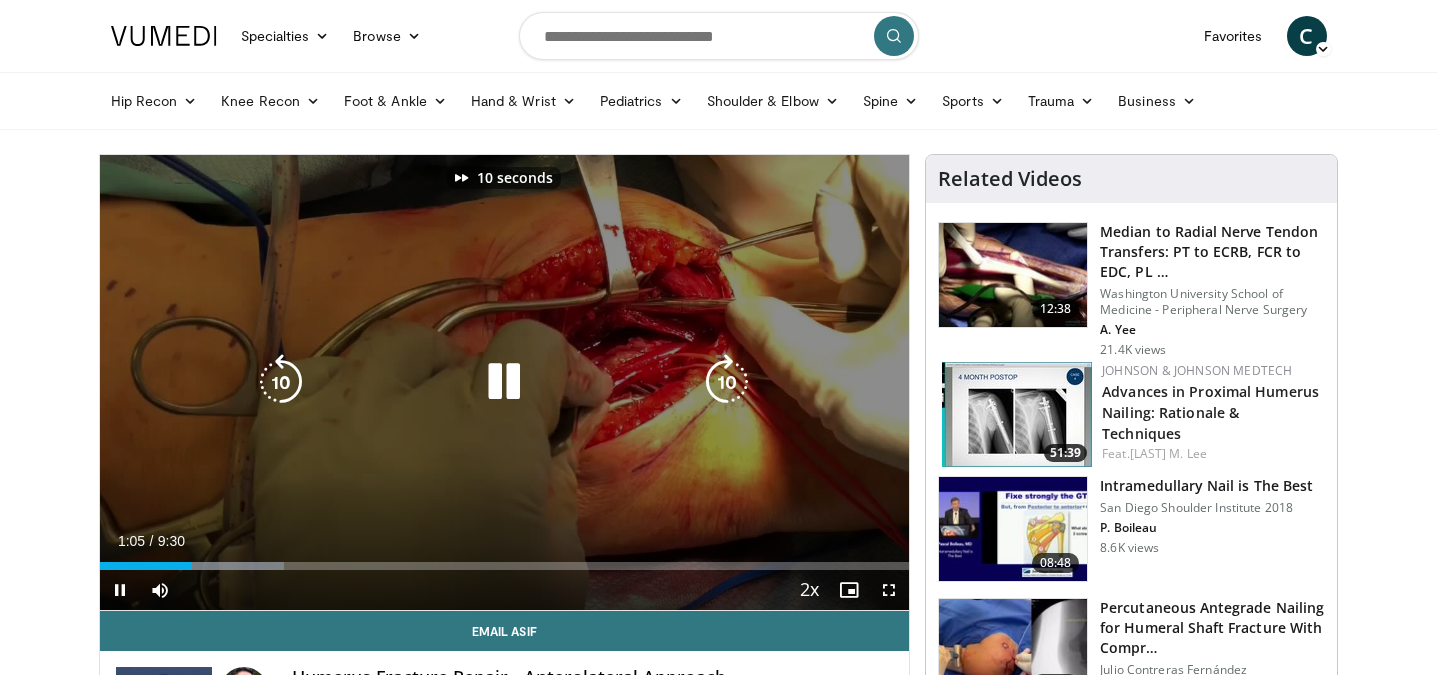 click at bounding box center [727, 382] 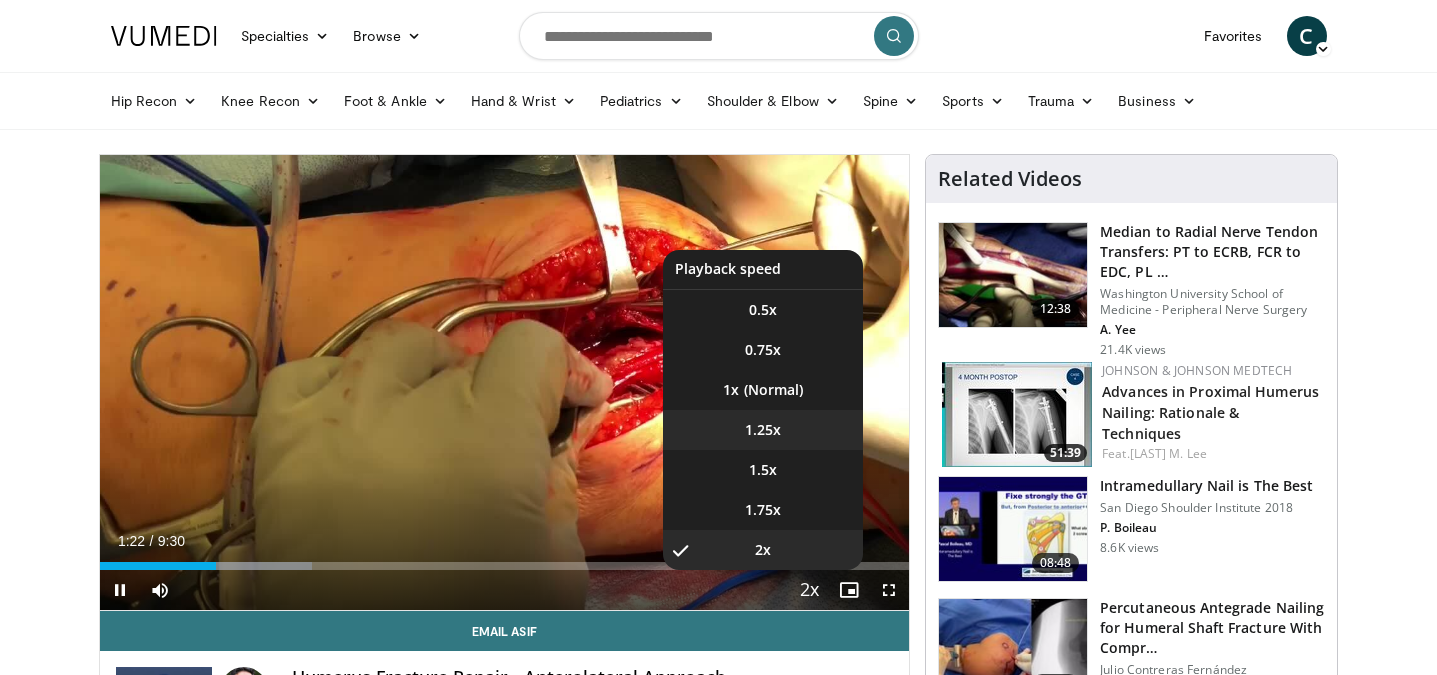 click on "1.25x" at bounding box center (763, 430) 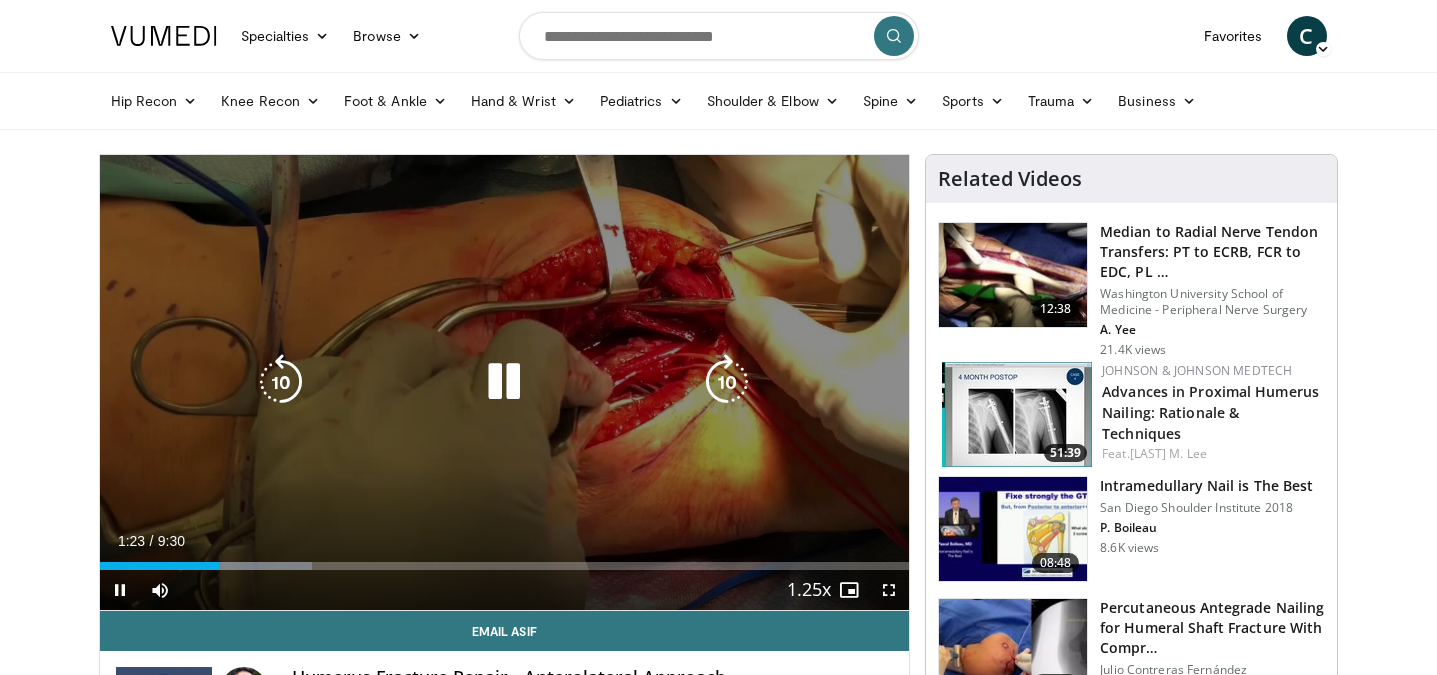 click at bounding box center (281, 382) 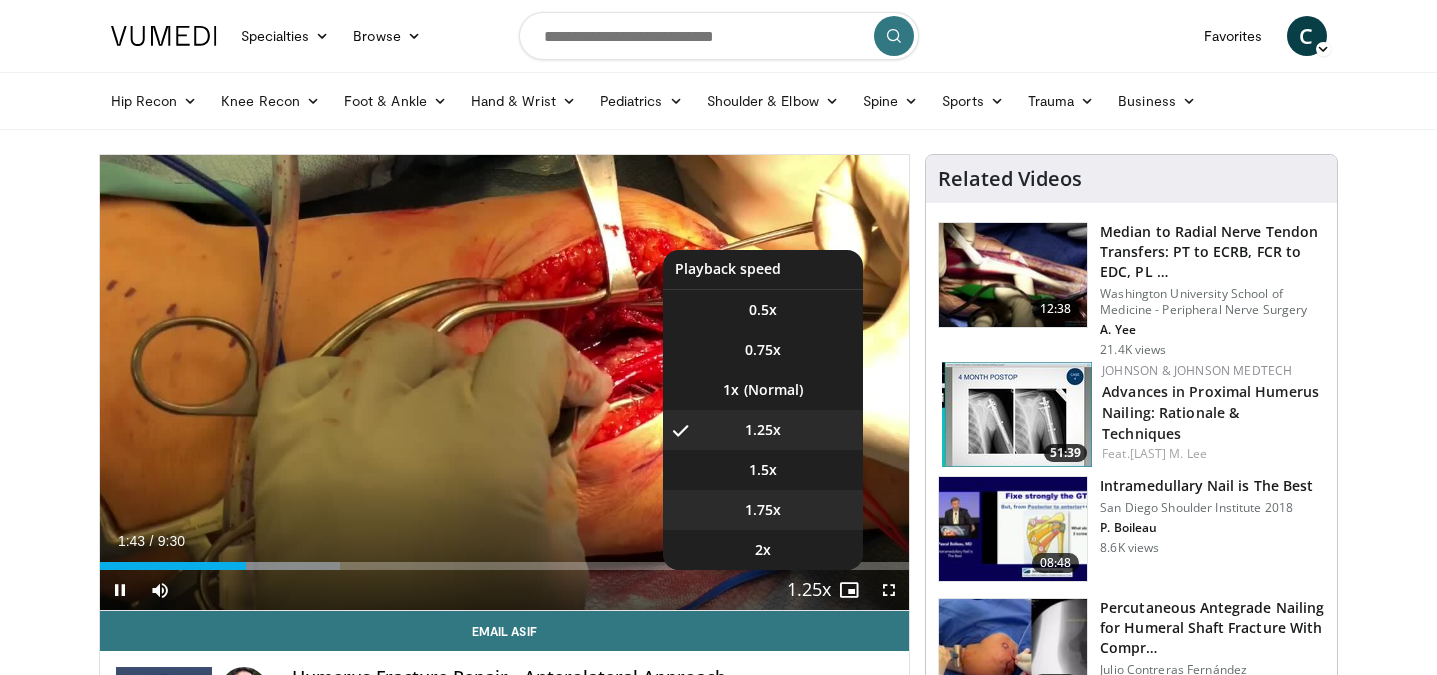 click on "1.75x" at bounding box center [763, 510] 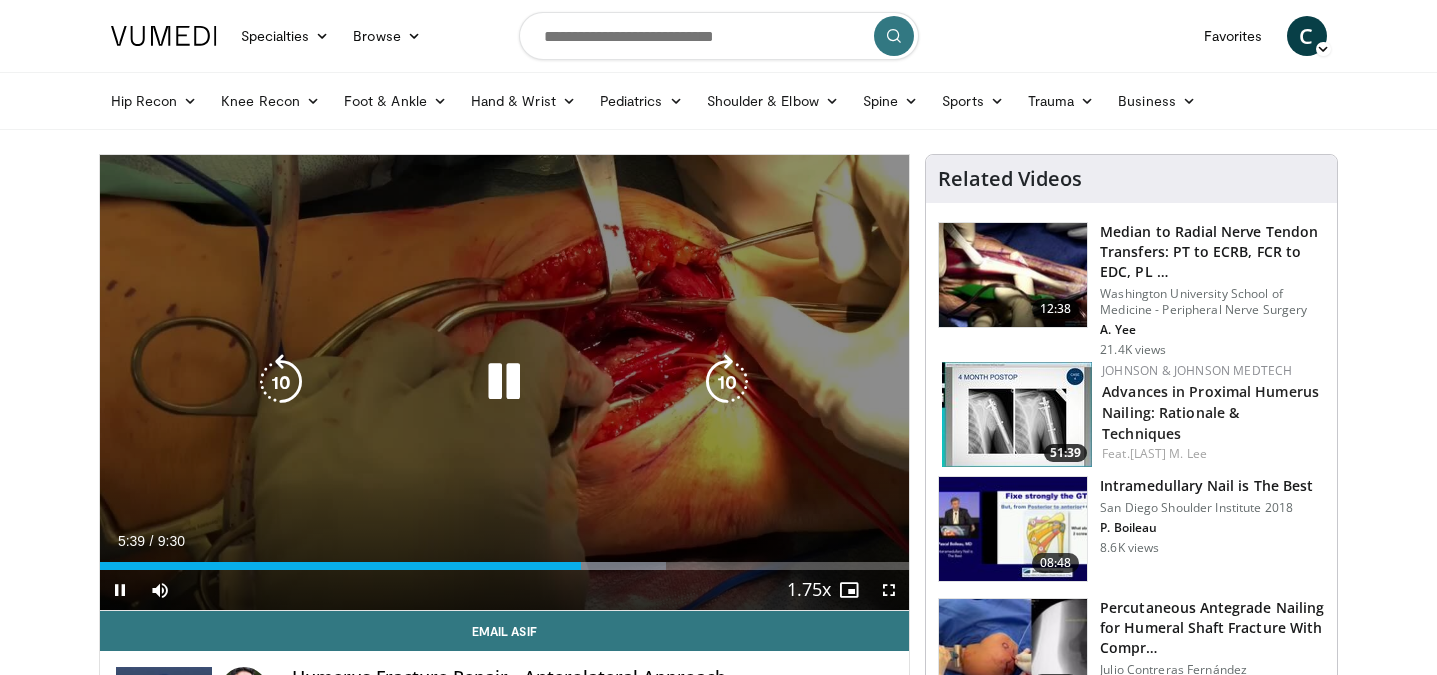 click at bounding box center [504, 382] 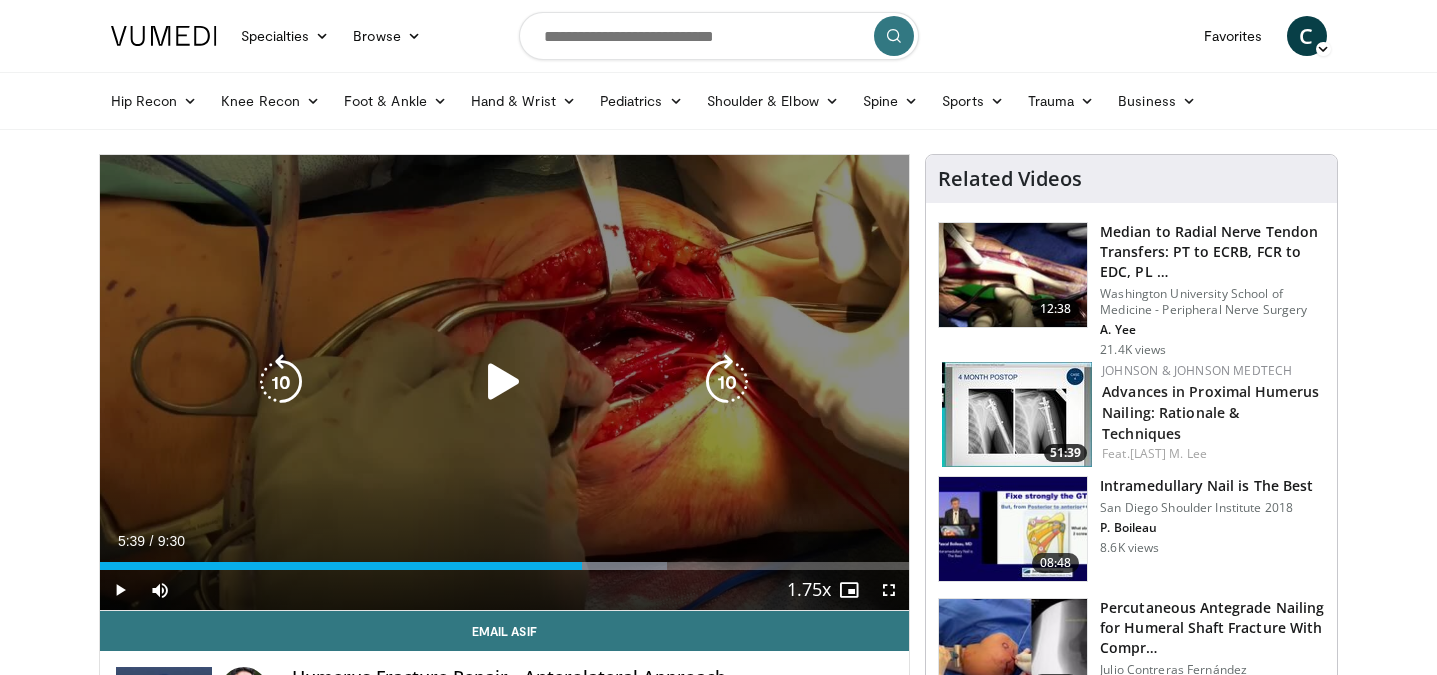 click at bounding box center (504, 382) 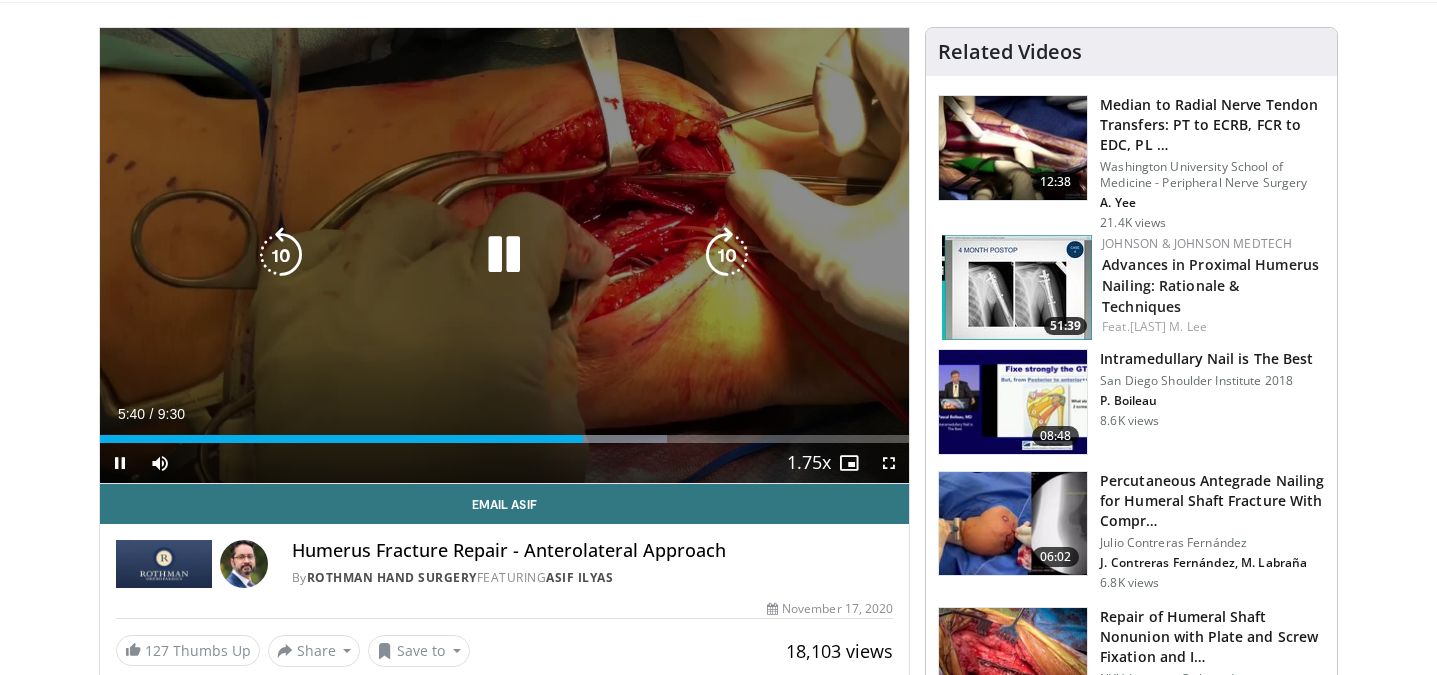 scroll, scrollTop: 135, scrollLeft: 0, axis: vertical 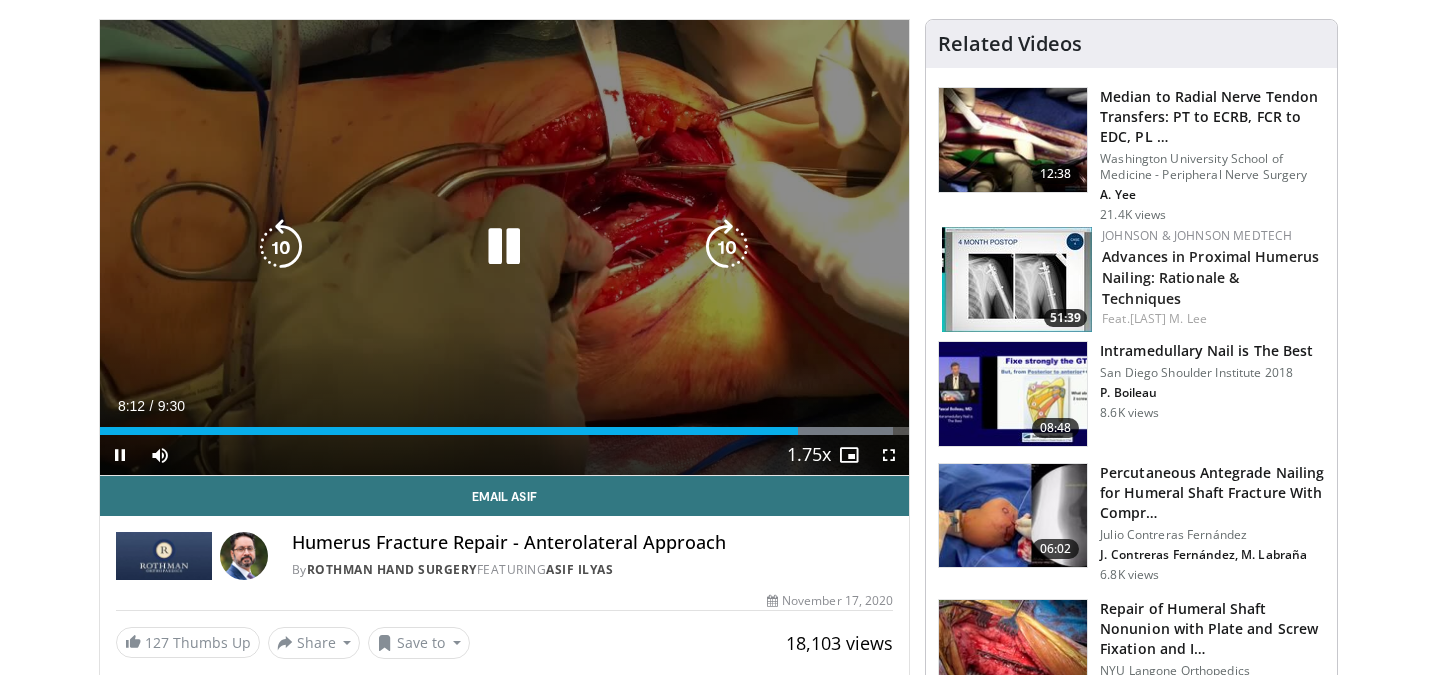 click at bounding box center [504, 247] 